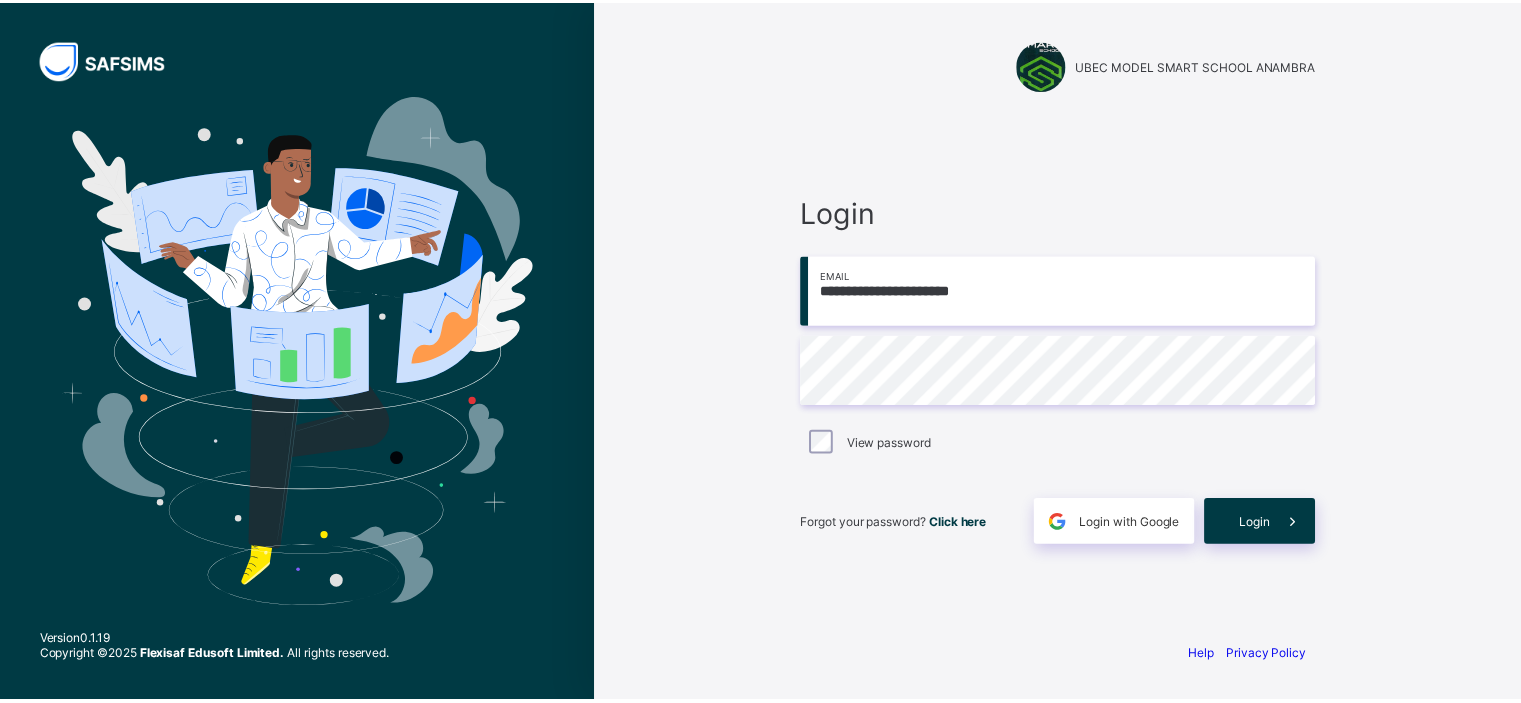 scroll, scrollTop: 0, scrollLeft: 0, axis: both 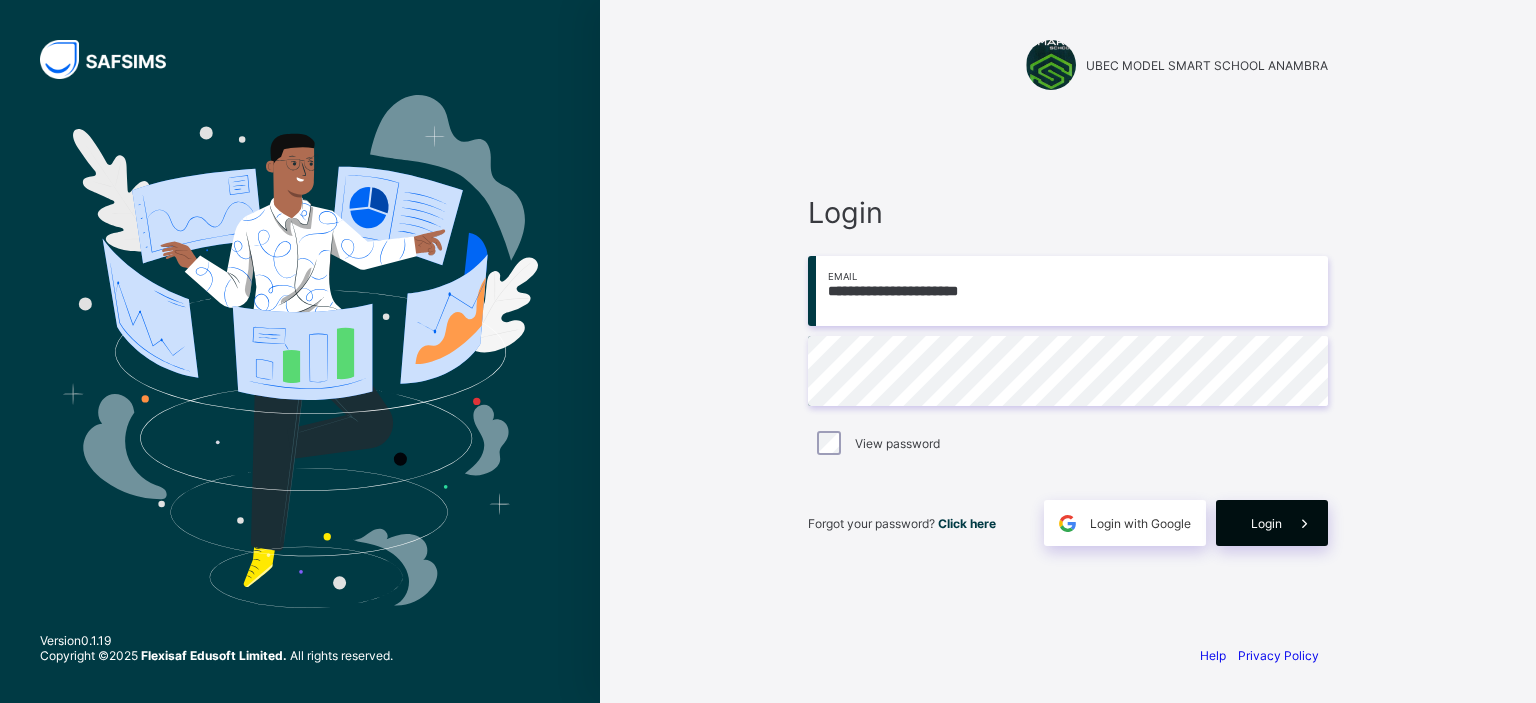 click at bounding box center (1304, 523) 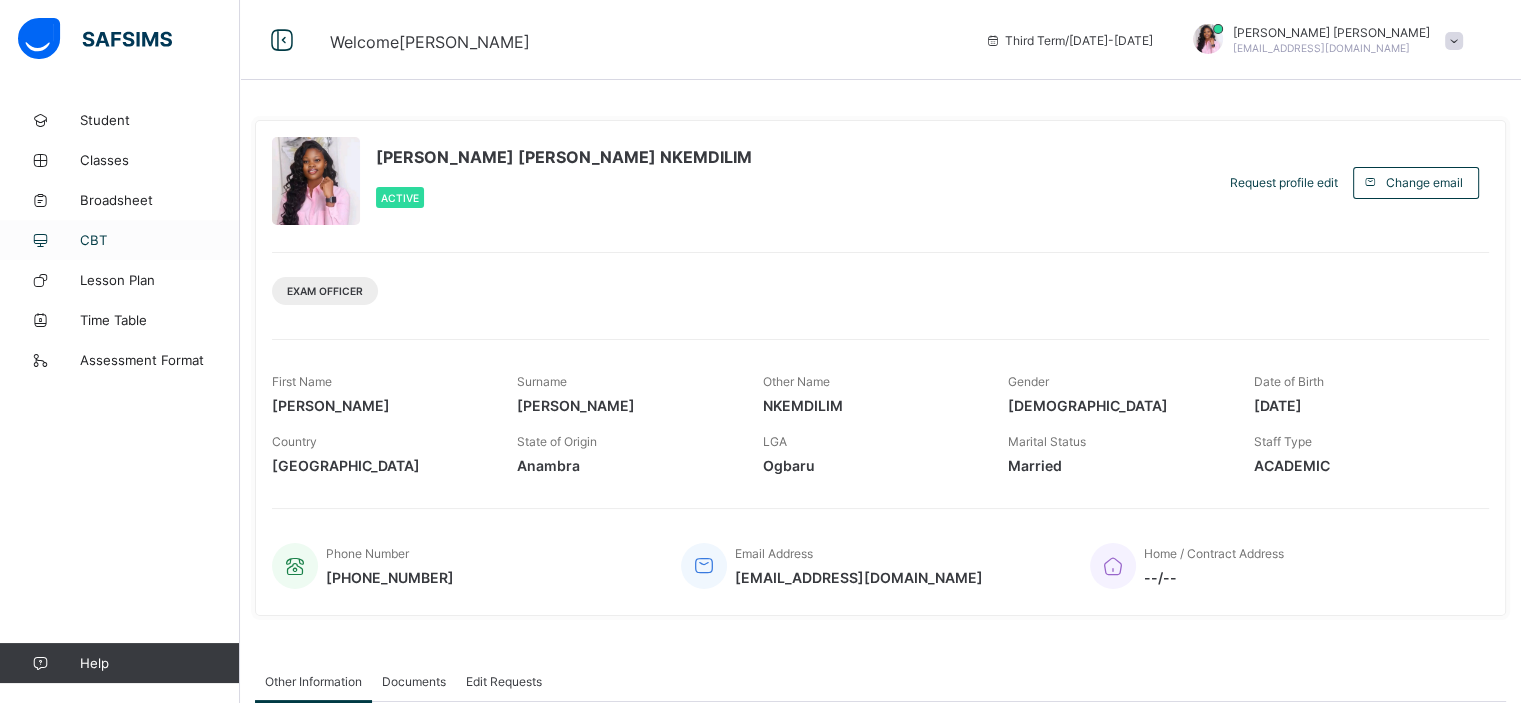 click on "CBT" at bounding box center [160, 240] 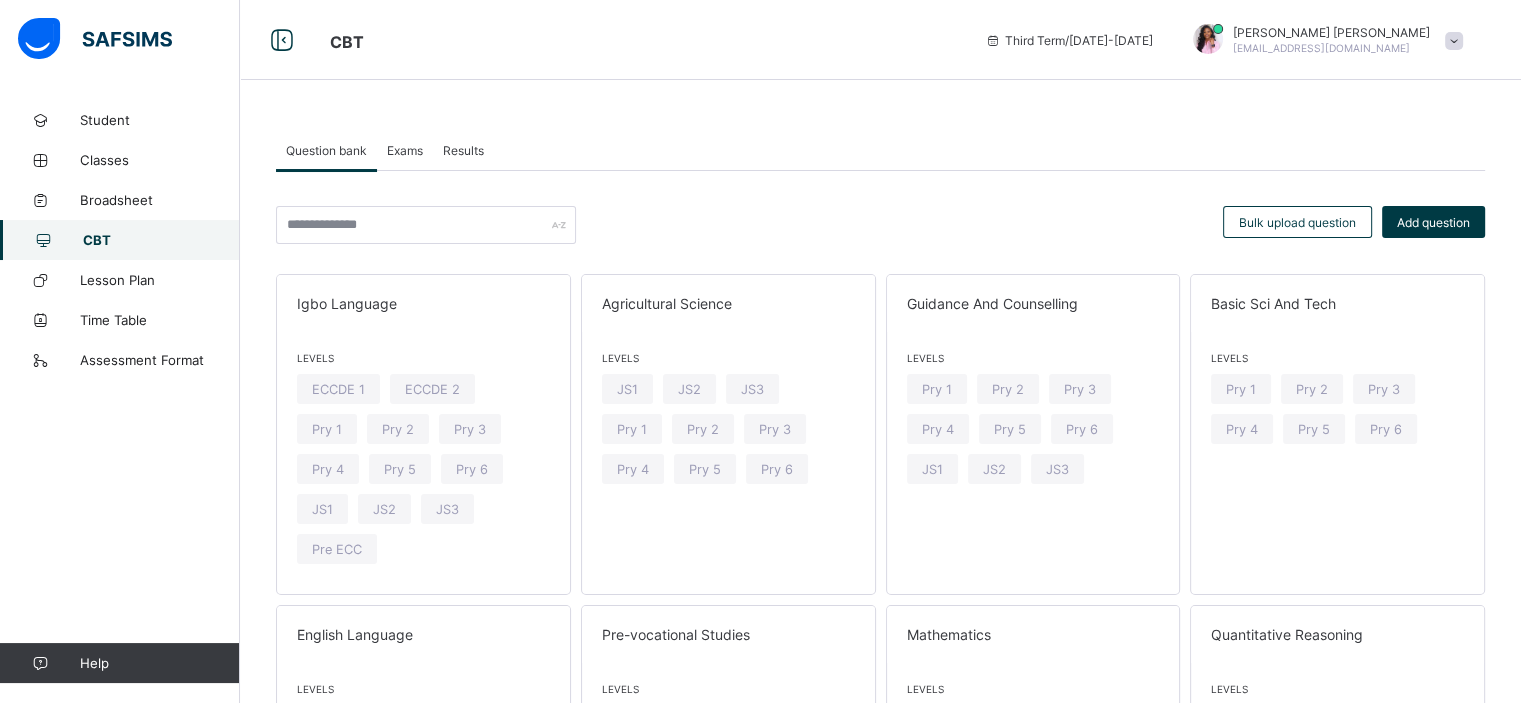 click on "Exams" at bounding box center (405, 150) 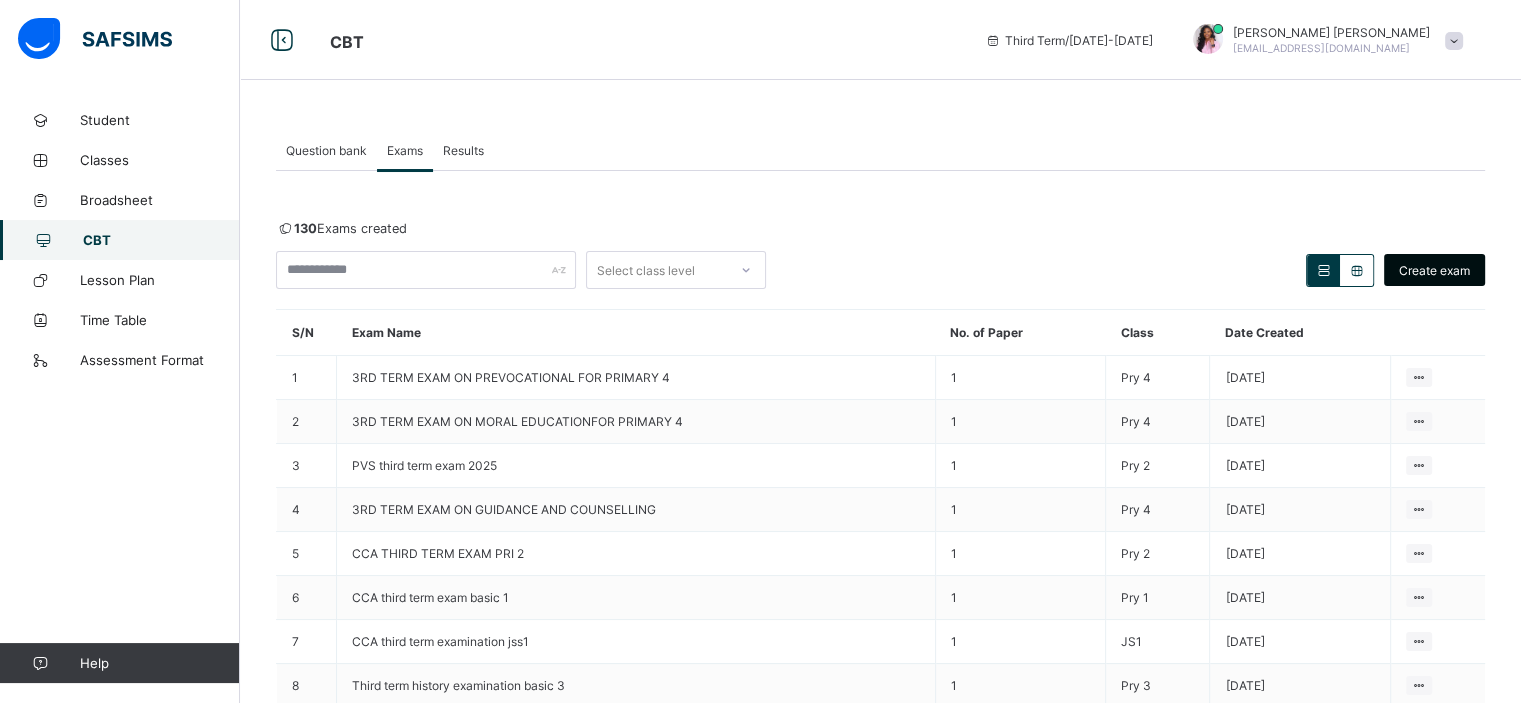 click on "Create exam" at bounding box center (1434, 270) 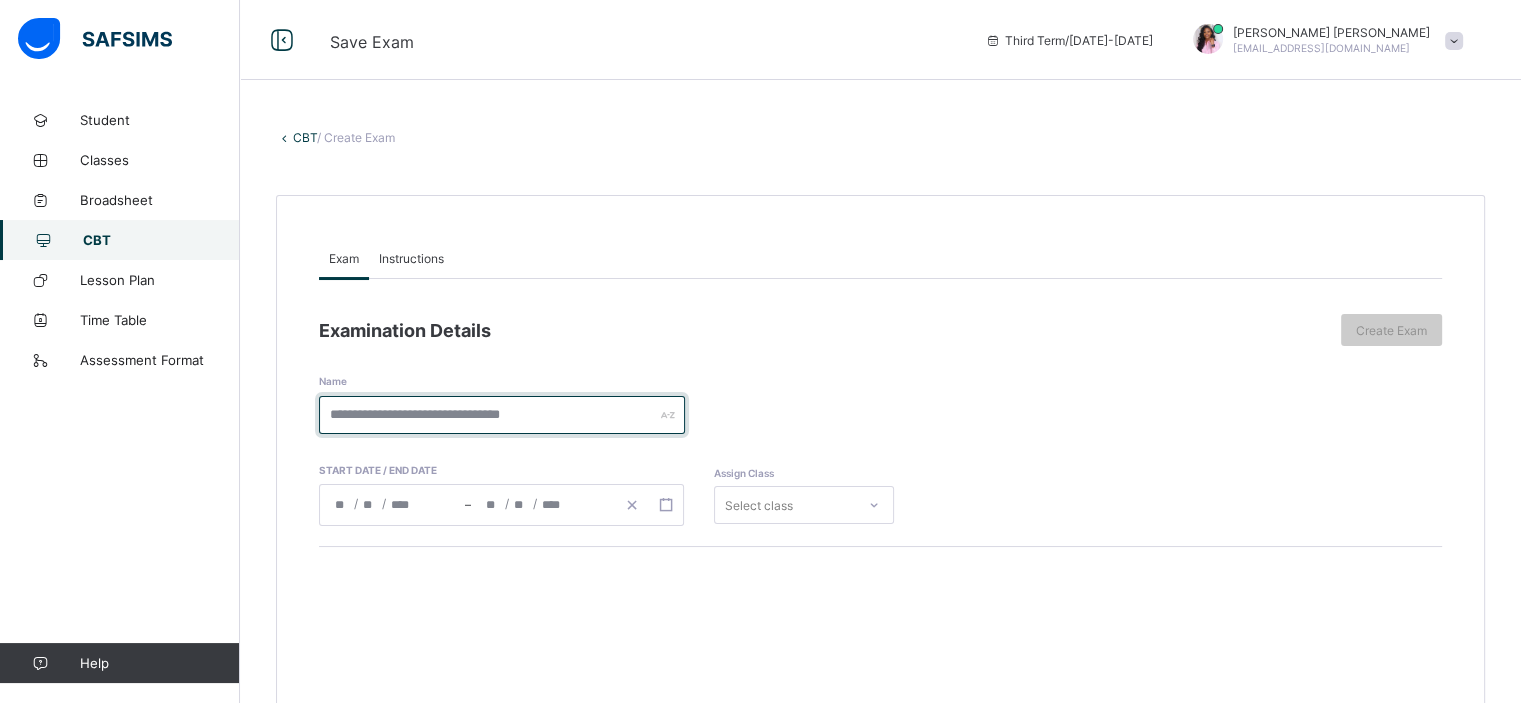 click at bounding box center (502, 415) 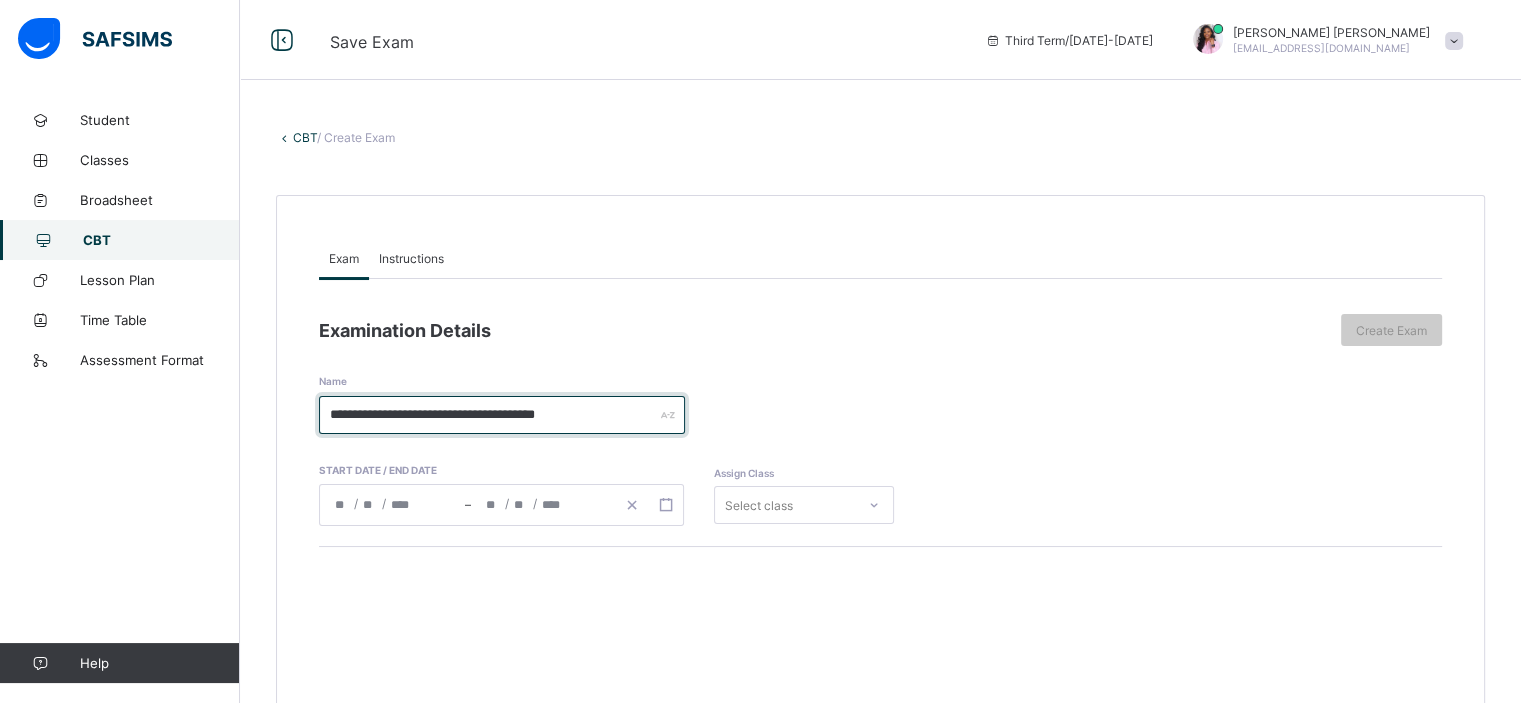 type on "**********" 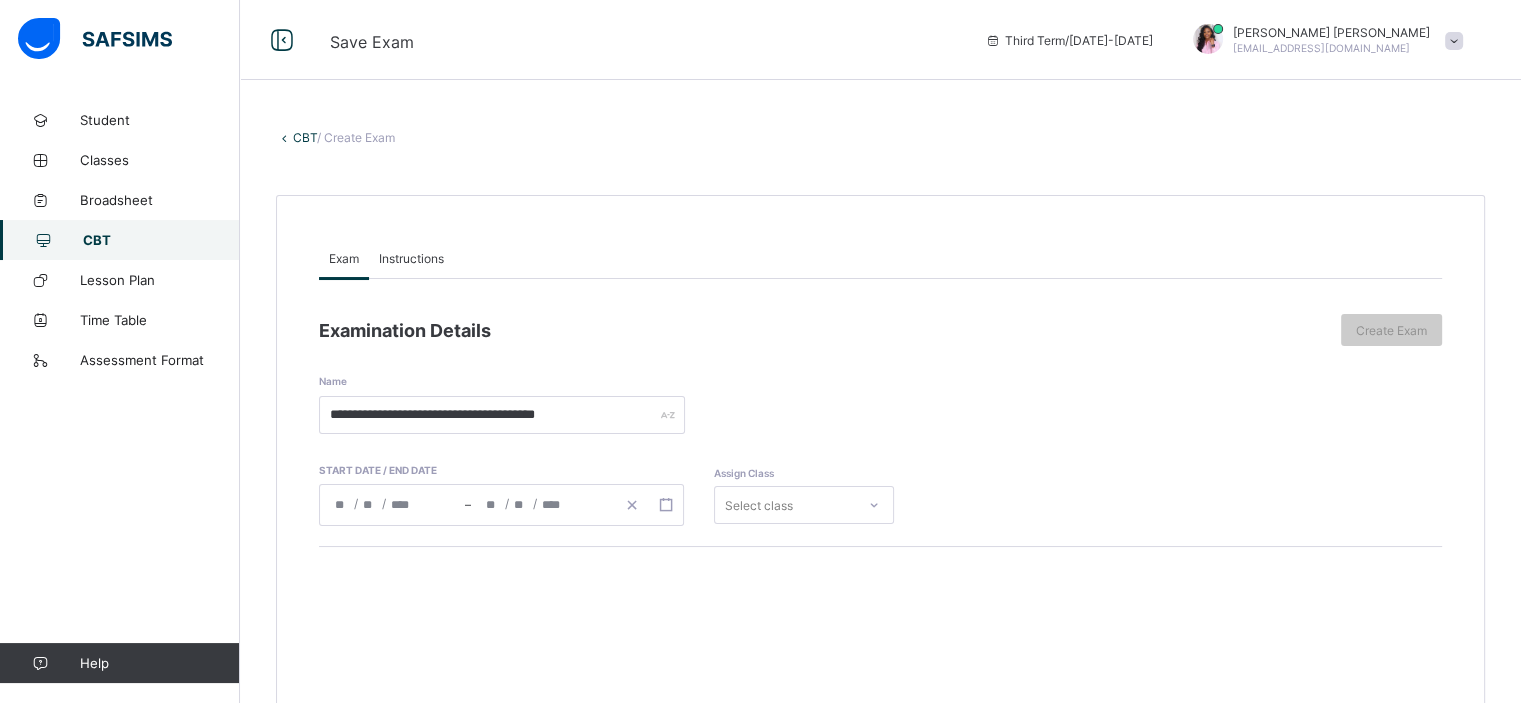 click 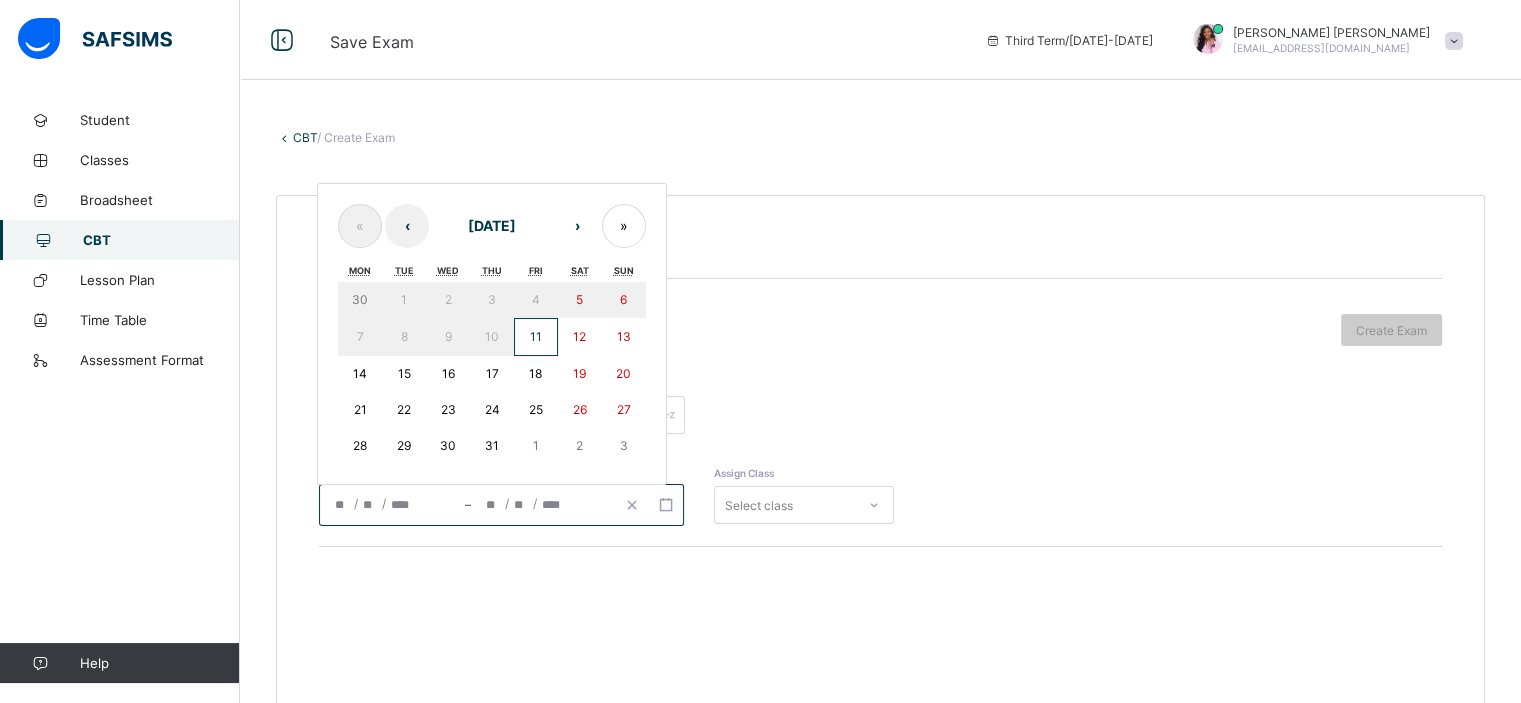 click on "17" at bounding box center (492, 374) 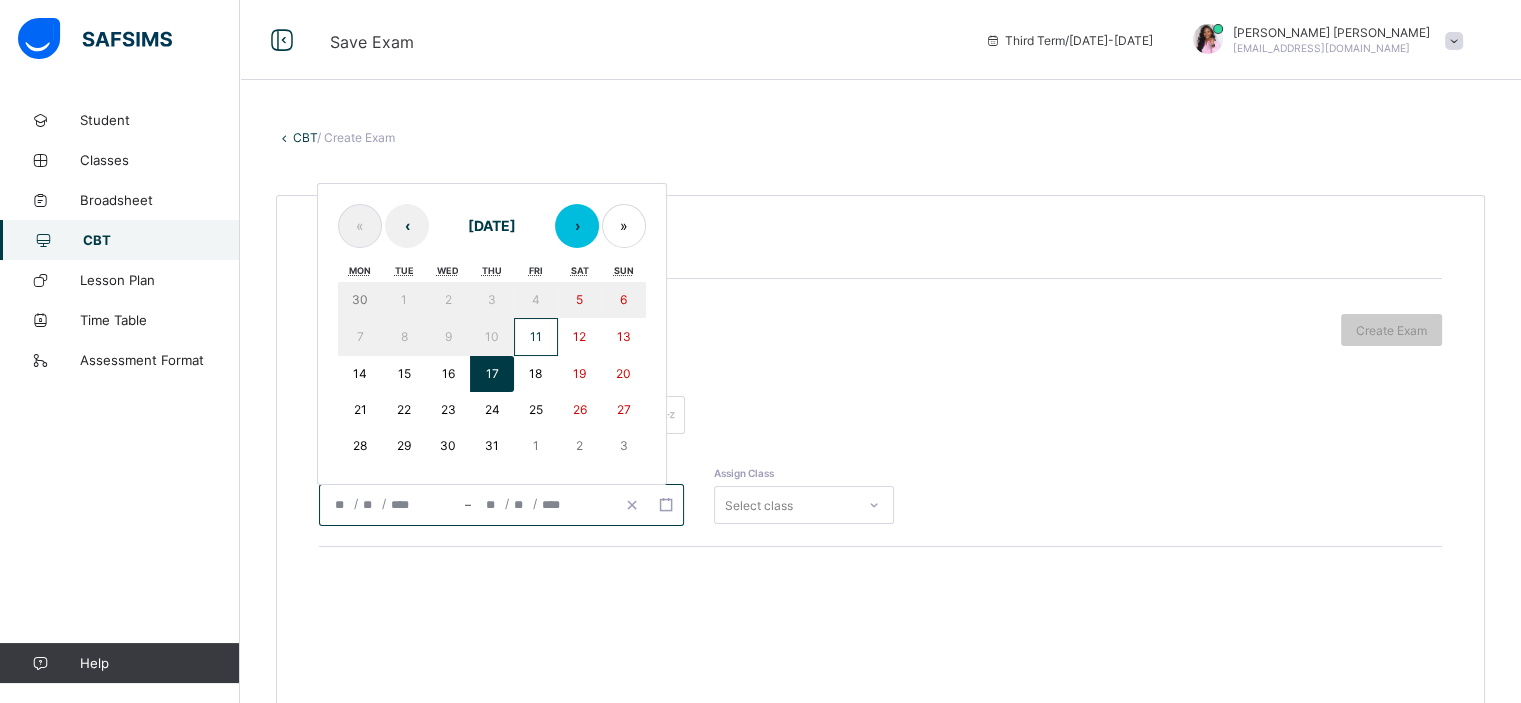 click on "›" at bounding box center [577, 226] 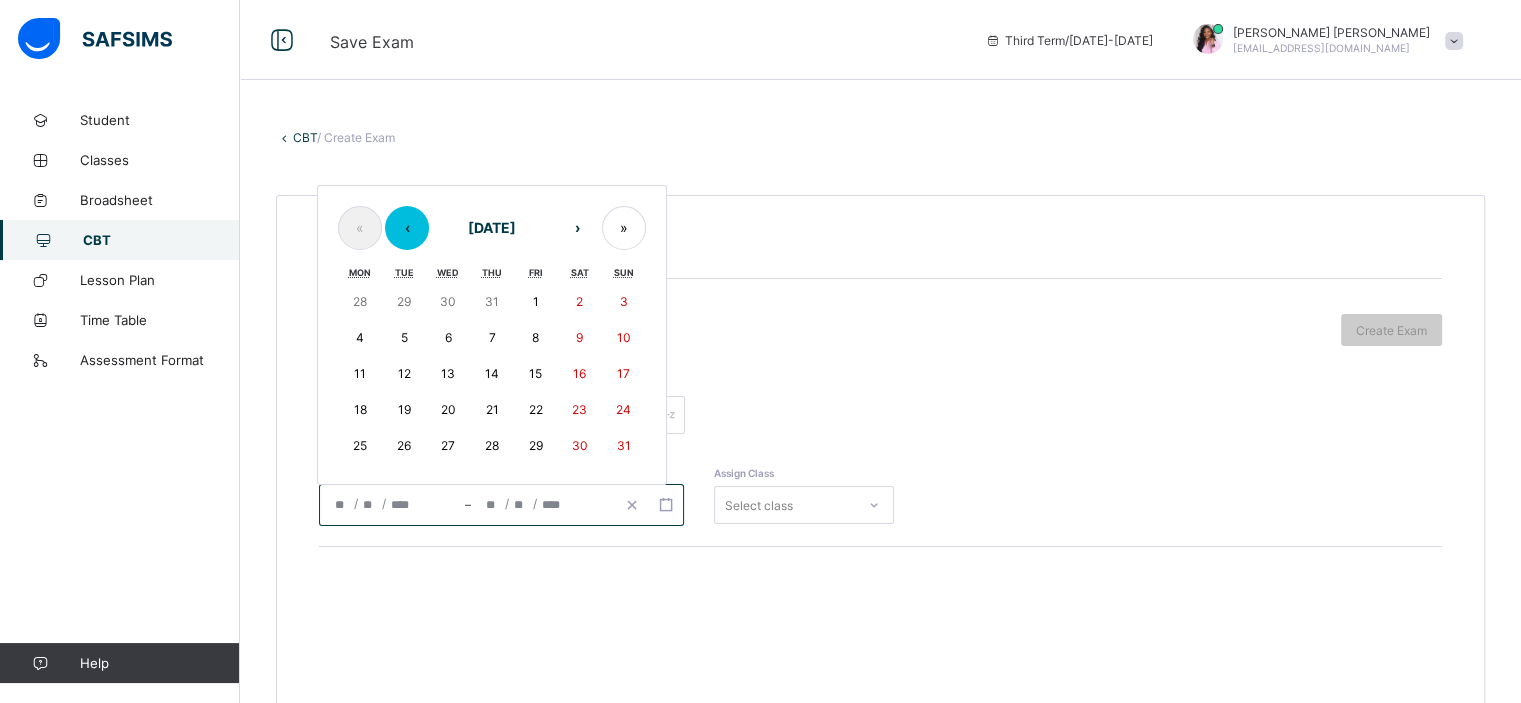 click on "‹" at bounding box center (407, 228) 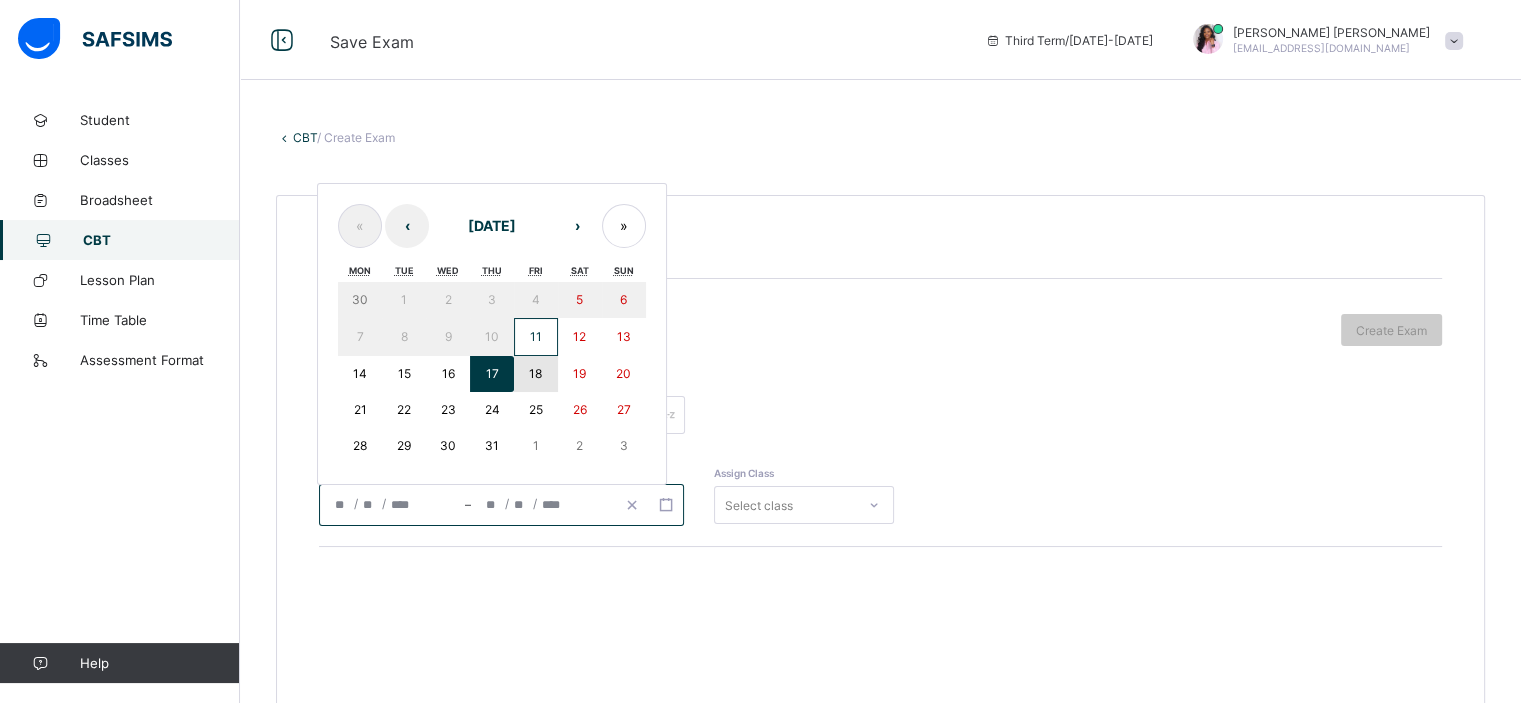 click on "18" at bounding box center (535, 373) 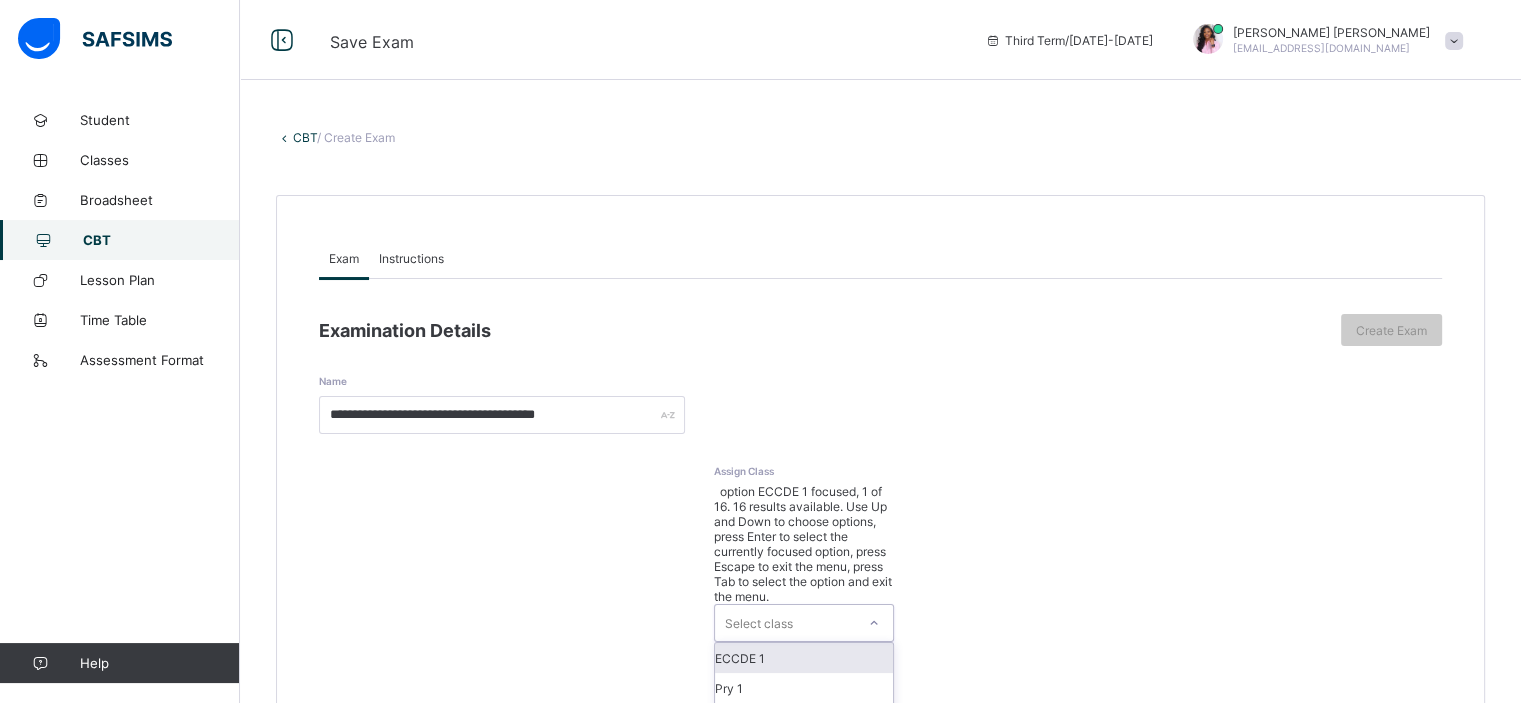 click on "option ECCDE 1 focused, 1 of 16. 16 results available. Use Up and Down to choose options, press Enter to select the currently focused option, press Escape to exit the menu, press Tab to select the option and exit the menu. Select class ECCDE 1 Pry 1 Pry 2 Pry 3 Pry 4 Pry 5 Pry 6 JS1 JS2 JS3 ECCDE 2 ECCDE II Pre ECC Nur 1 Nur 2 Pre ECC" at bounding box center [804, 804] 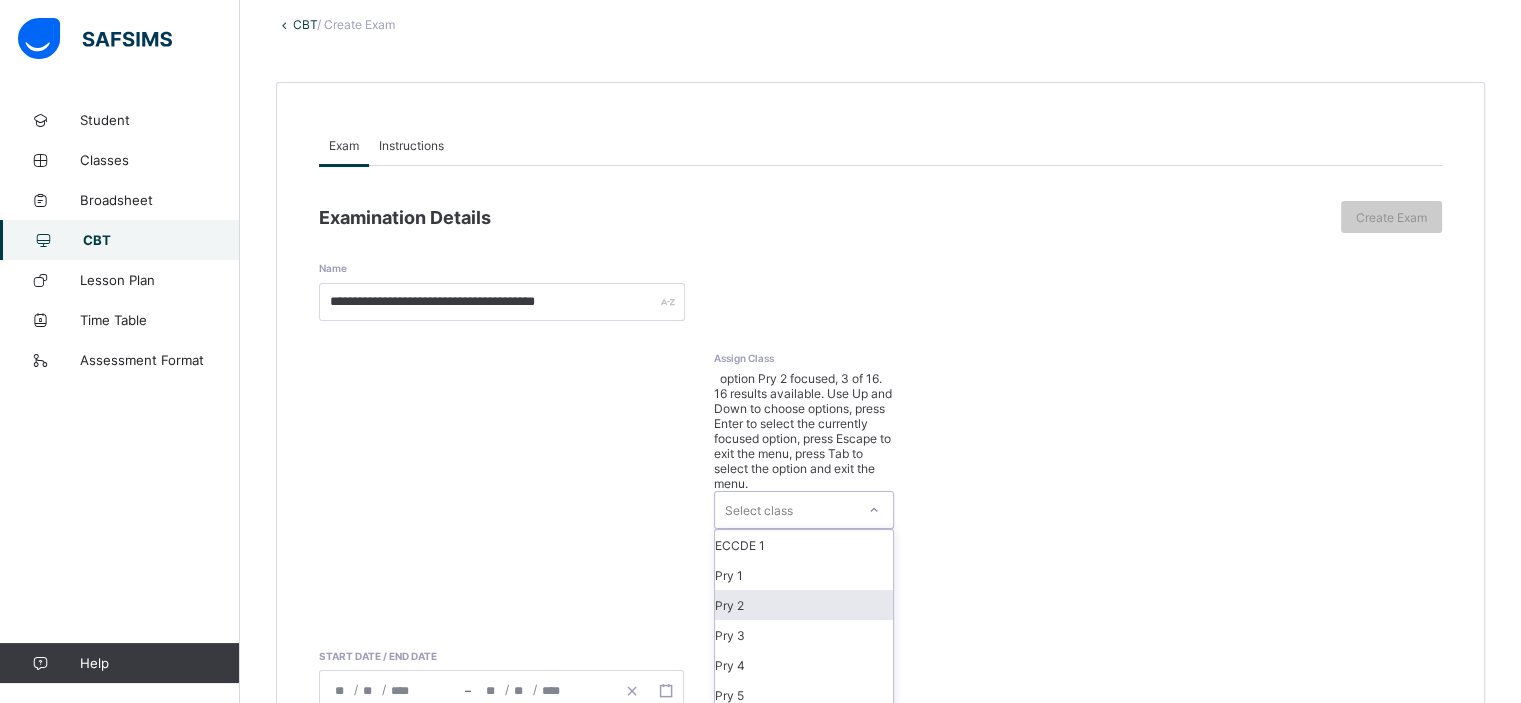 scroll, scrollTop: 138, scrollLeft: 0, axis: vertical 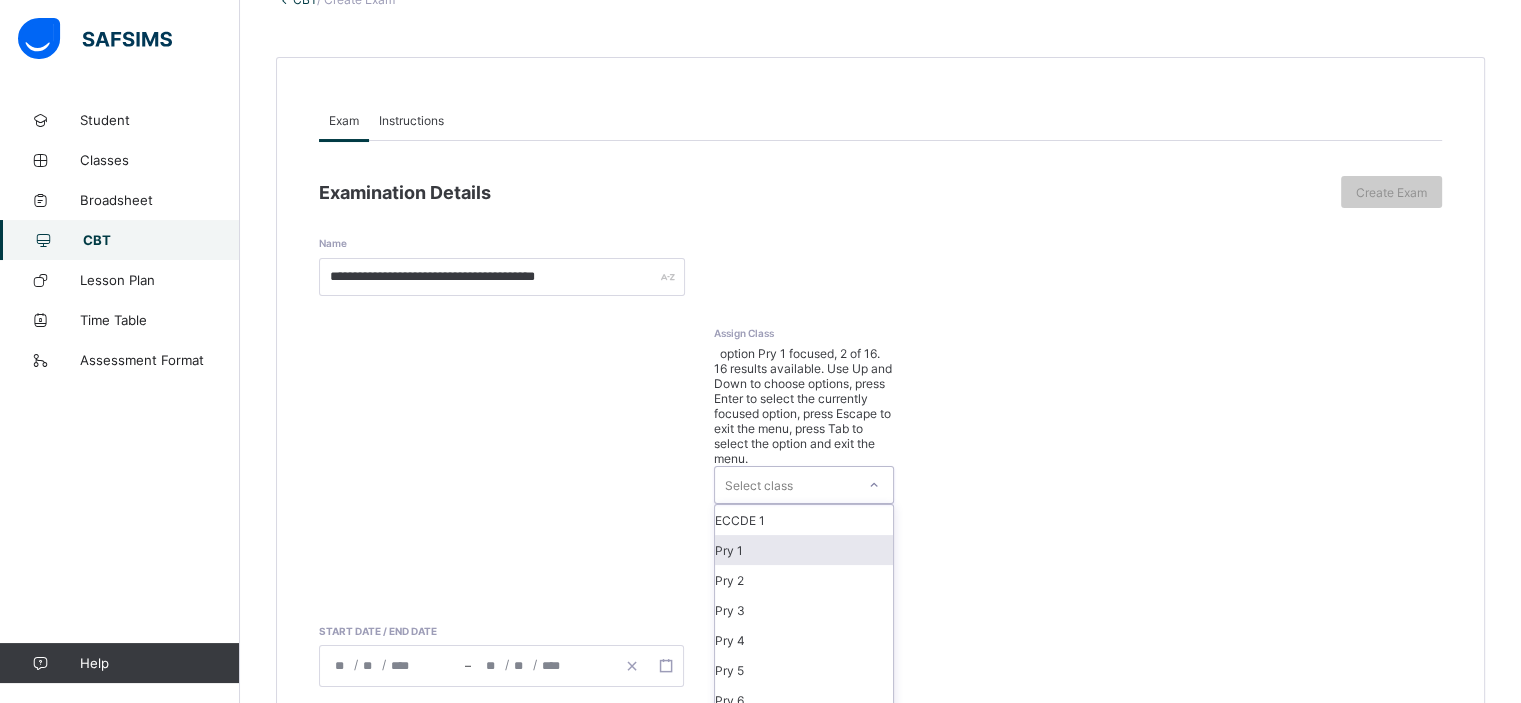 click on "Pry 1" at bounding box center (804, 550) 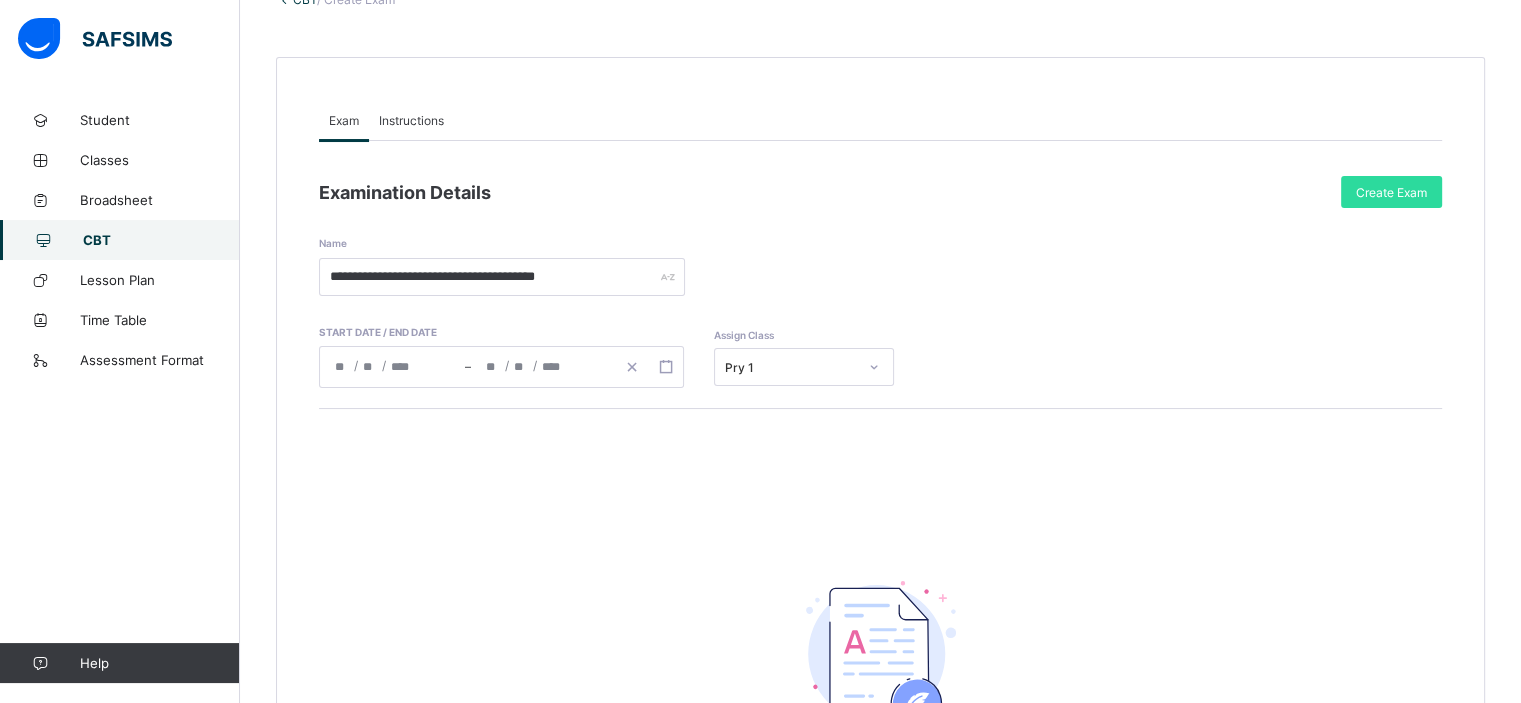 click on "Instructions" at bounding box center [411, 120] 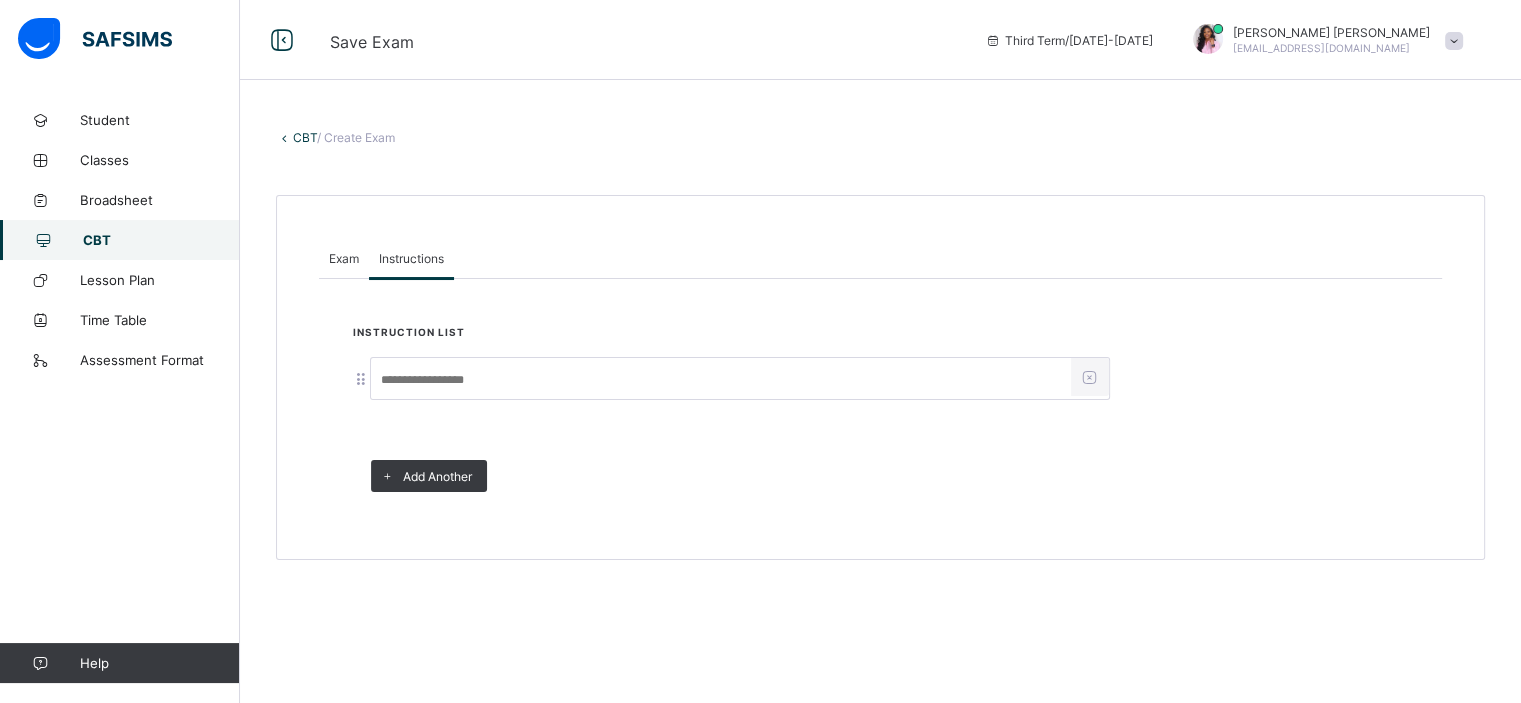 scroll, scrollTop: 0, scrollLeft: 0, axis: both 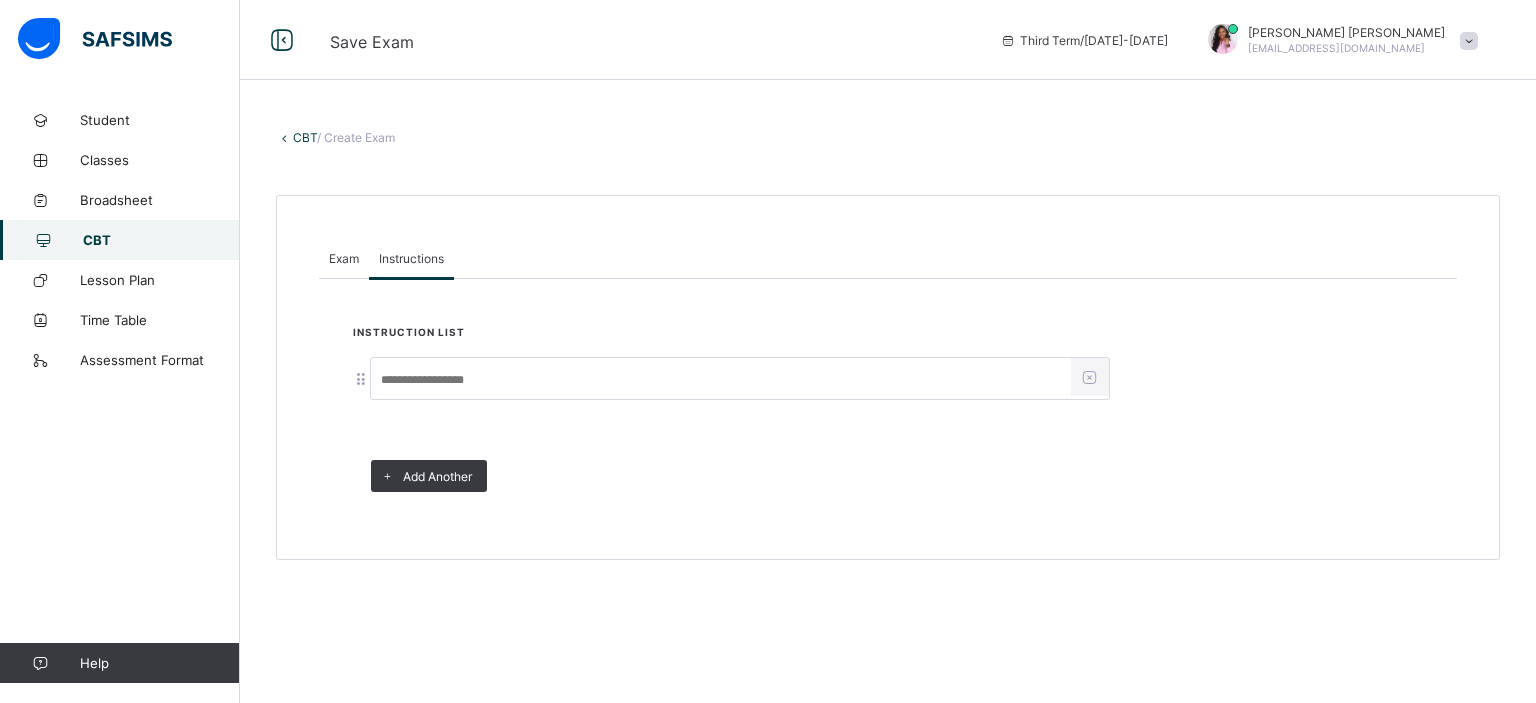 click at bounding box center (721, 380) 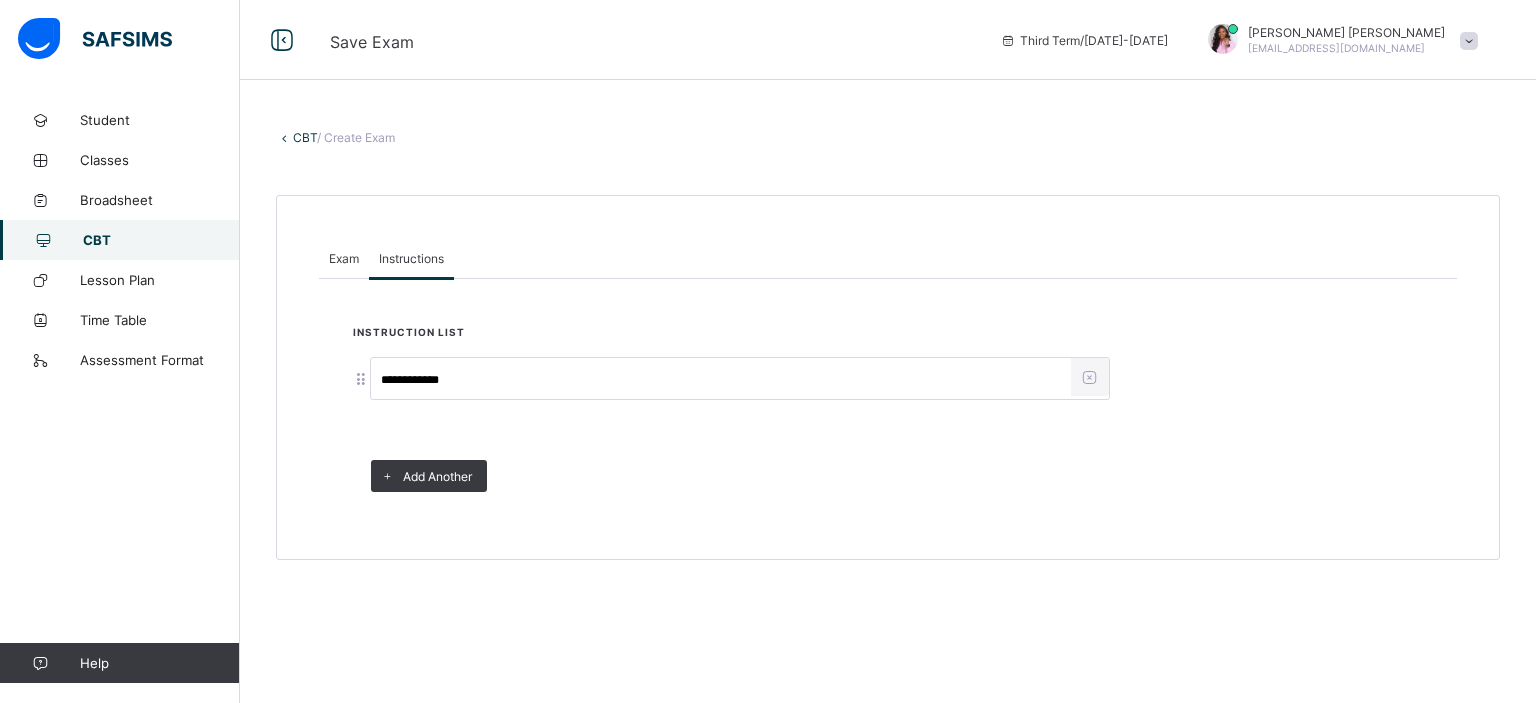 type on "**********" 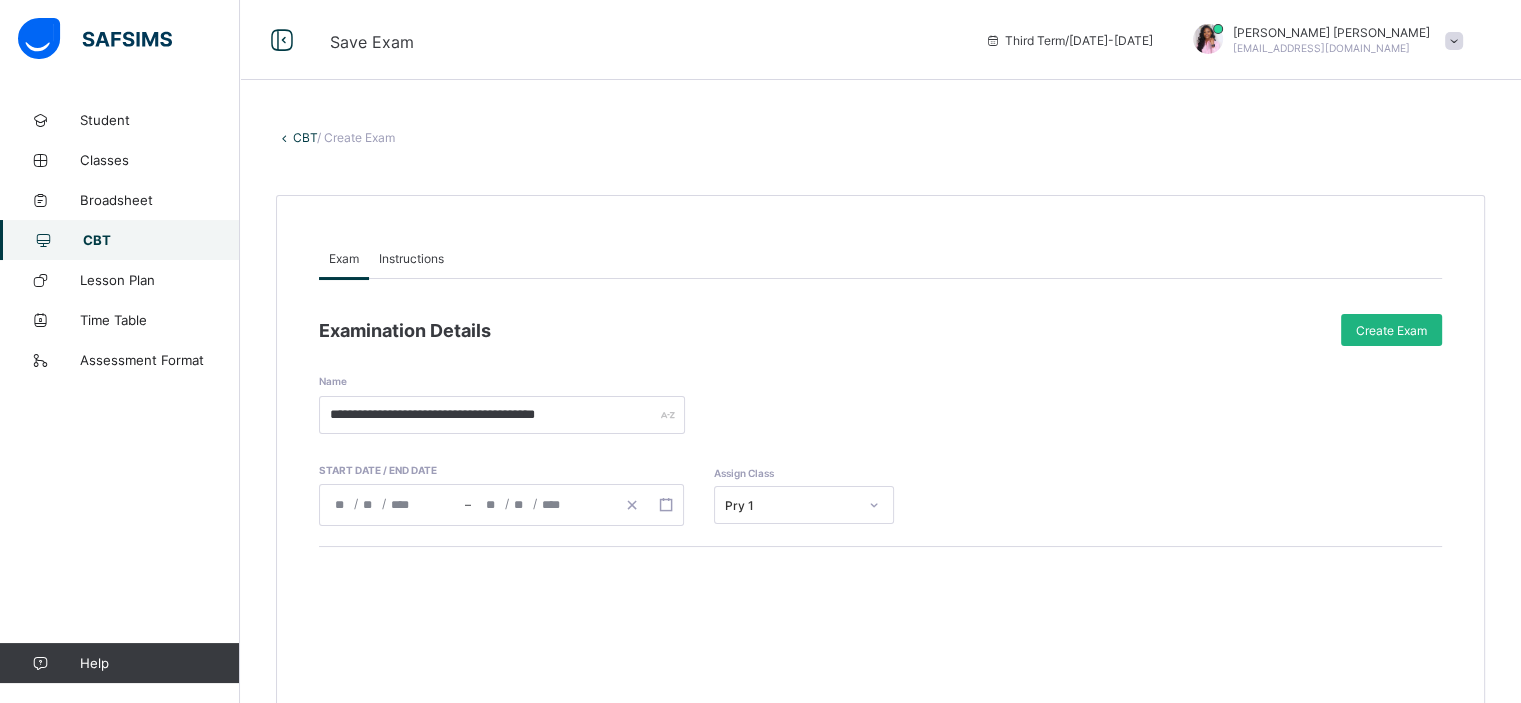 click on "Create Exam" at bounding box center (1391, 330) 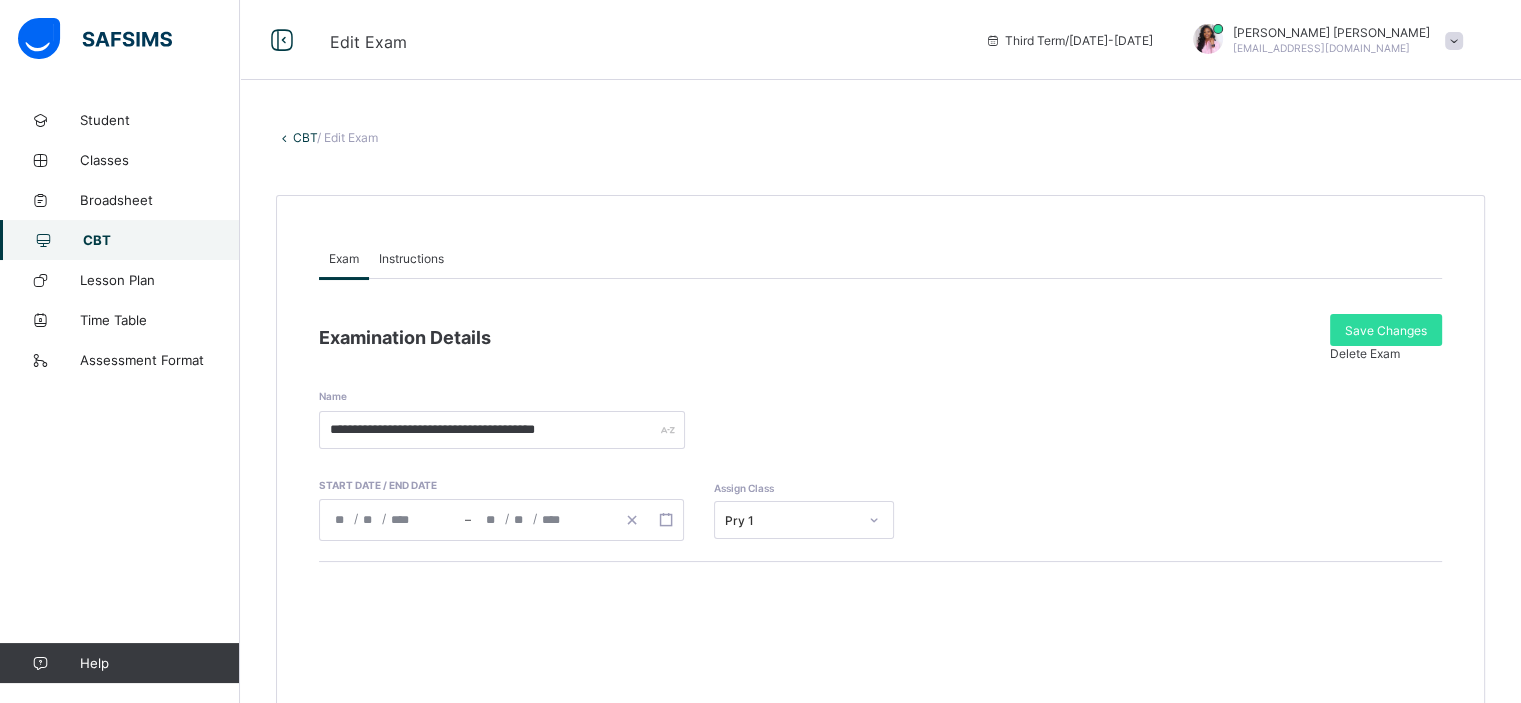 click on "CBT" at bounding box center (305, 137) 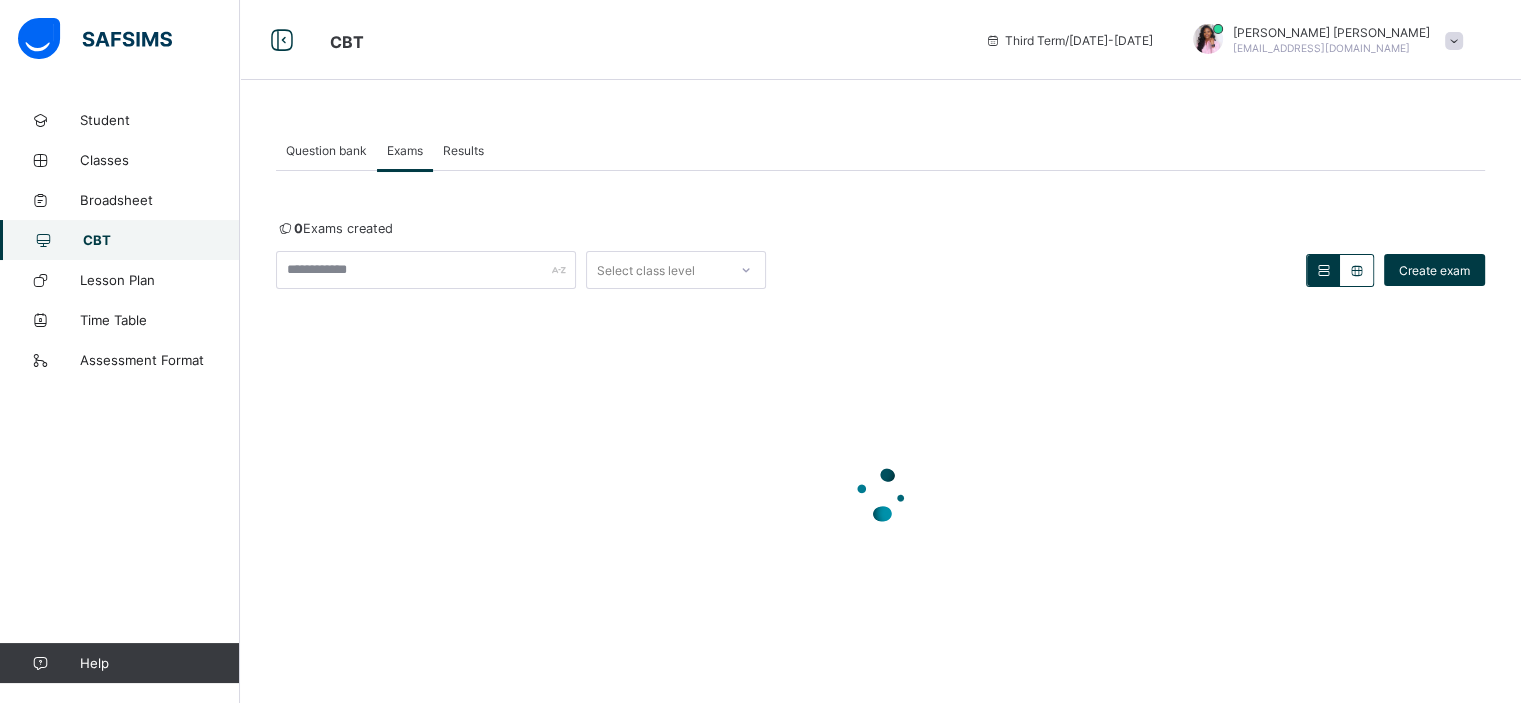 click on "Question bank" at bounding box center [326, 150] 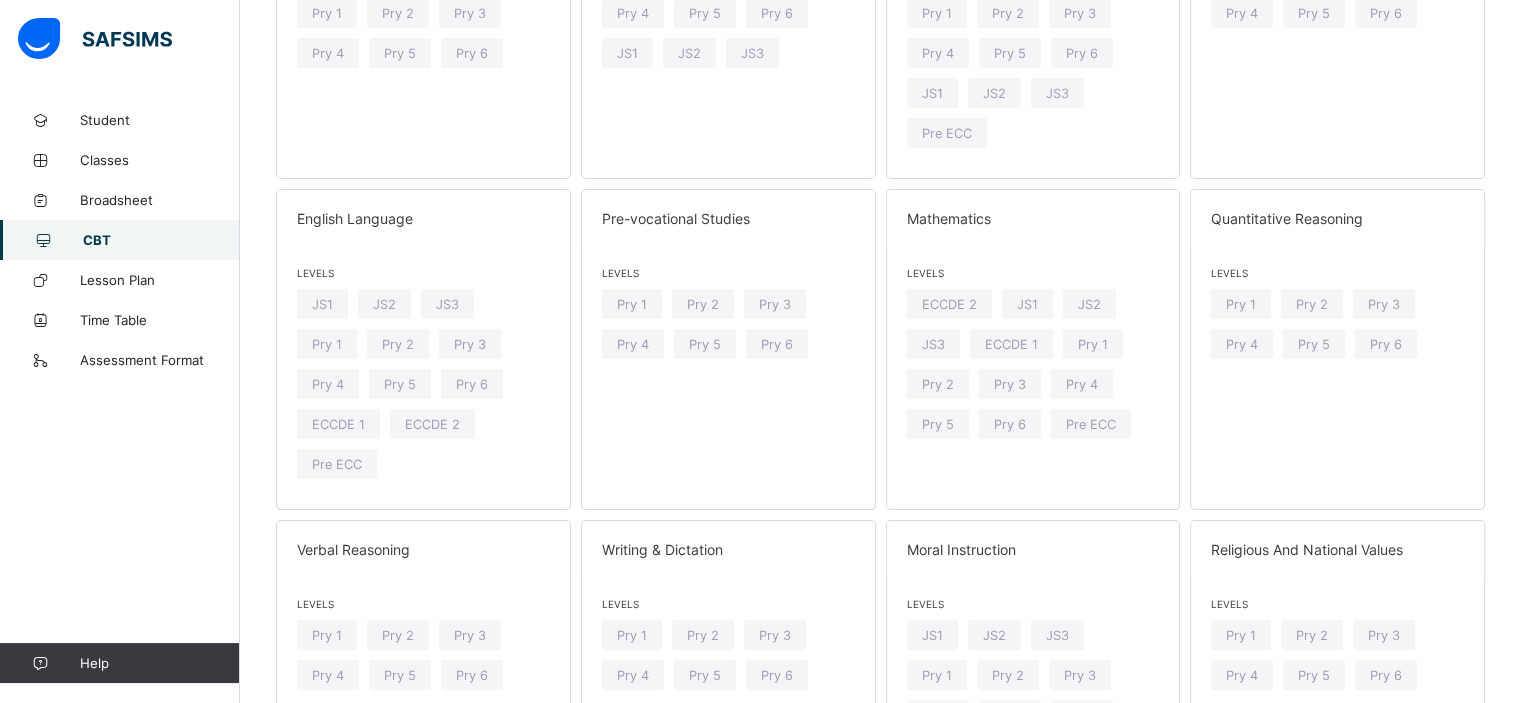 scroll, scrollTop: 420, scrollLeft: 0, axis: vertical 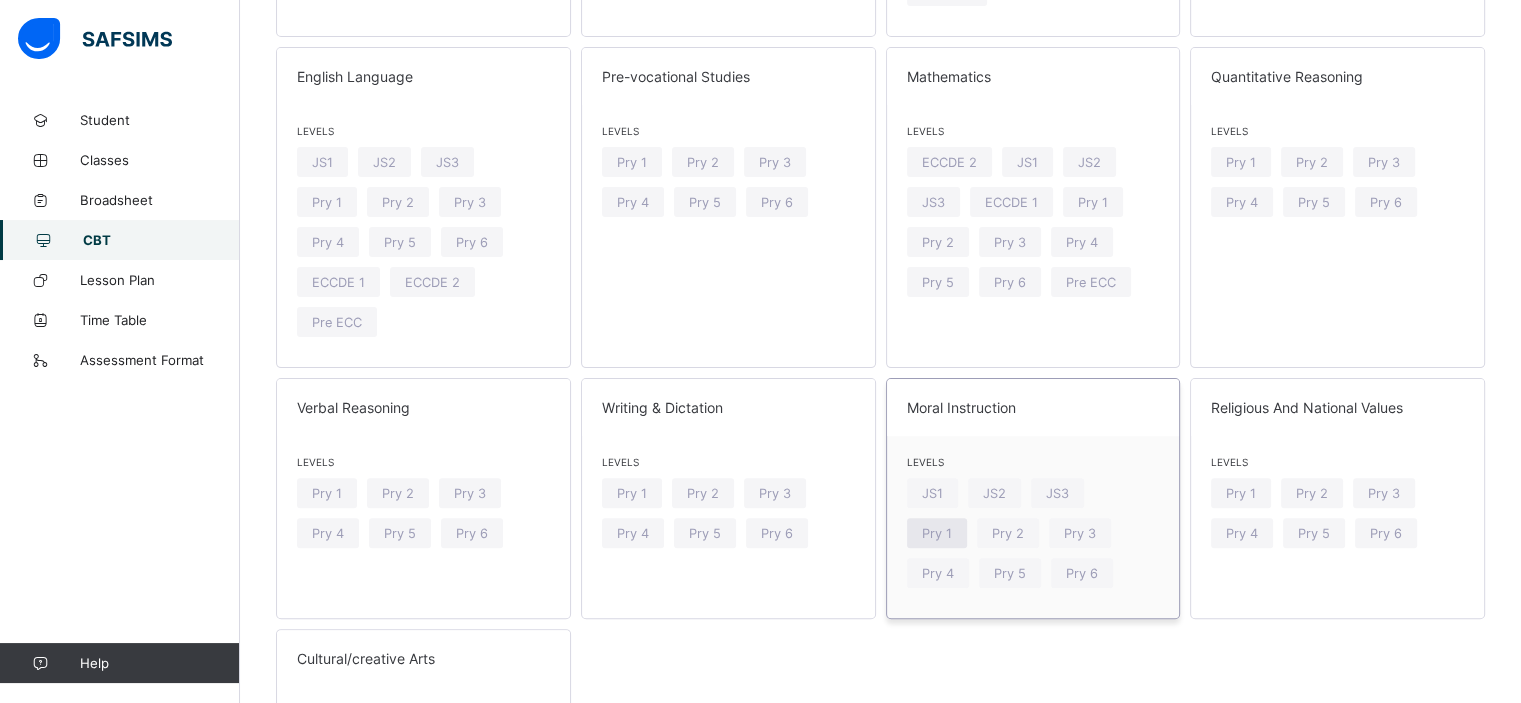 click on "Pry 1" at bounding box center (937, 533) 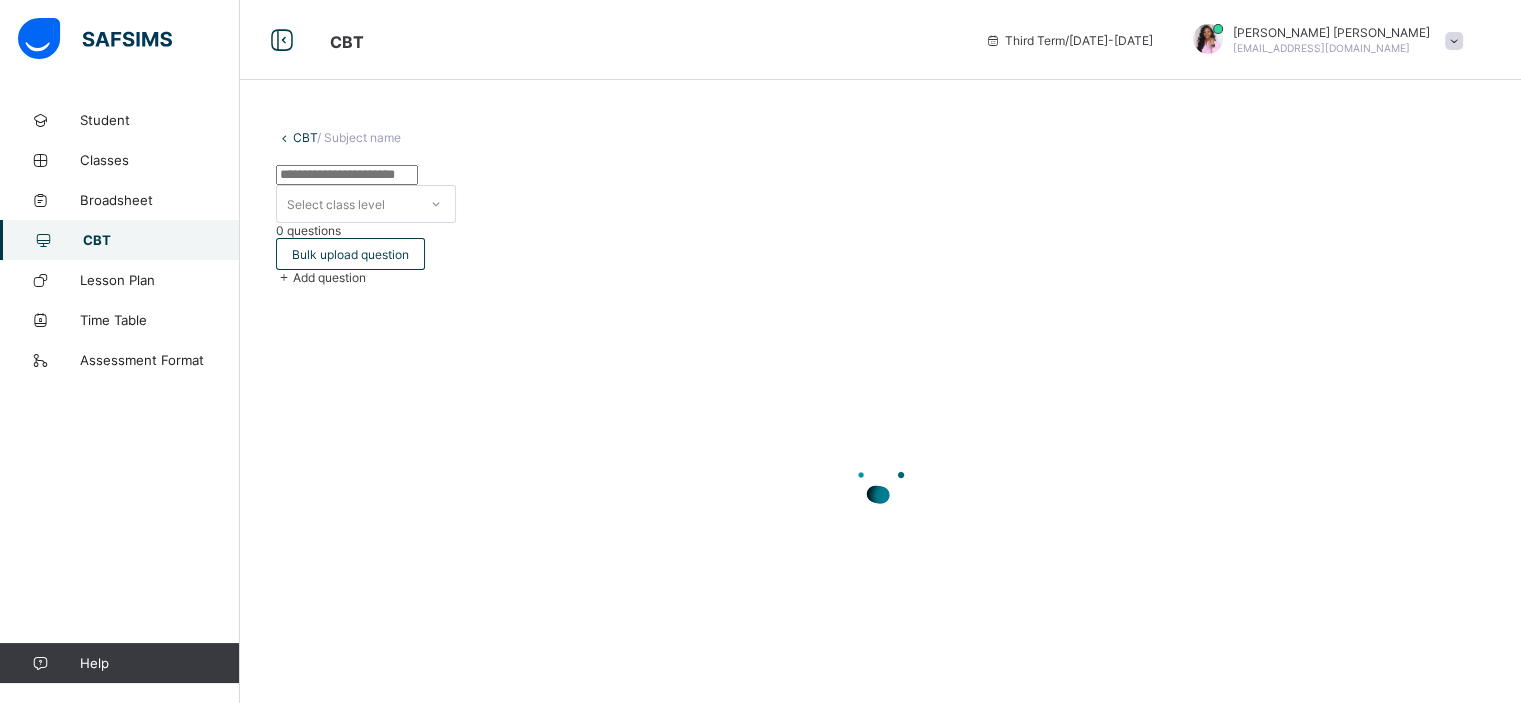 scroll, scrollTop: 0, scrollLeft: 0, axis: both 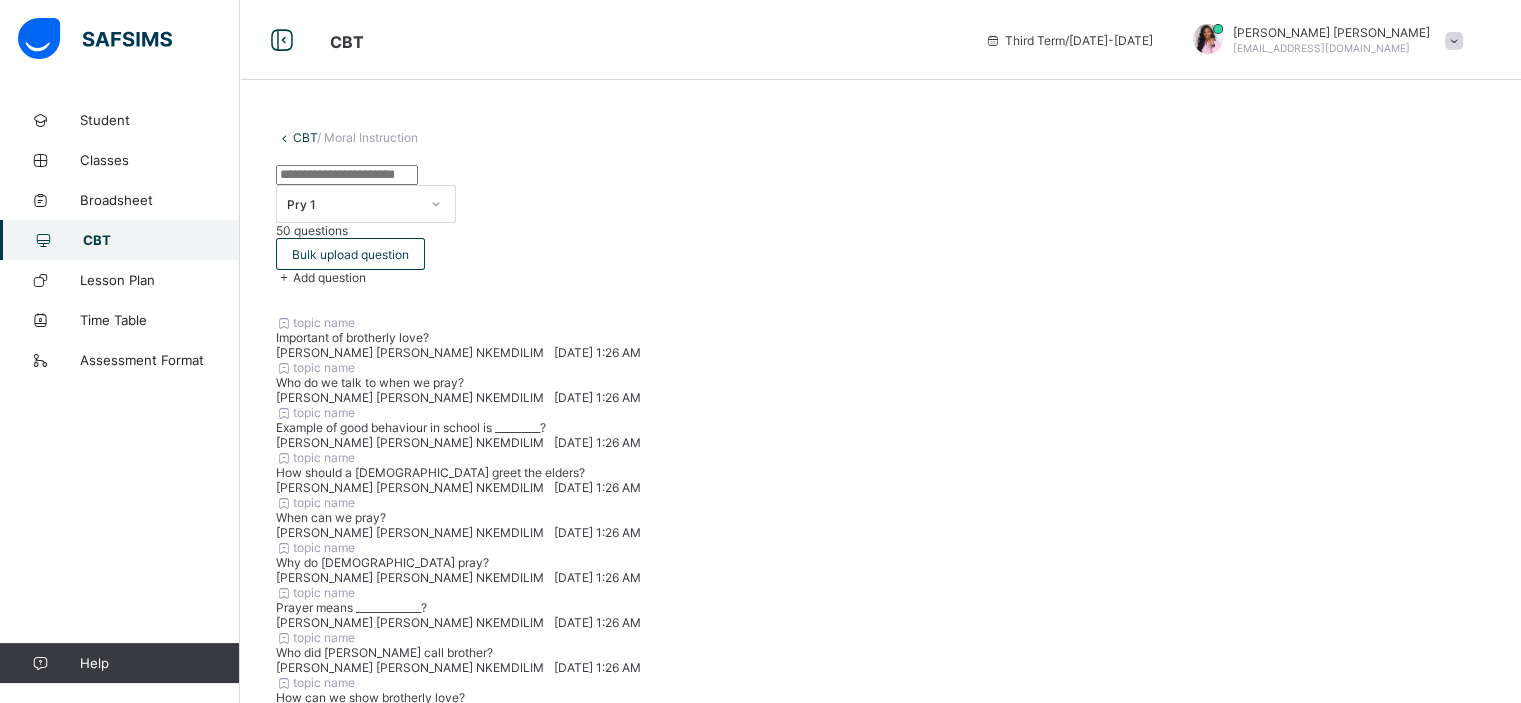 click on "CBT" at bounding box center (161, 240) 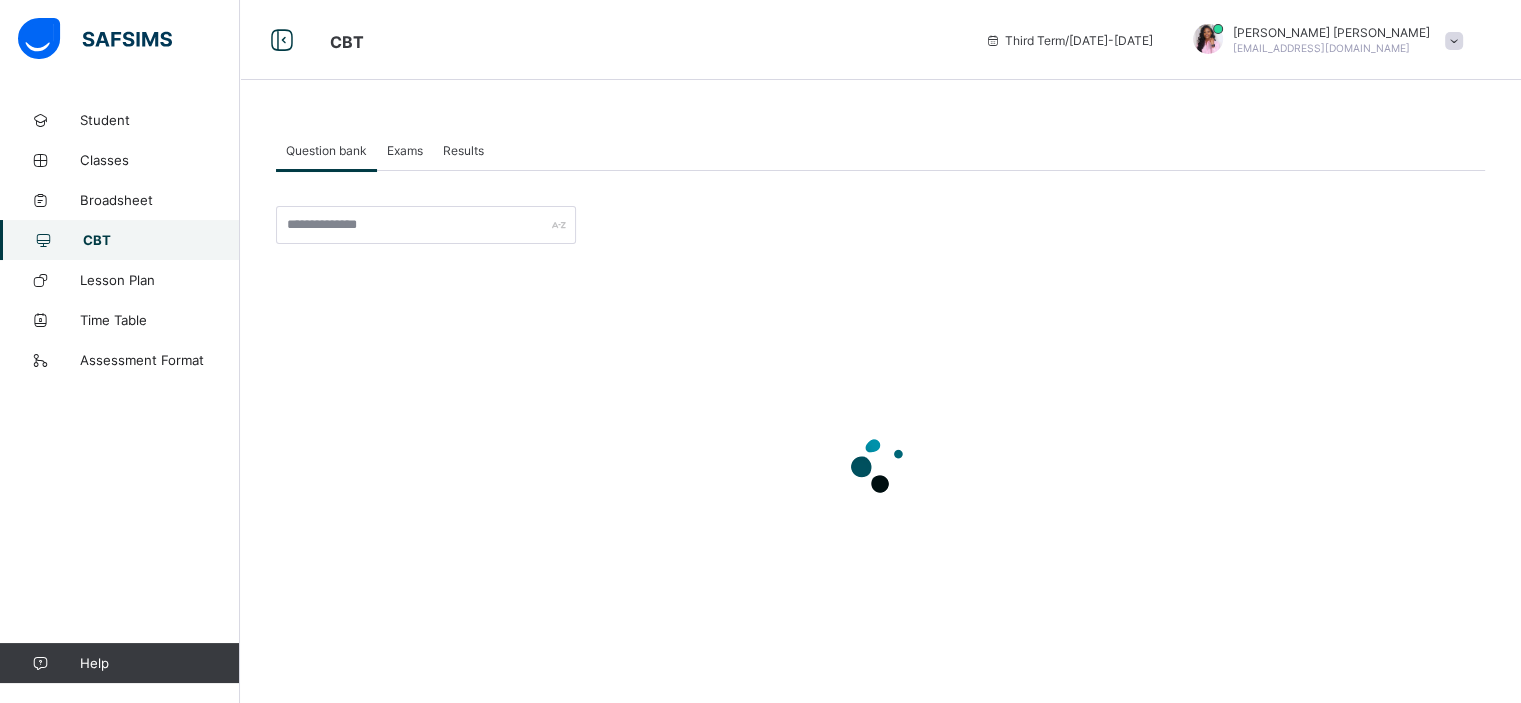 click on "Exams" at bounding box center (405, 150) 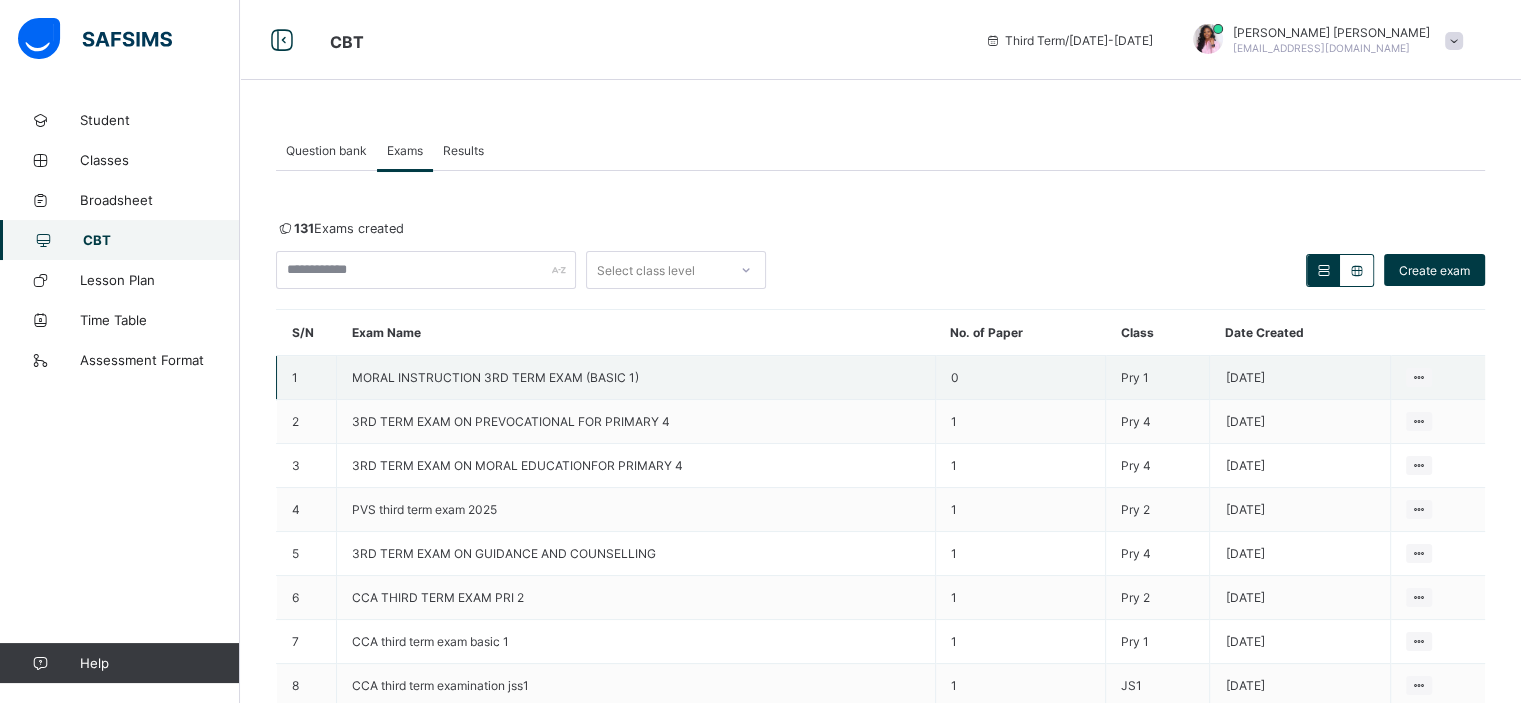 click on "MORAL INSTRUCTION 3RD TERM EXAM (BASIC 1)" at bounding box center [636, 378] 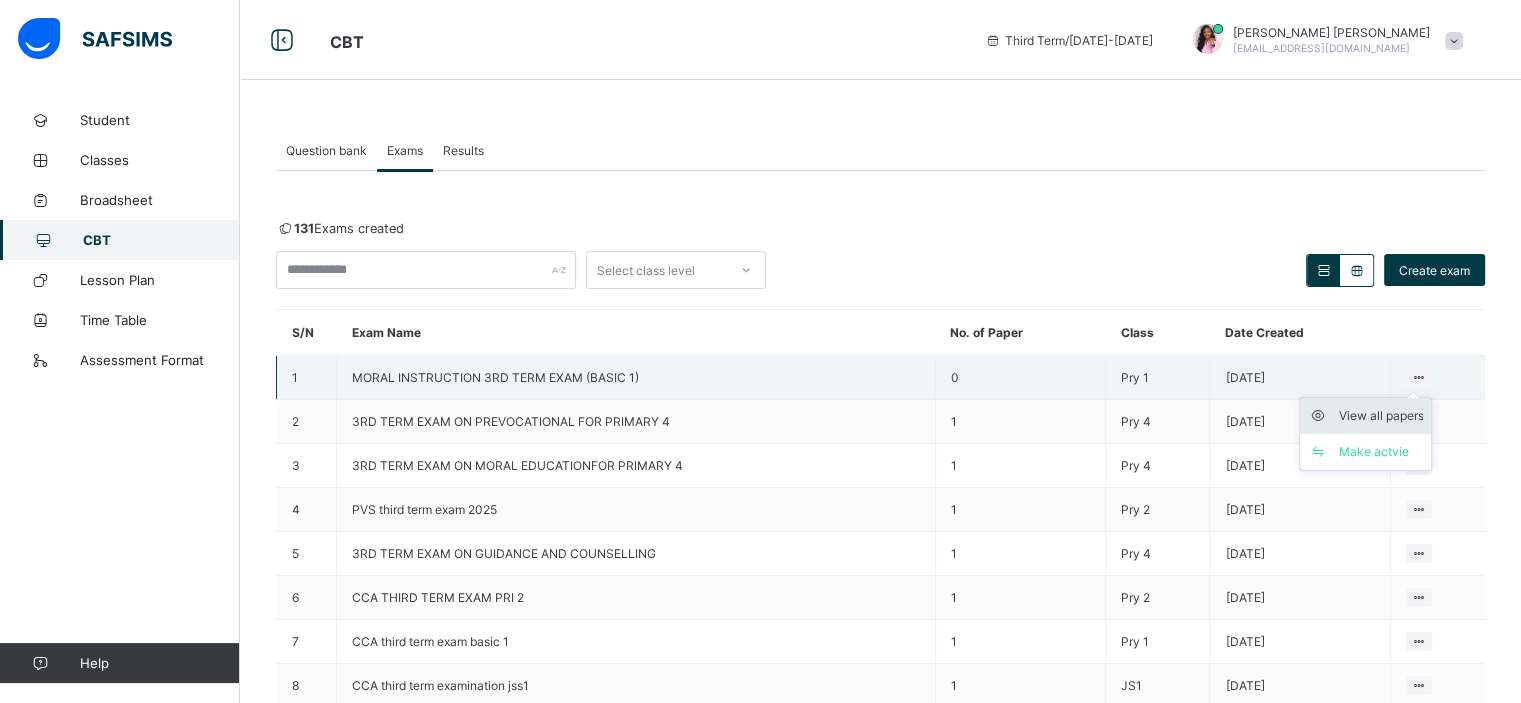 click on "View all papers" at bounding box center (1380, 416) 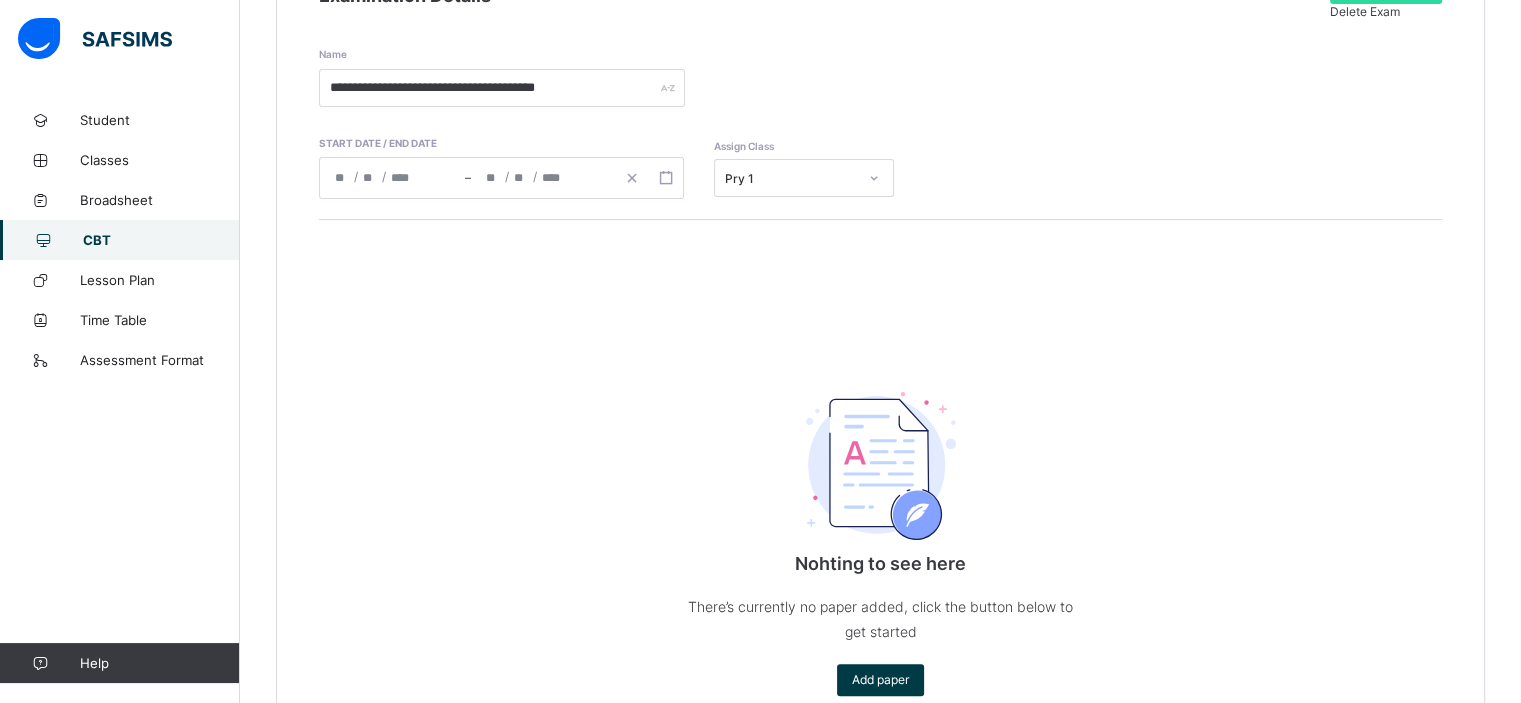 scroll, scrollTop: 346, scrollLeft: 0, axis: vertical 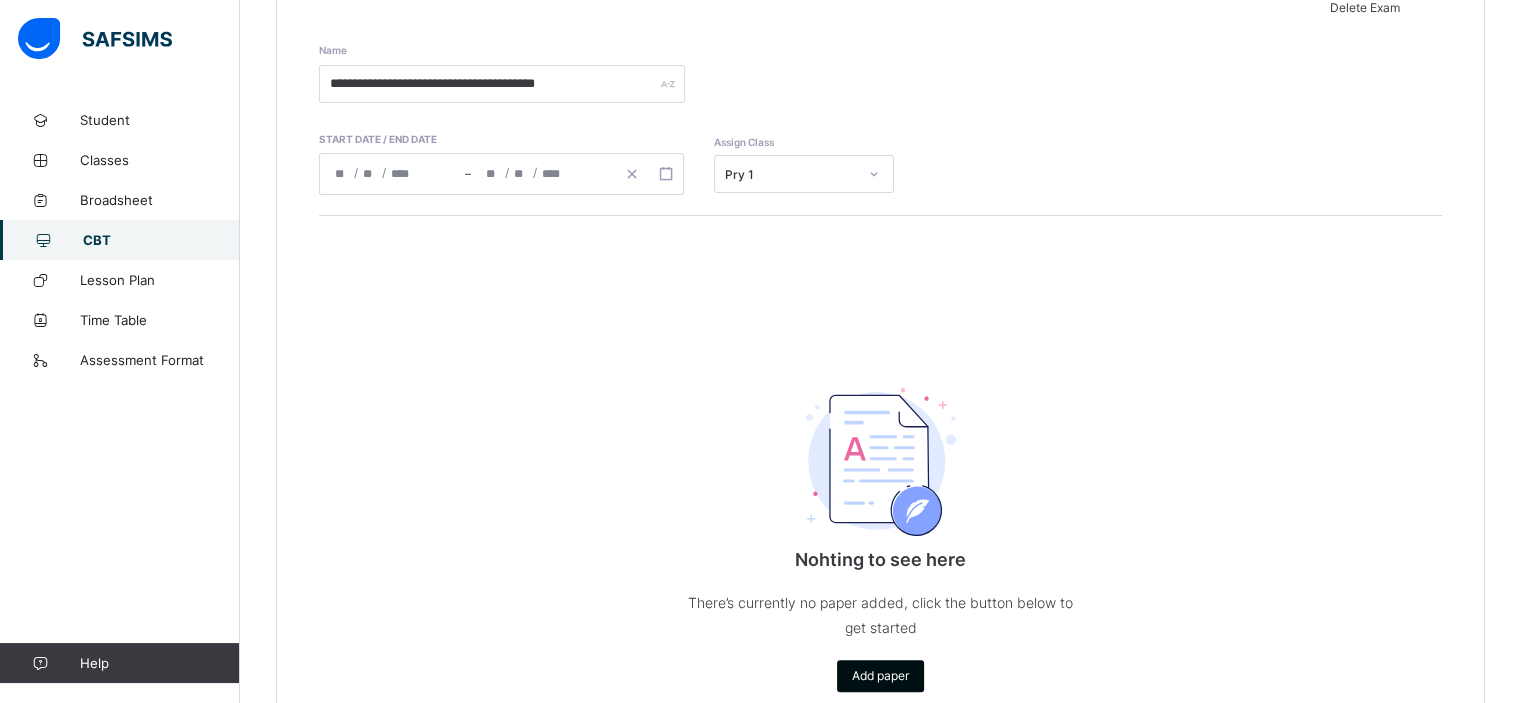 click on "Add paper" at bounding box center (880, 675) 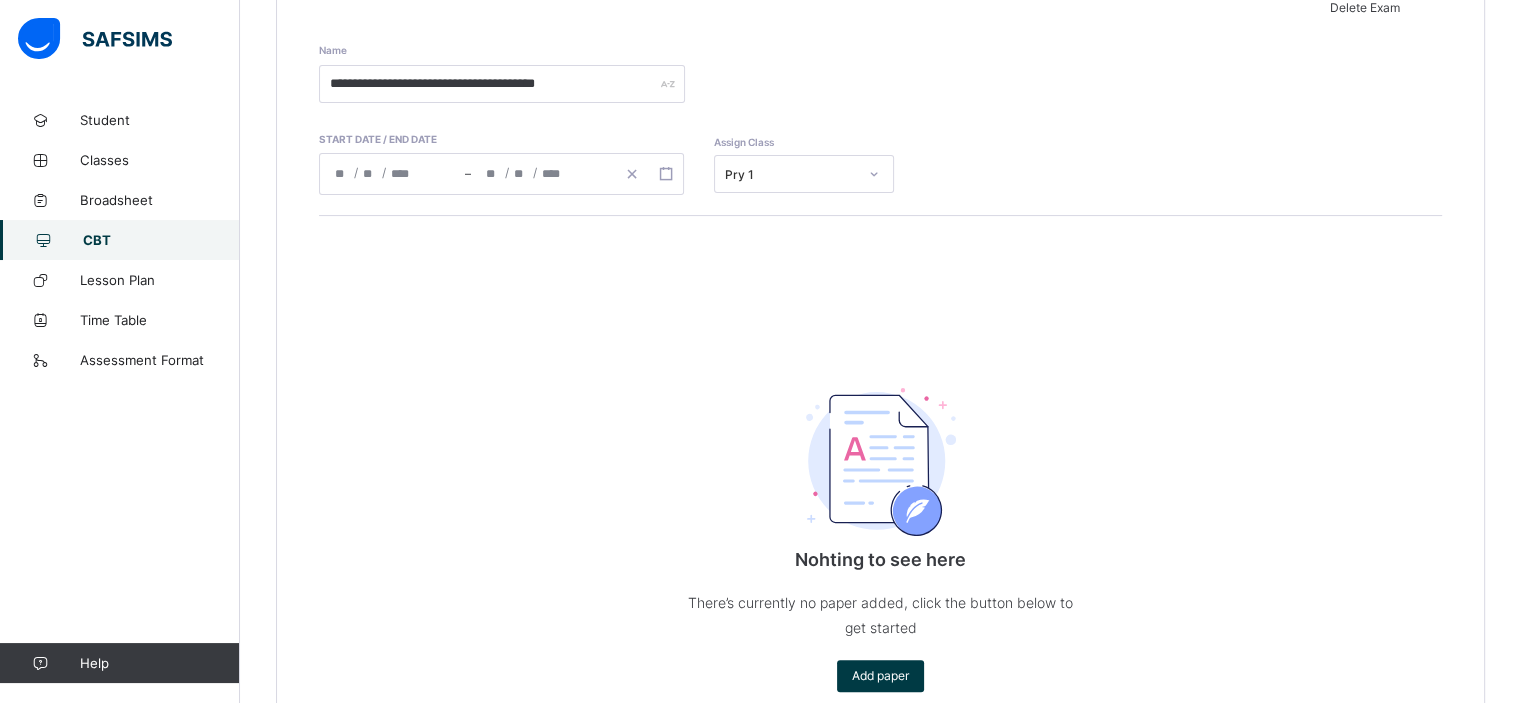 click on "Nothing to see here Select subject to display list of questions" at bounding box center (645, 1192) 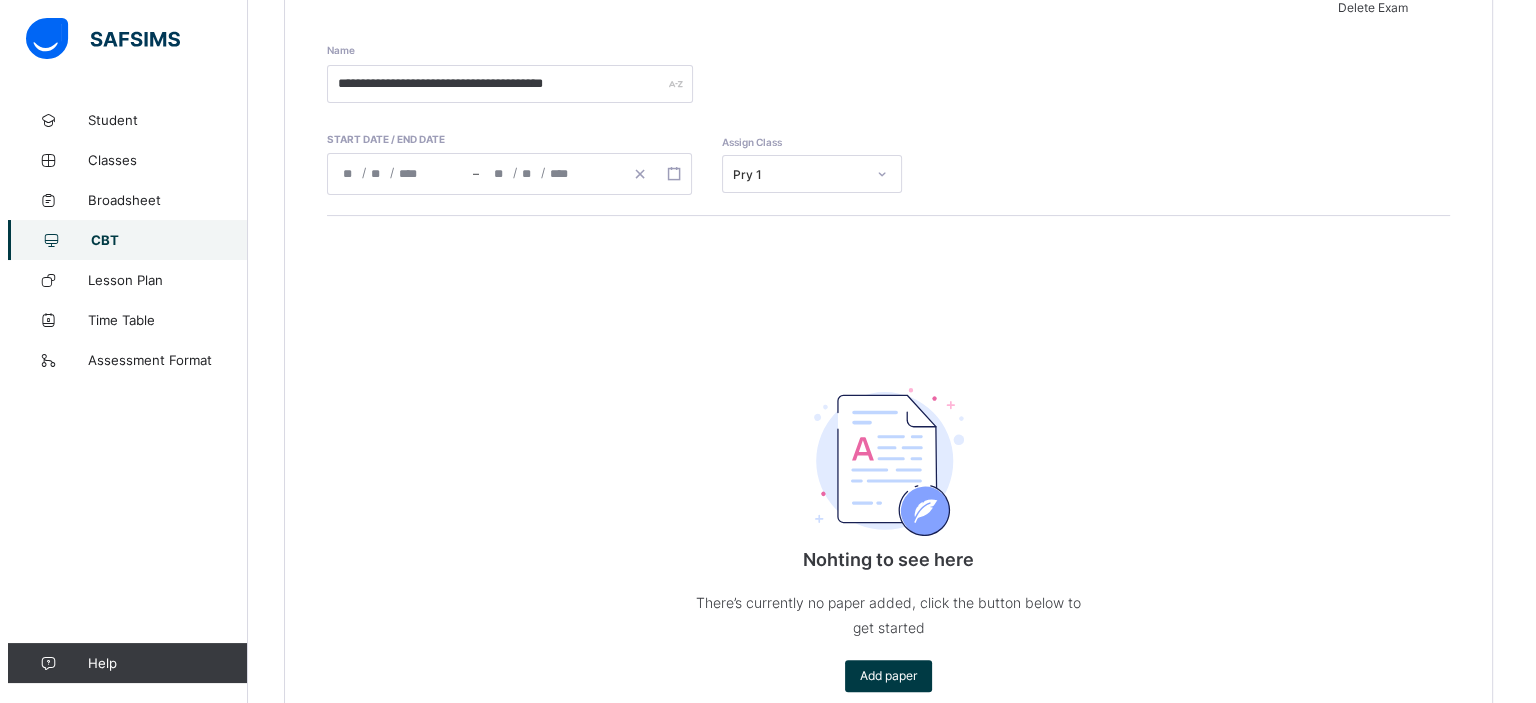 scroll, scrollTop: 168, scrollLeft: 0, axis: vertical 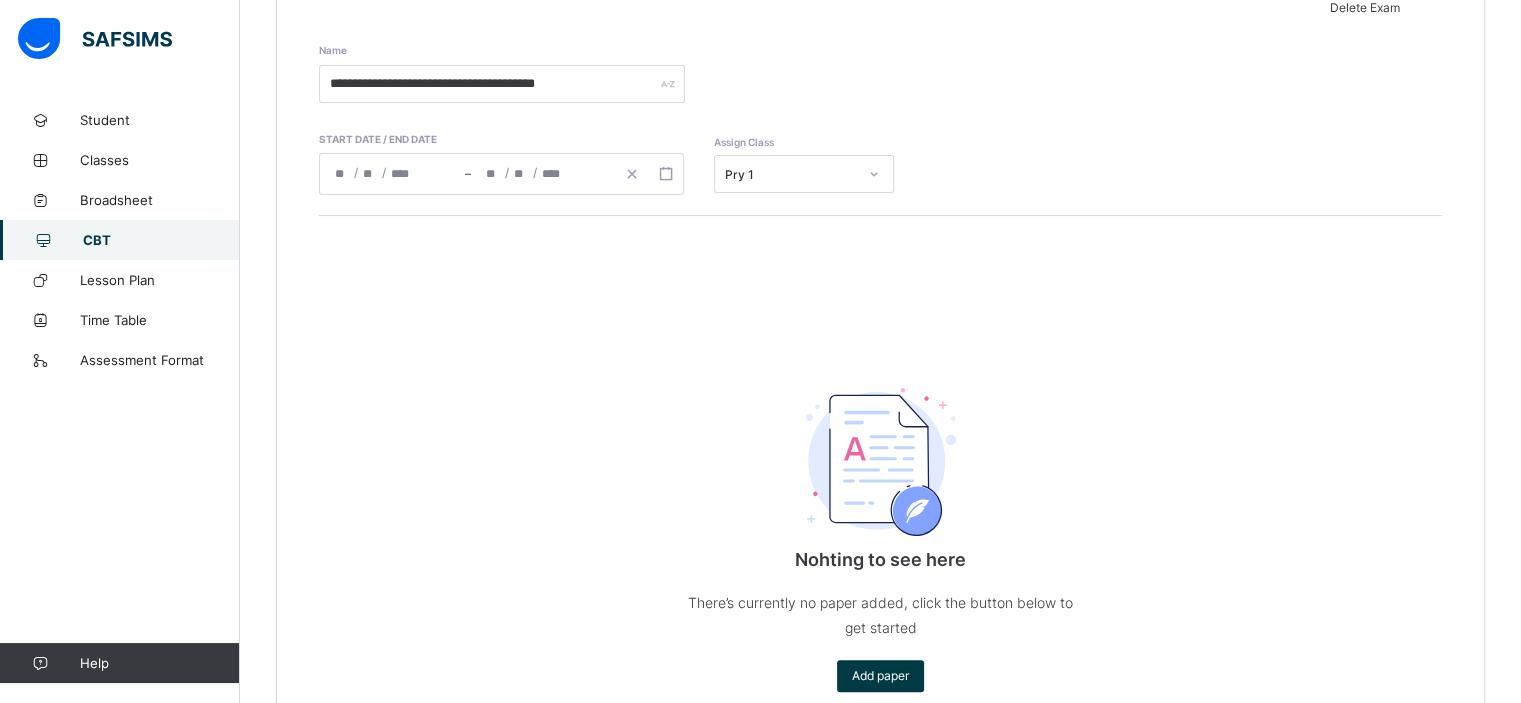 click on "Moral Instruction" at bounding box center (764, 1088) 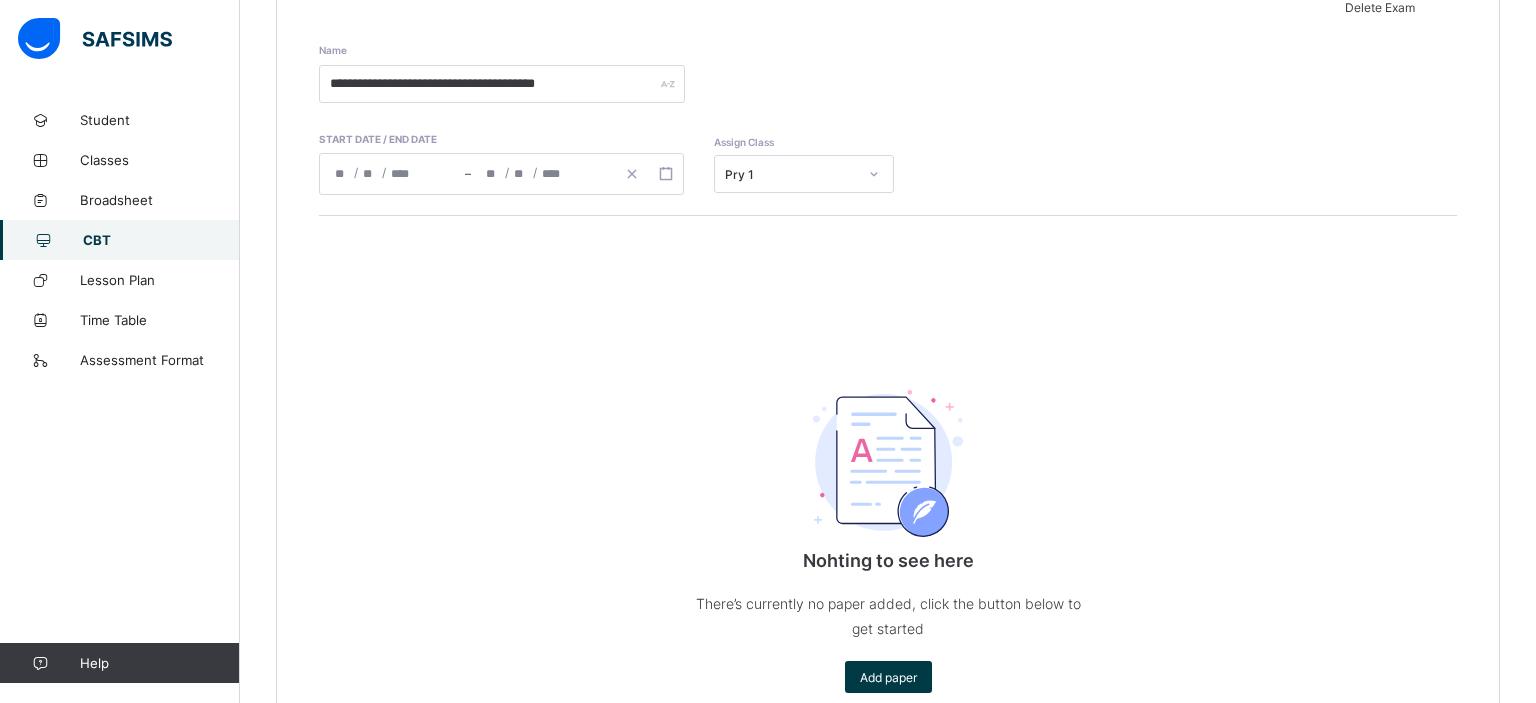 click at bounding box center (384, 884) 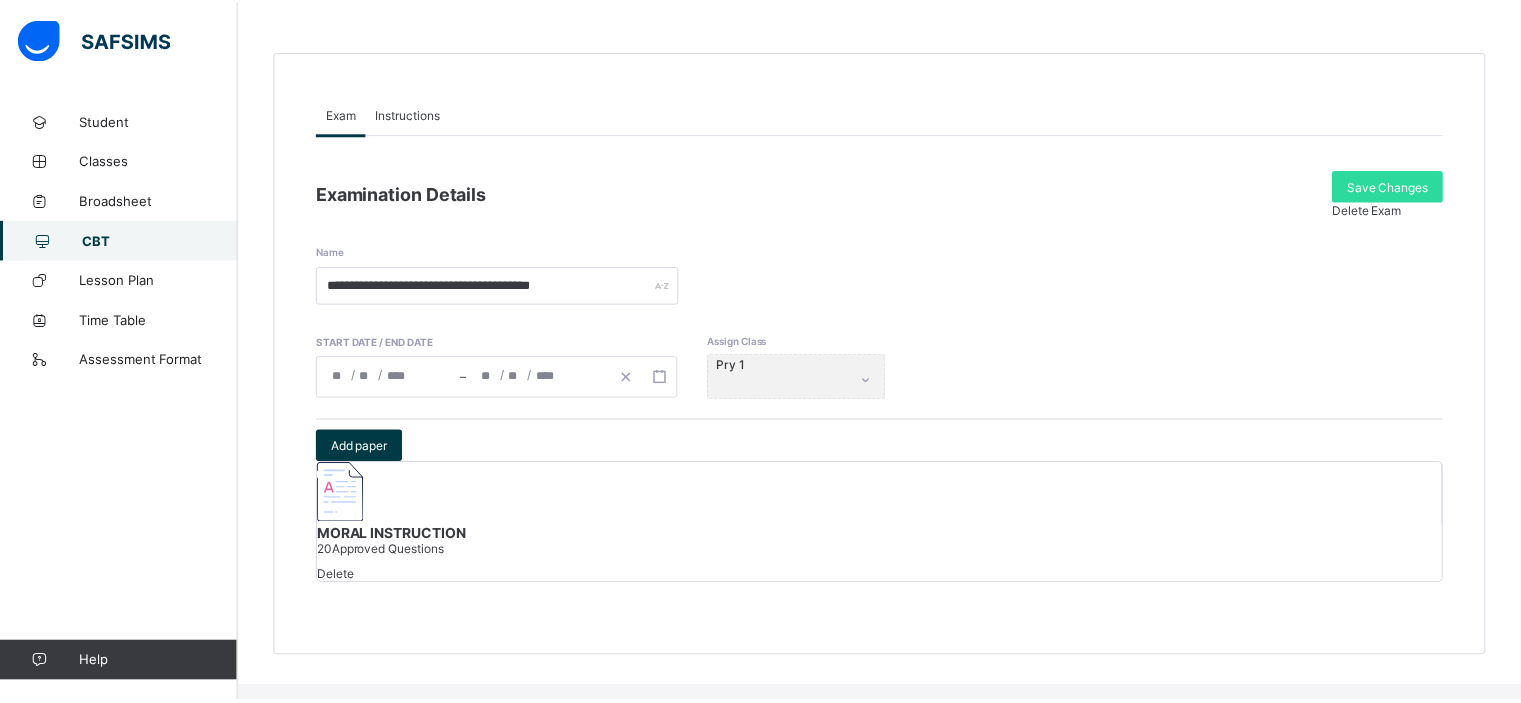 scroll, scrollTop: 188, scrollLeft: 0, axis: vertical 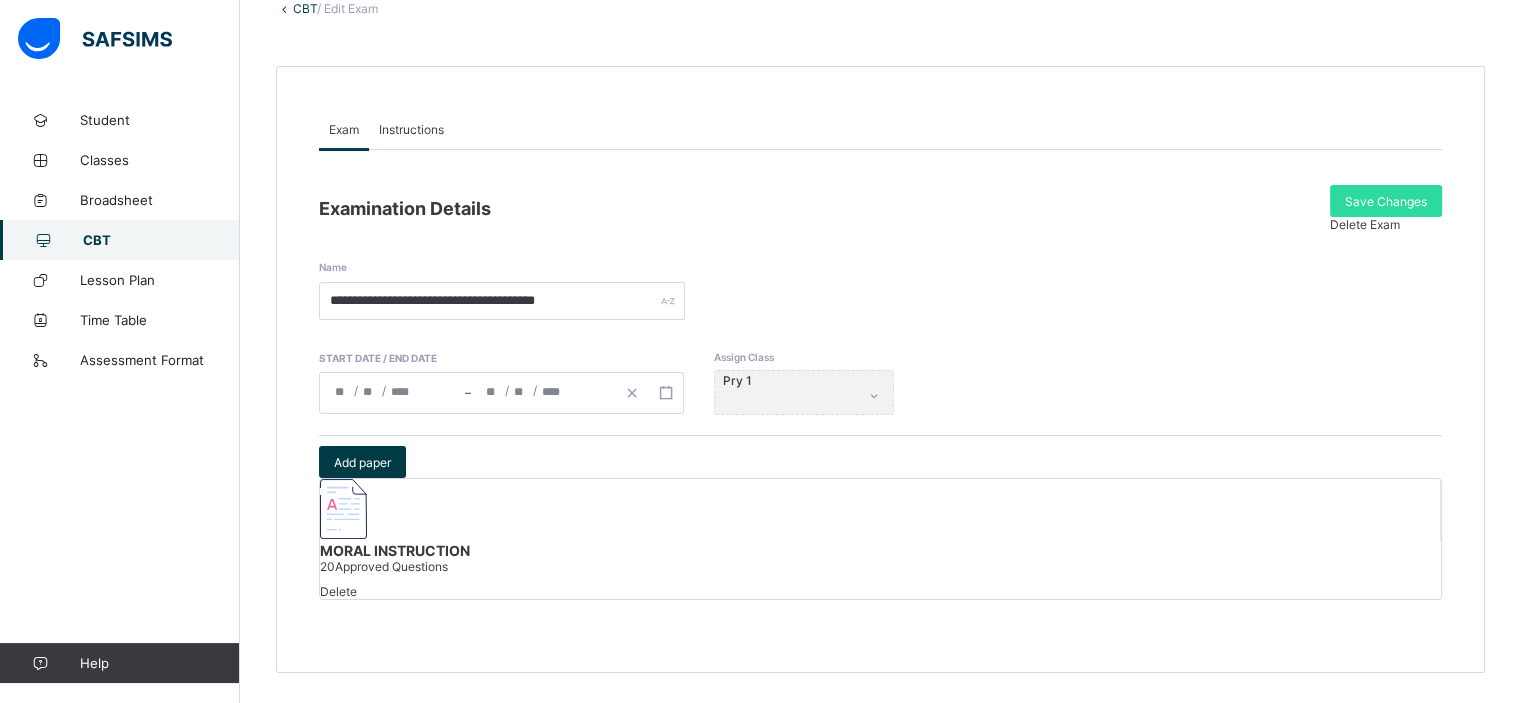 click on "CBT" at bounding box center (161, 240) 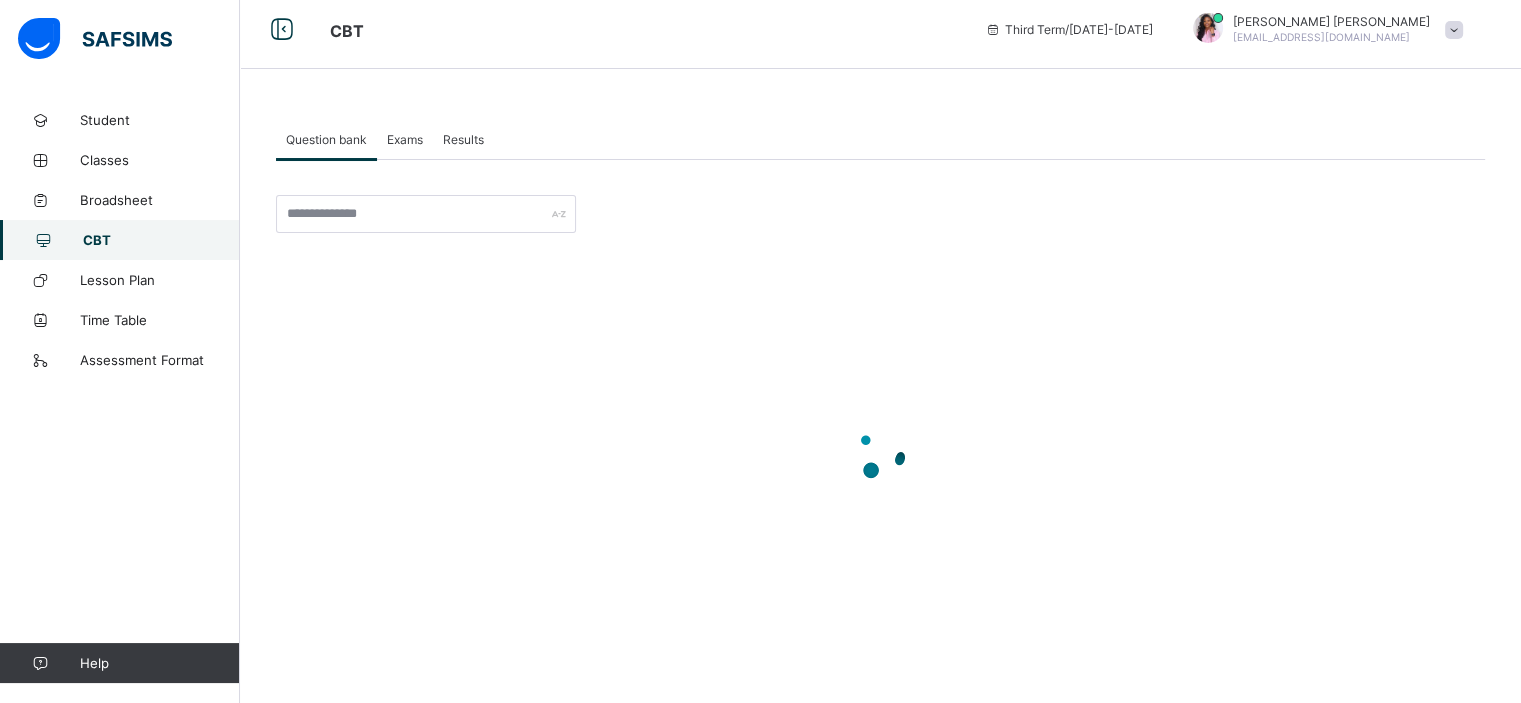 scroll, scrollTop: 10, scrollLeft: 0, axis: vertical 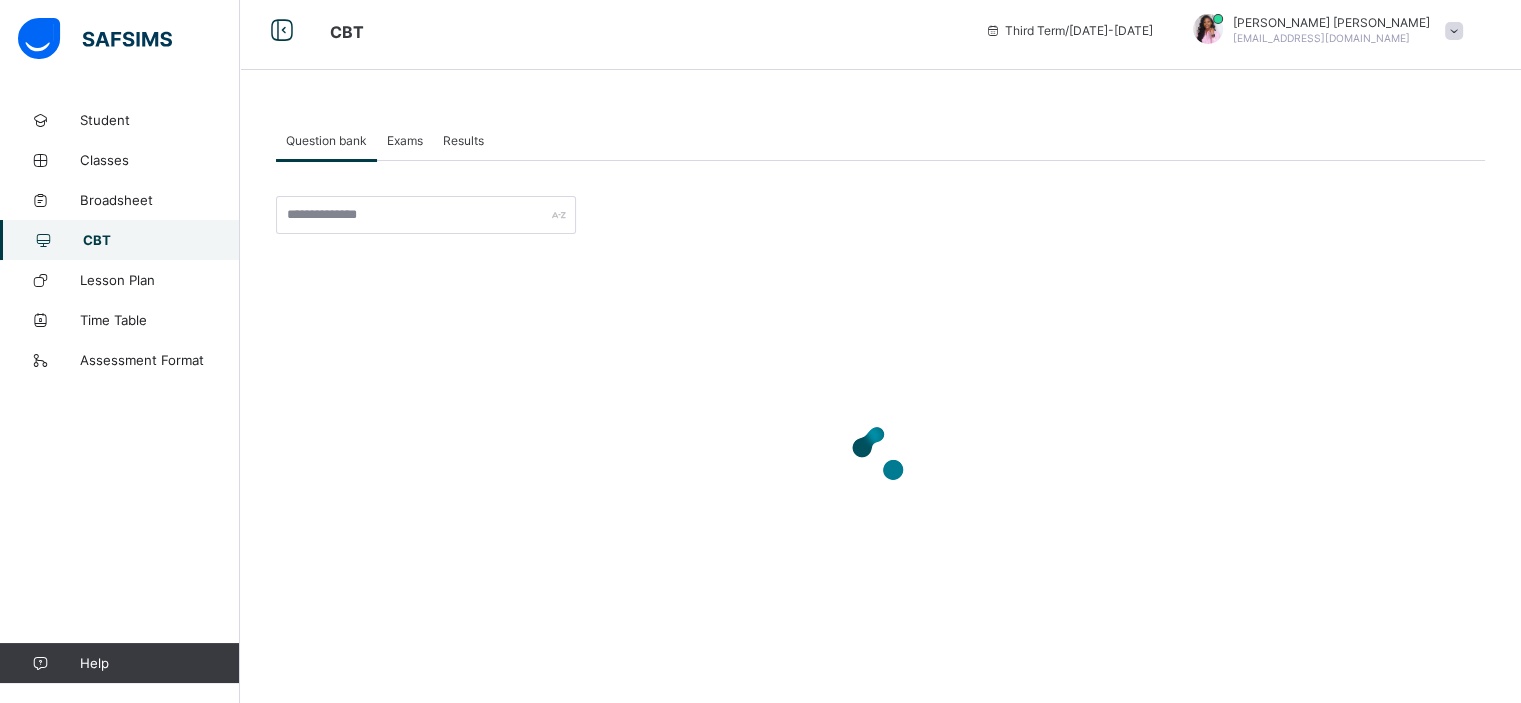 click on "Exams" at bounding box center (405, 140) 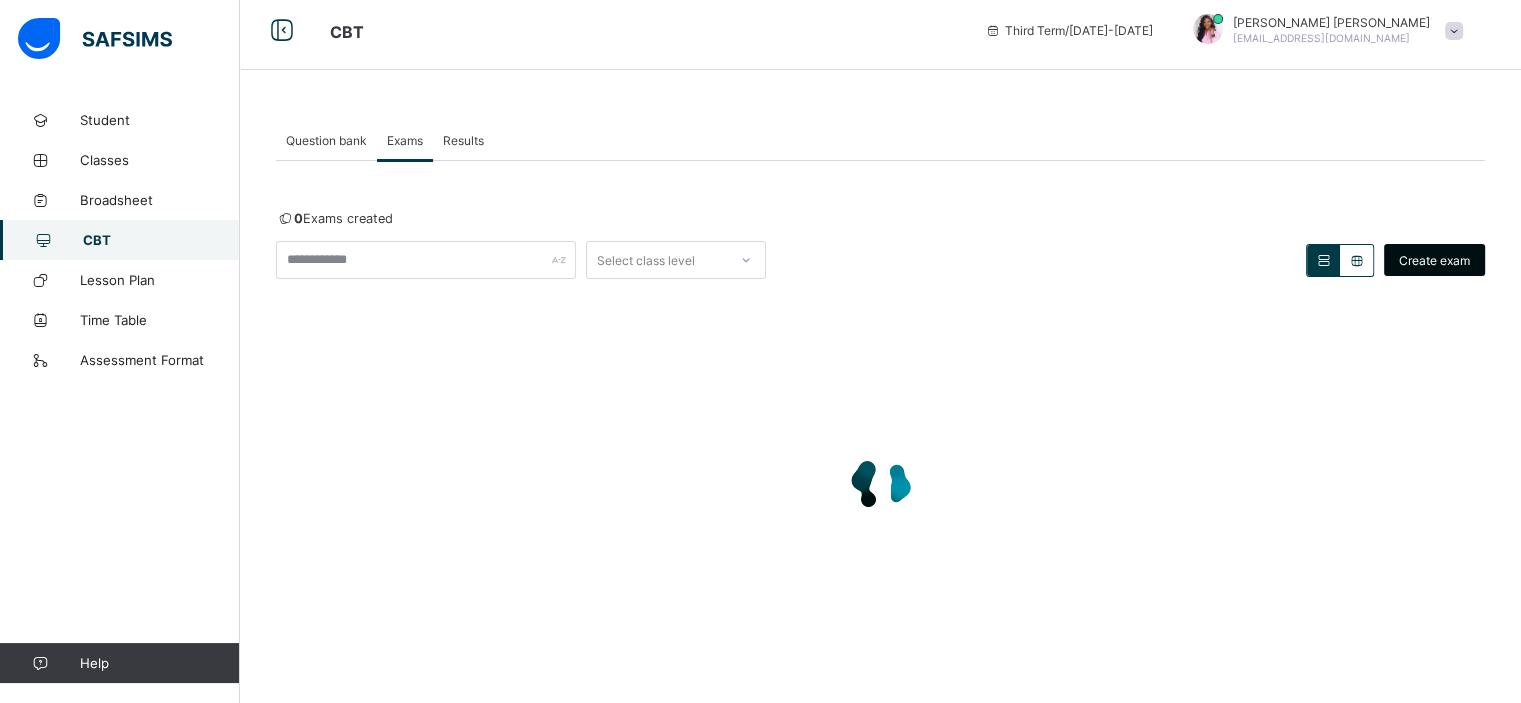 click on "Create exam" at bounding box center (1434, 260) 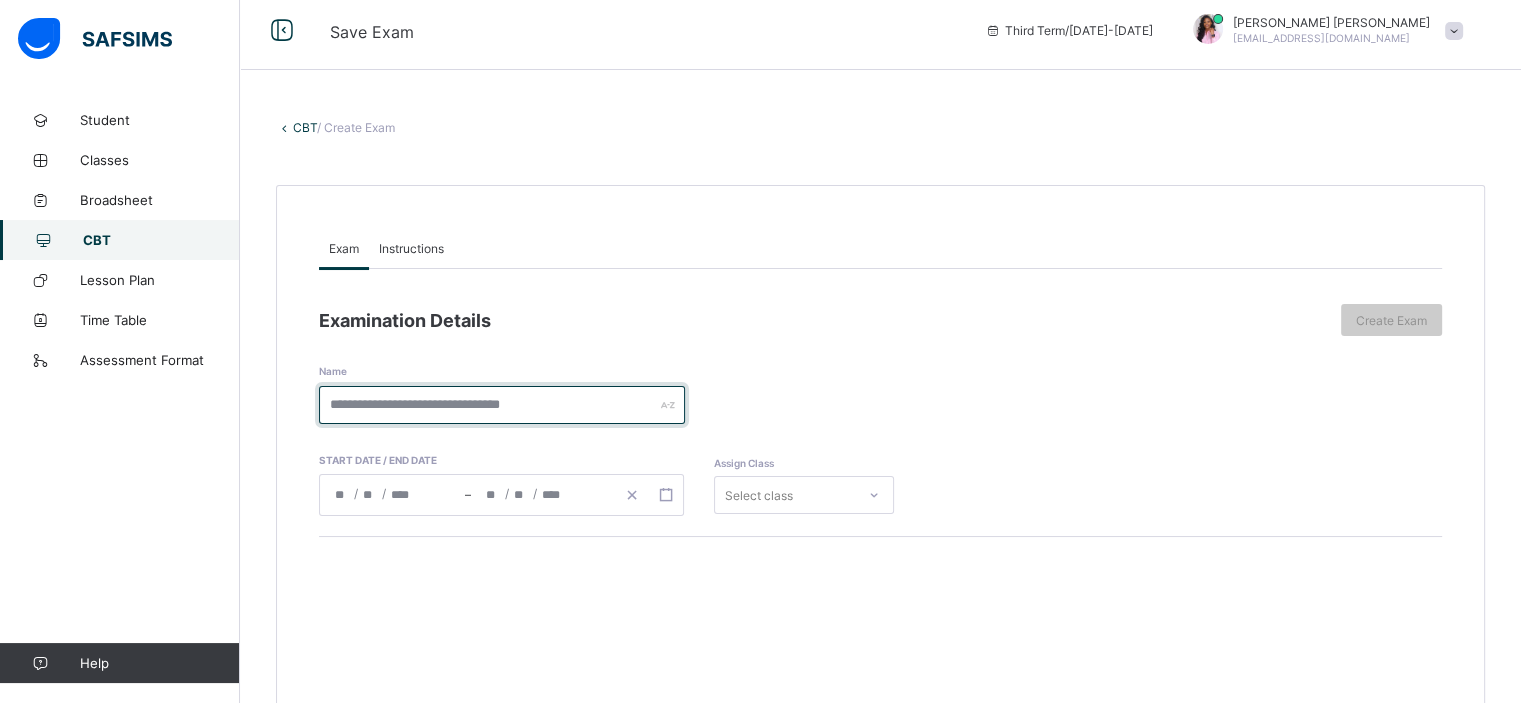 click at bounding box center (502, 405) 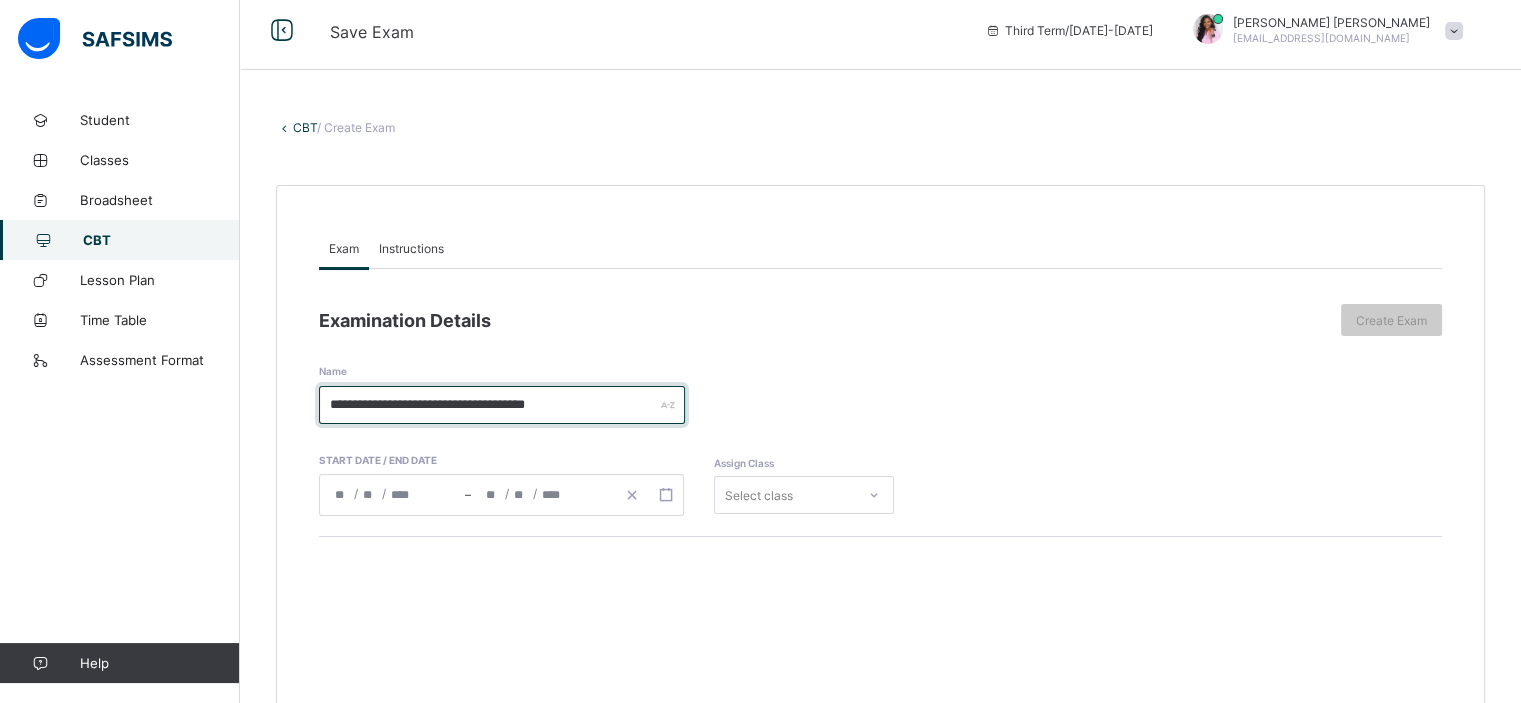 type on "**********" 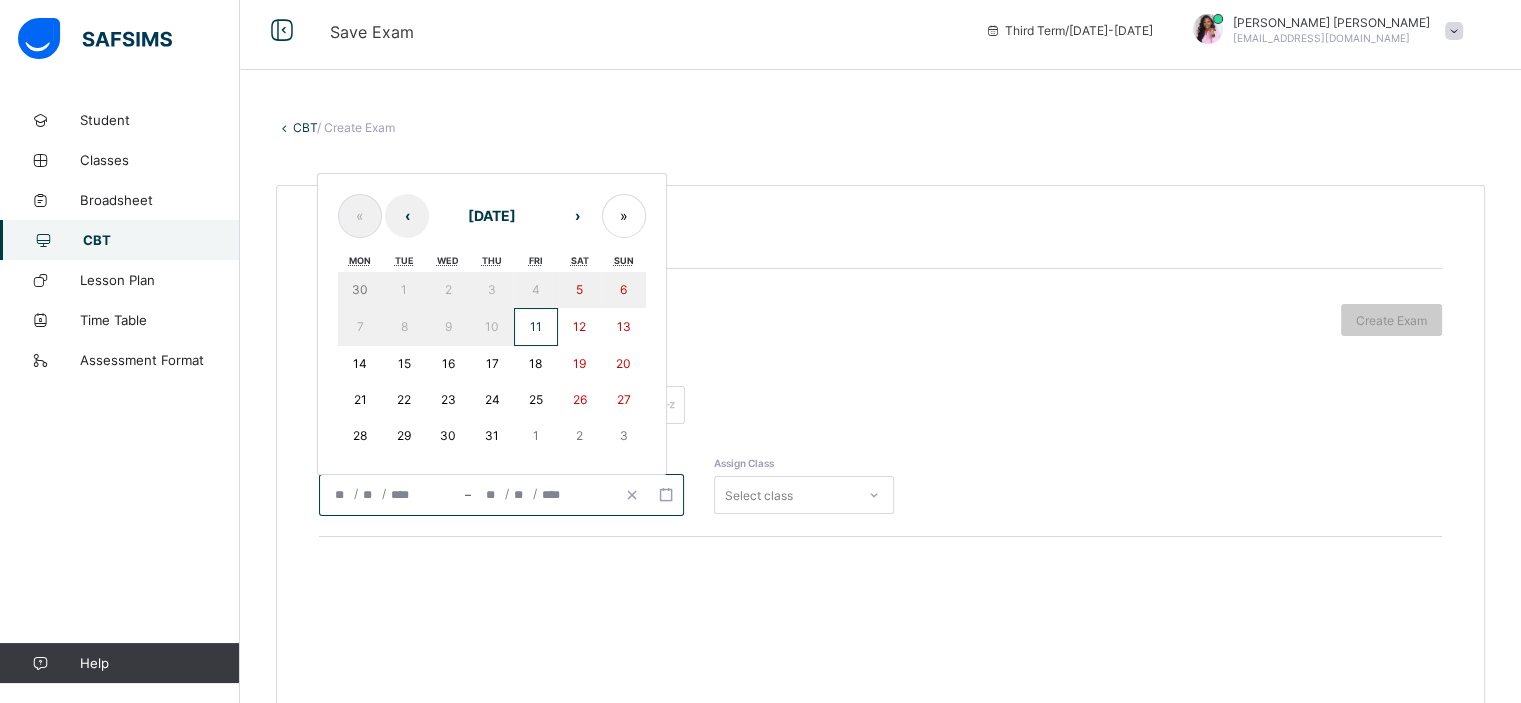 click 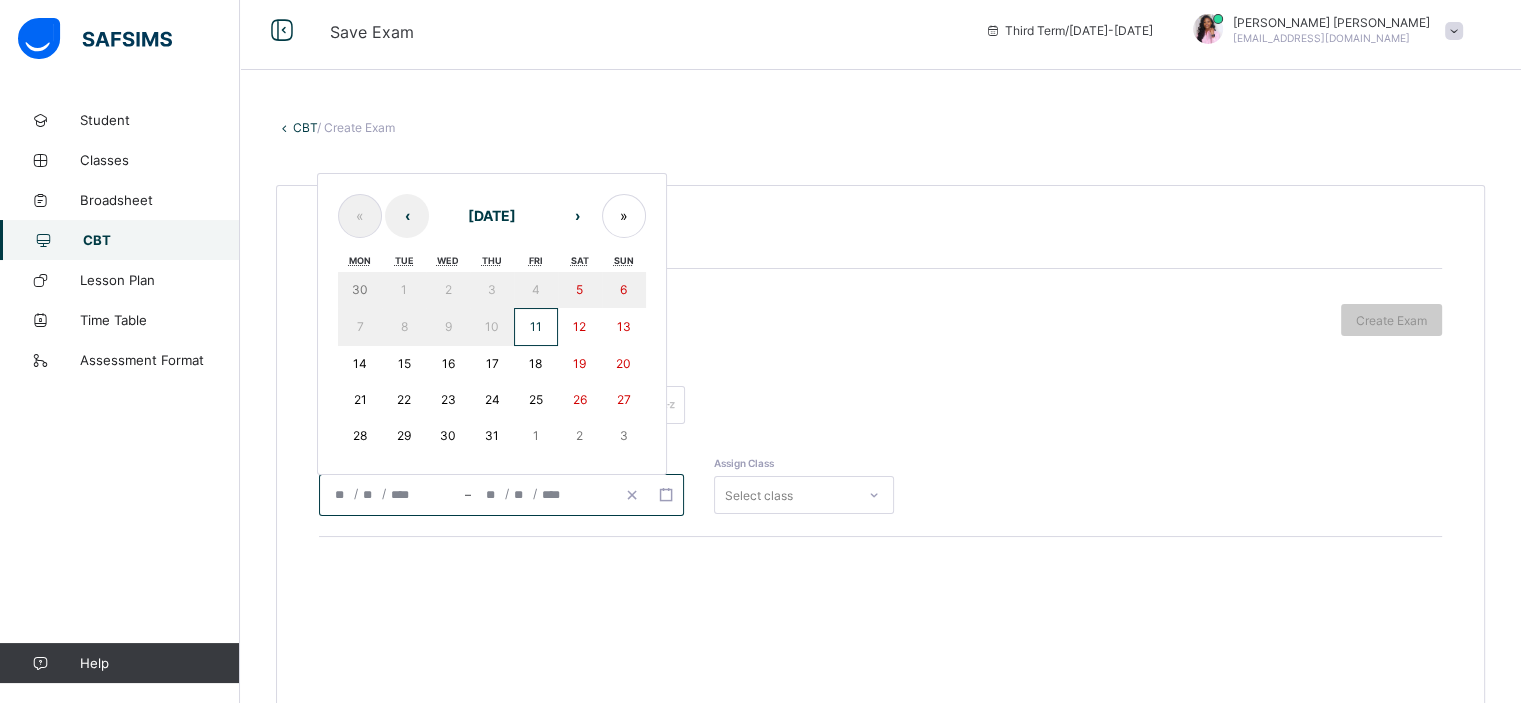 click on "17" at bounding box center (491, 363) 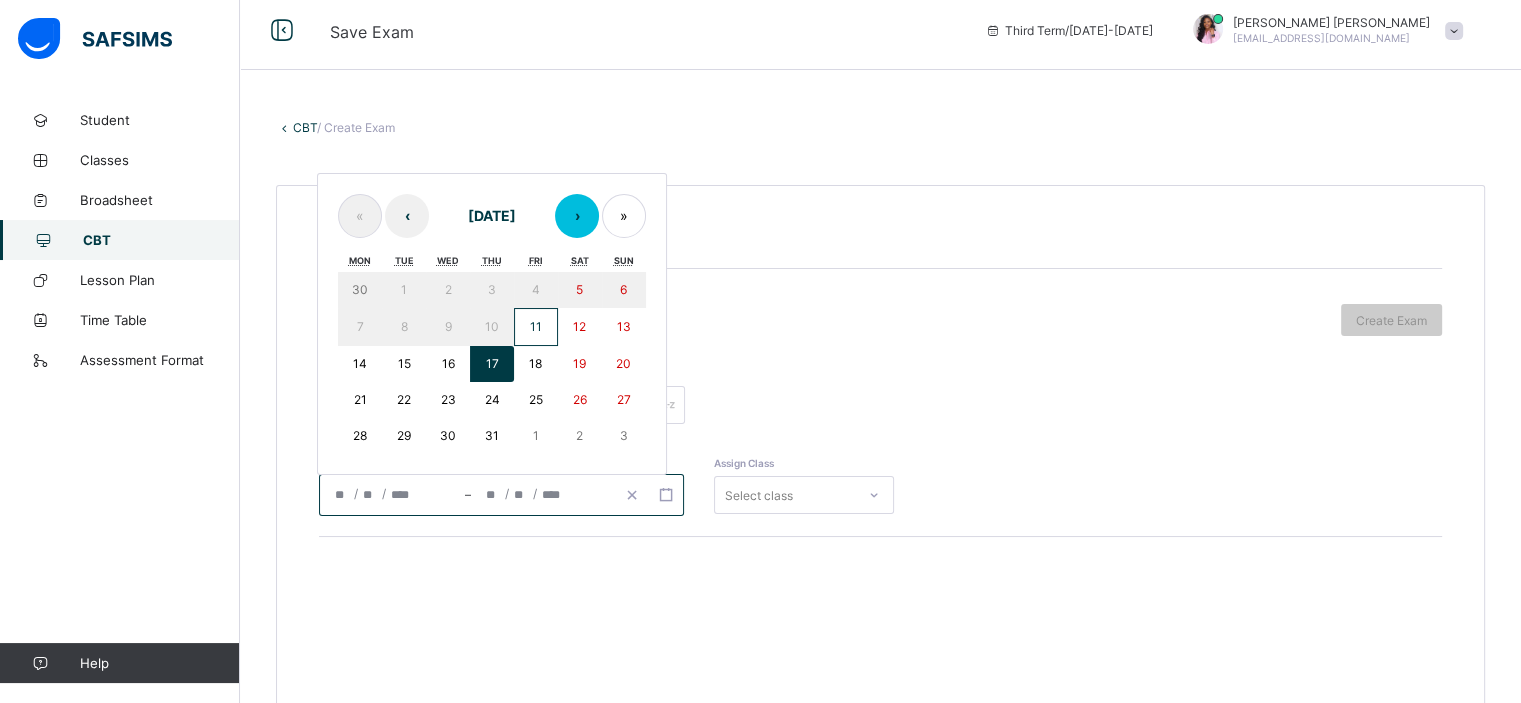 click on "›" at bounding box center (577, 216) 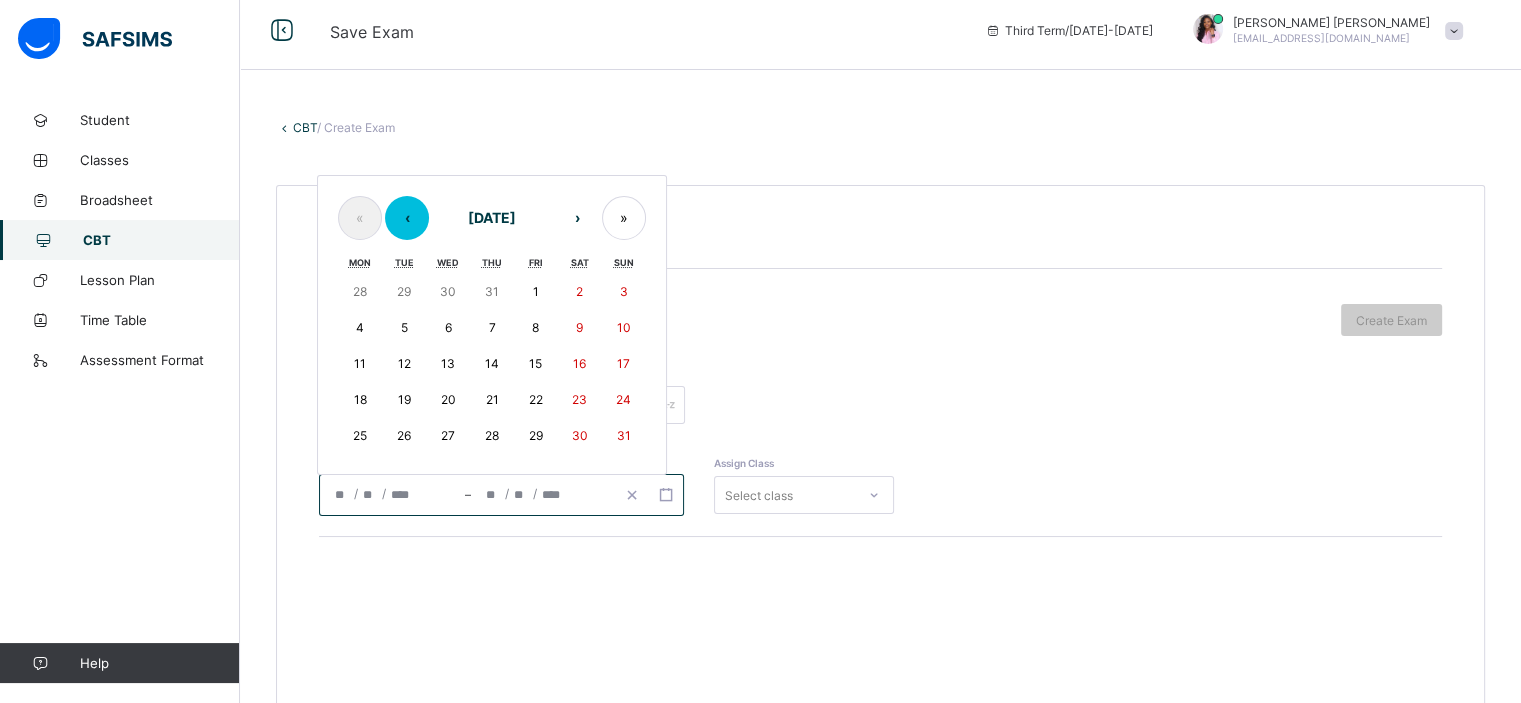 click on "‹" at bounding box center [407, 218] 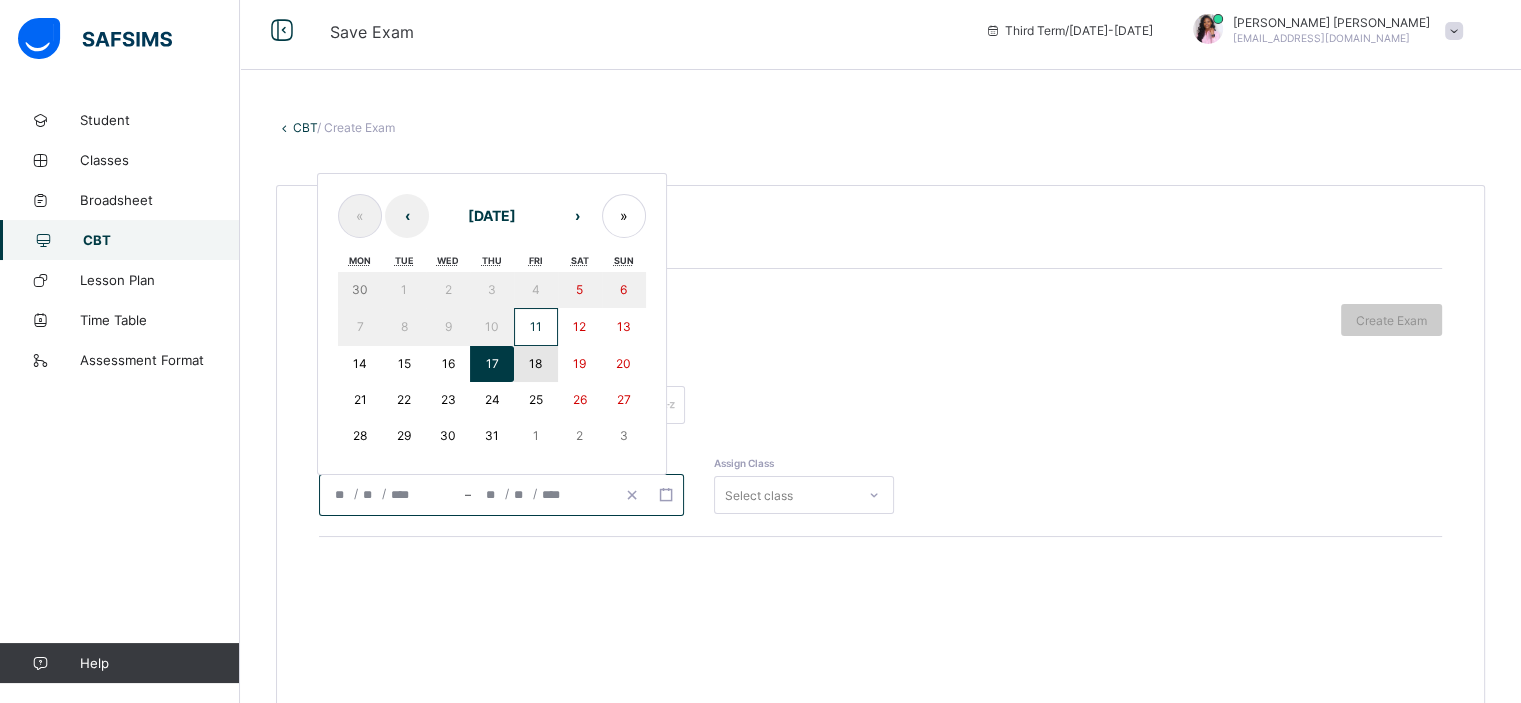 click on "18" at bounding box center (535, 363) 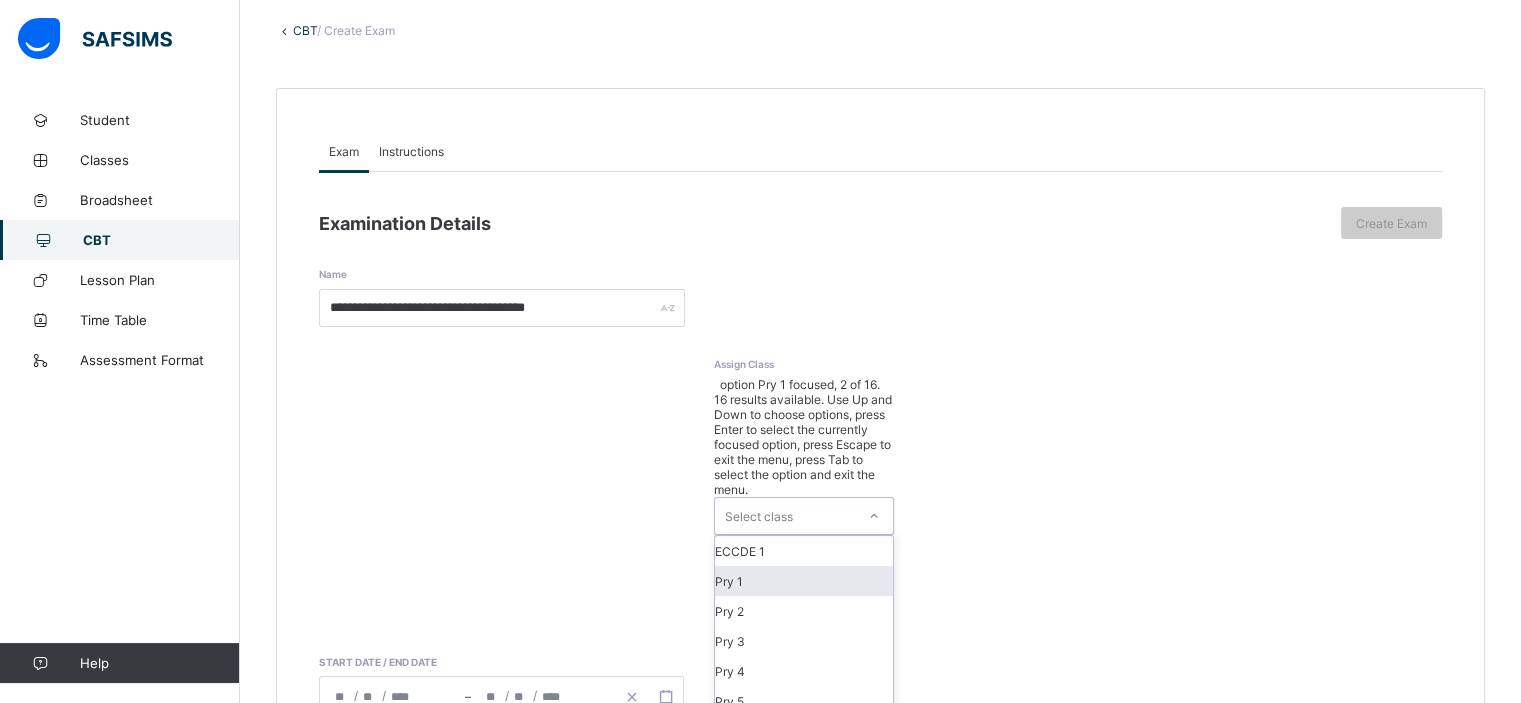 click on "option Pry 1 focused, 2 of 16. 16 results available. Use Up and Down to choose options, press Enter to select the currently focused option, press Escape to exit the menu, press Tab to select the option and exit the menu. Select class ECCDE 1 Pry 1 Pry 2 Pry 3 Pry 4 Pry 5 Pry 6 JS1 JS2 JS3 ECCDE 2 ECCDE II Pre ECC Nur 1 Nur 2 Pre ECC" at bounding box center (804, 697) 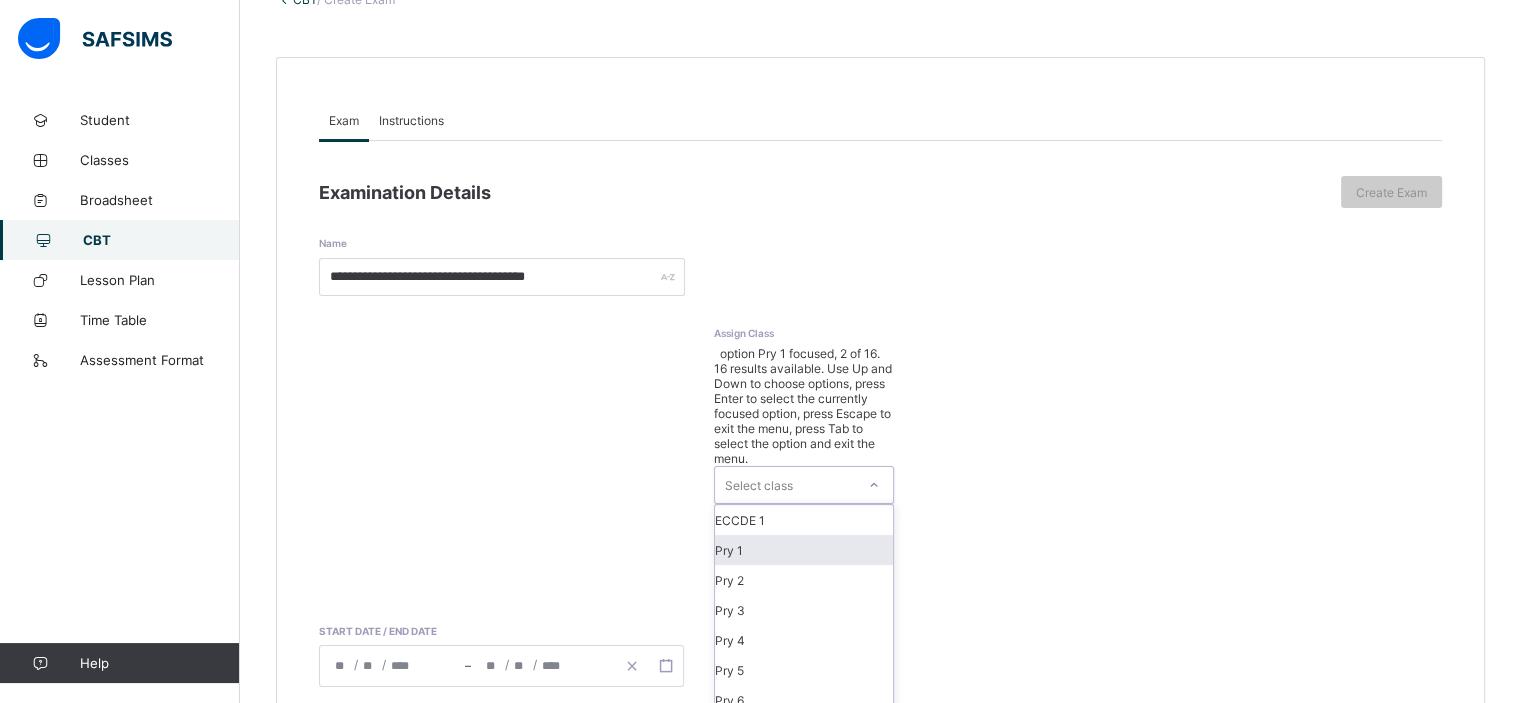 click on "Pry 1" at bounding box center [804, 550] 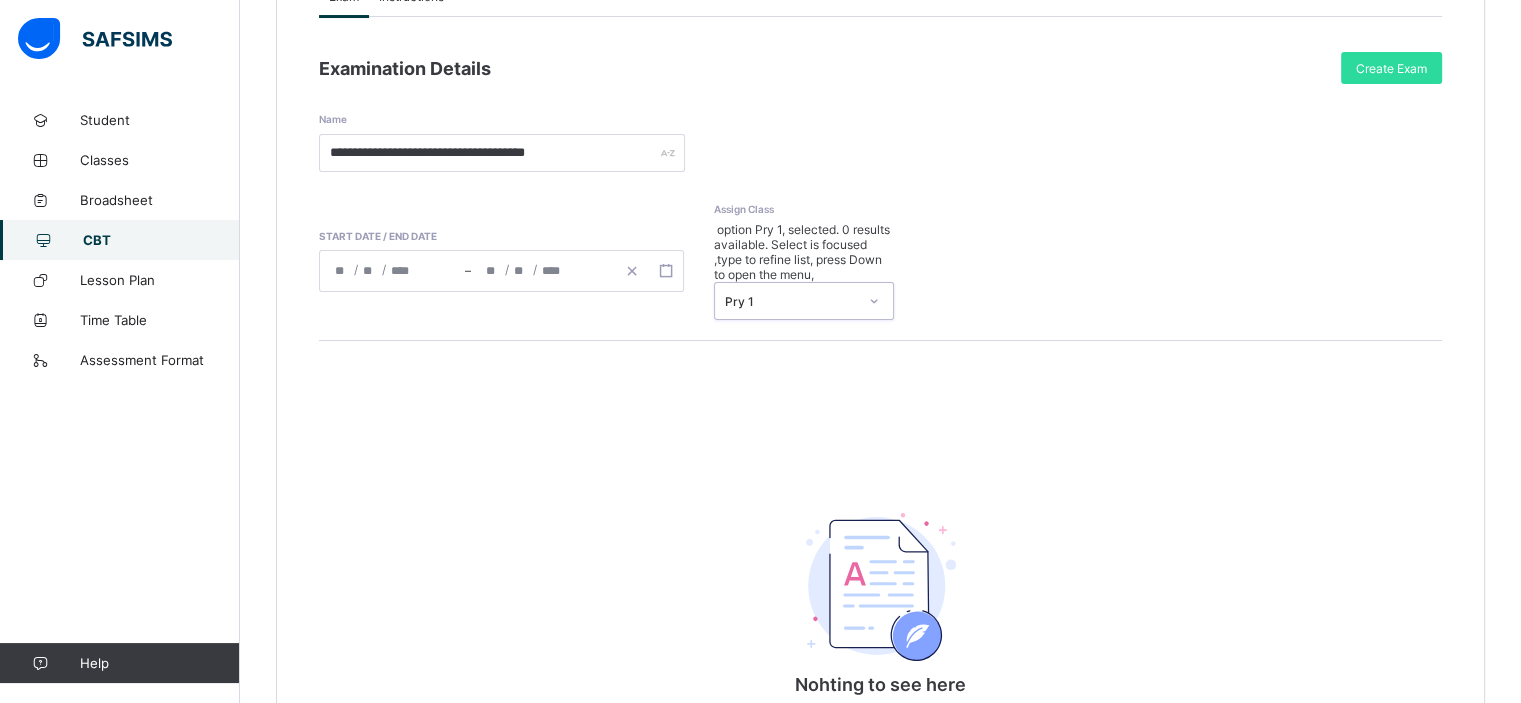 scroll, scrollTop: 0, scrollLeft: 0, axis: both 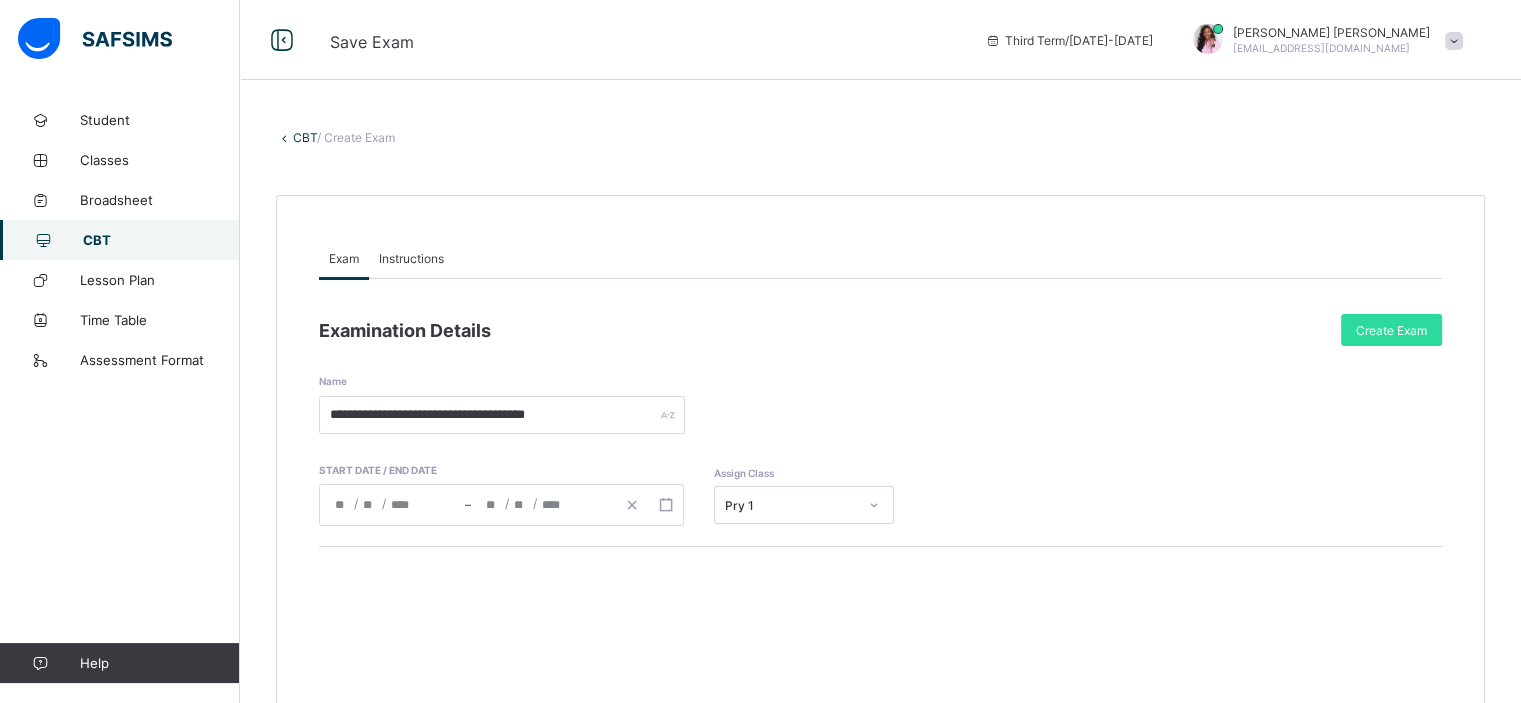 click on "Instructions" at bounding box center [411, 258] 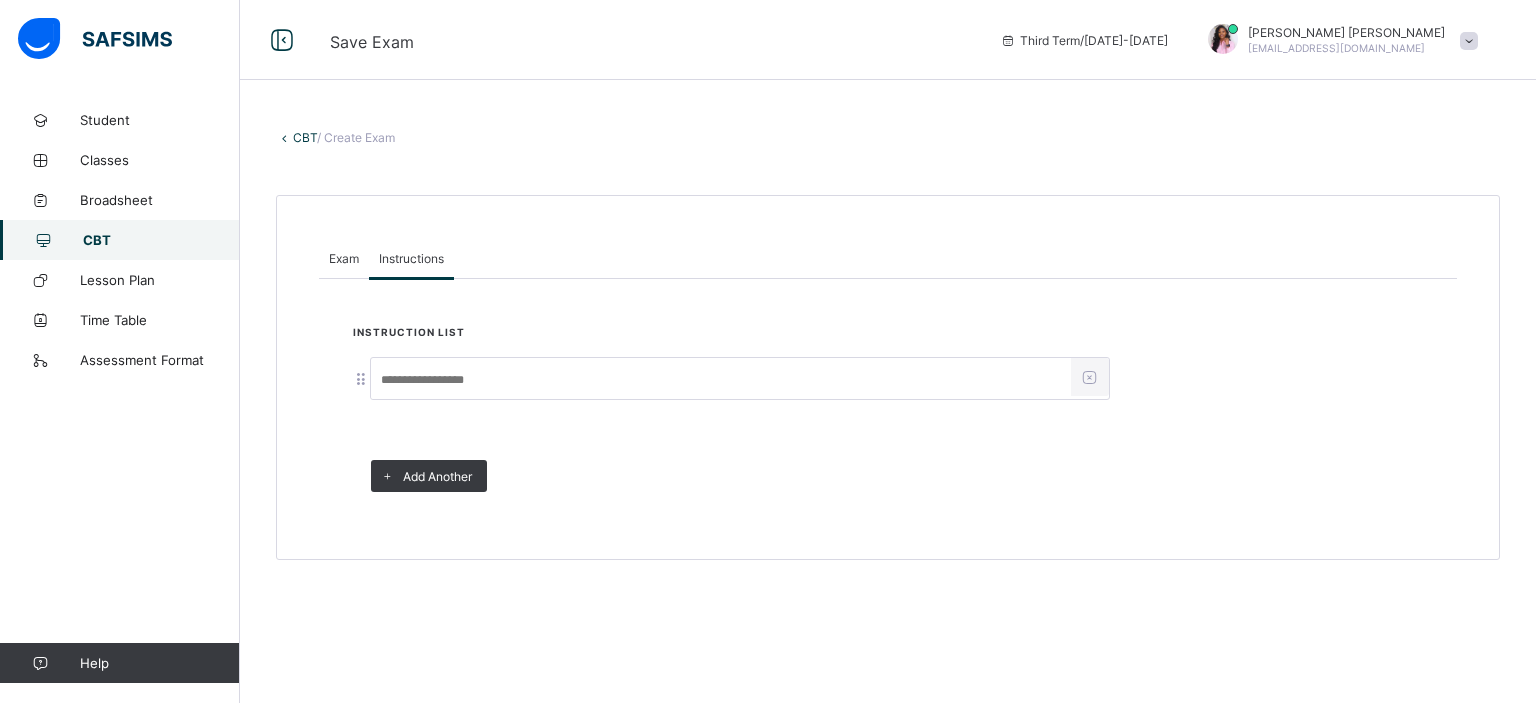 click at bounding box center (721, 380) 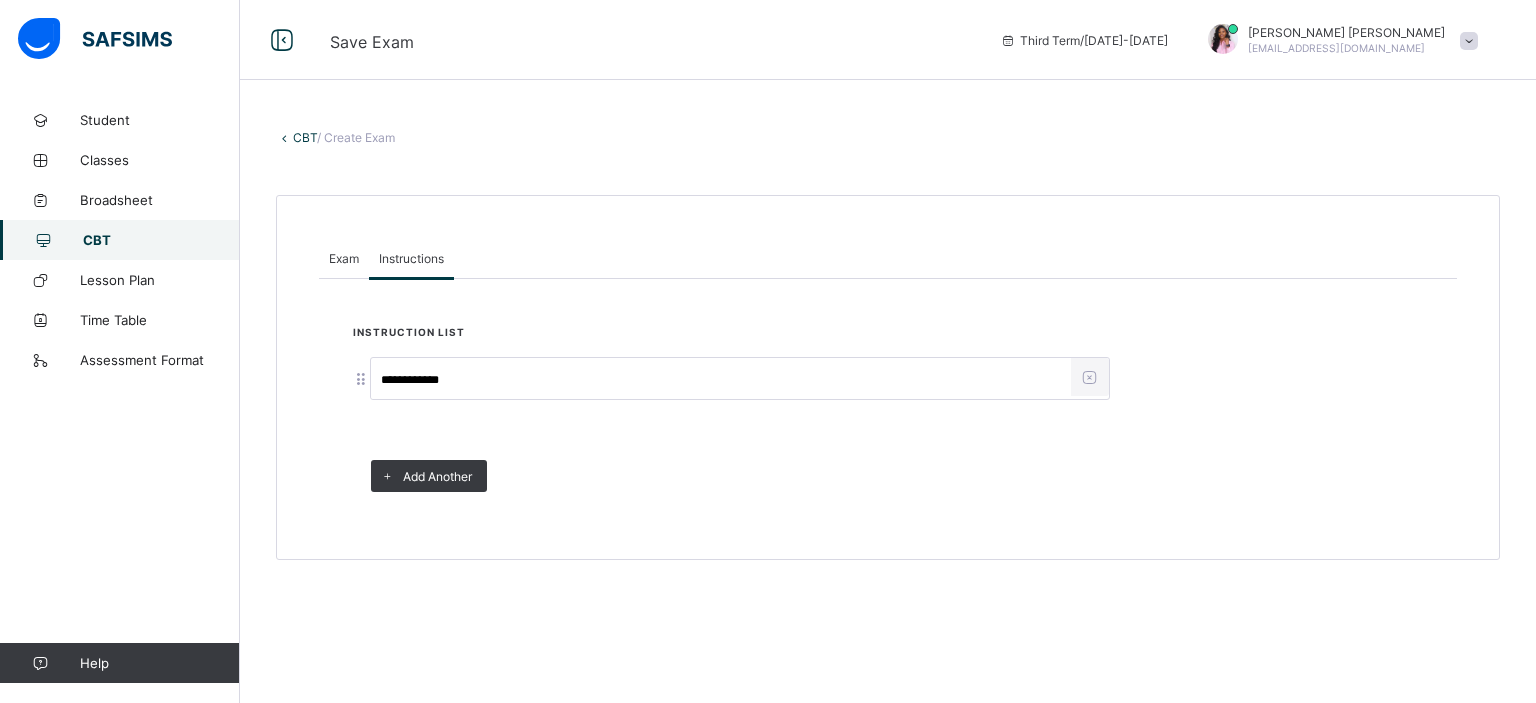 type on "**********" 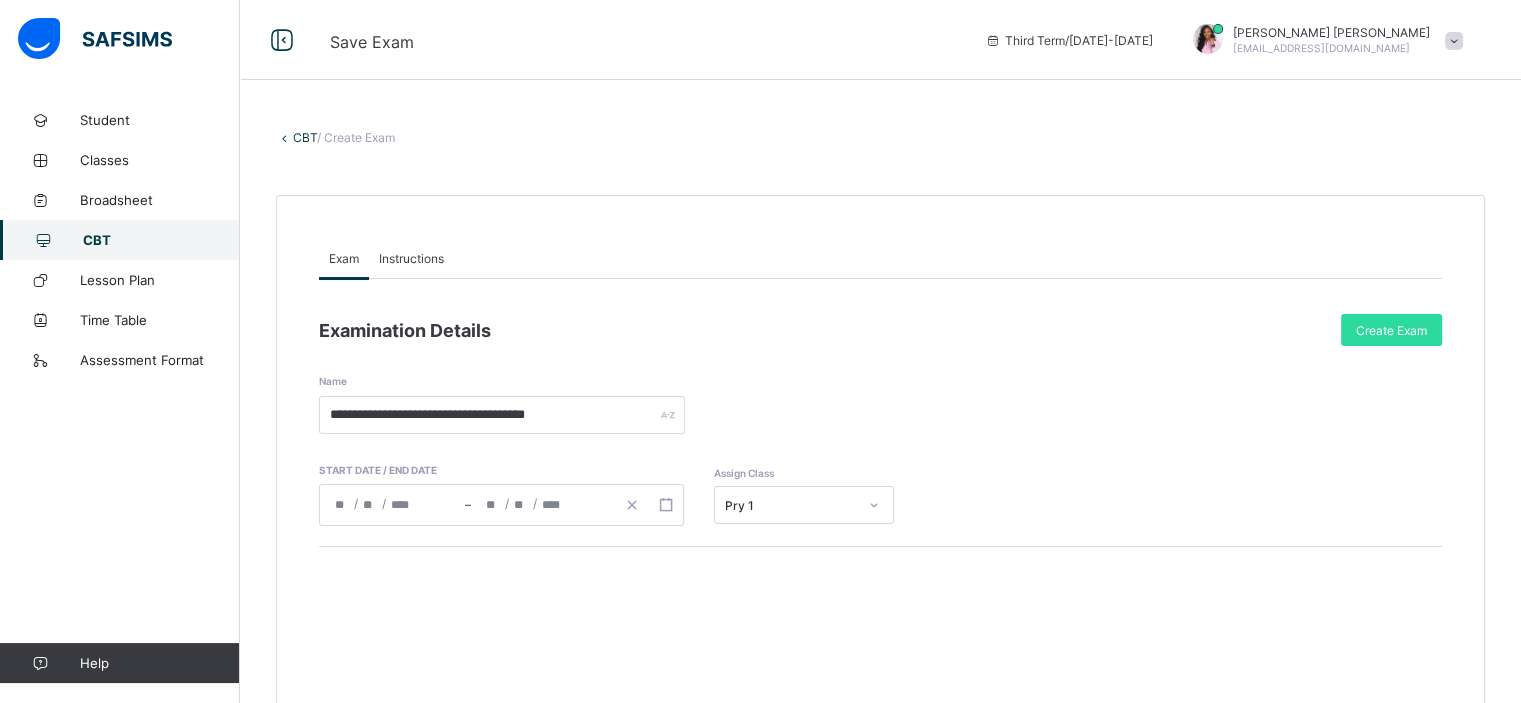 click on "Instructions" at bounding box center [411, 258] 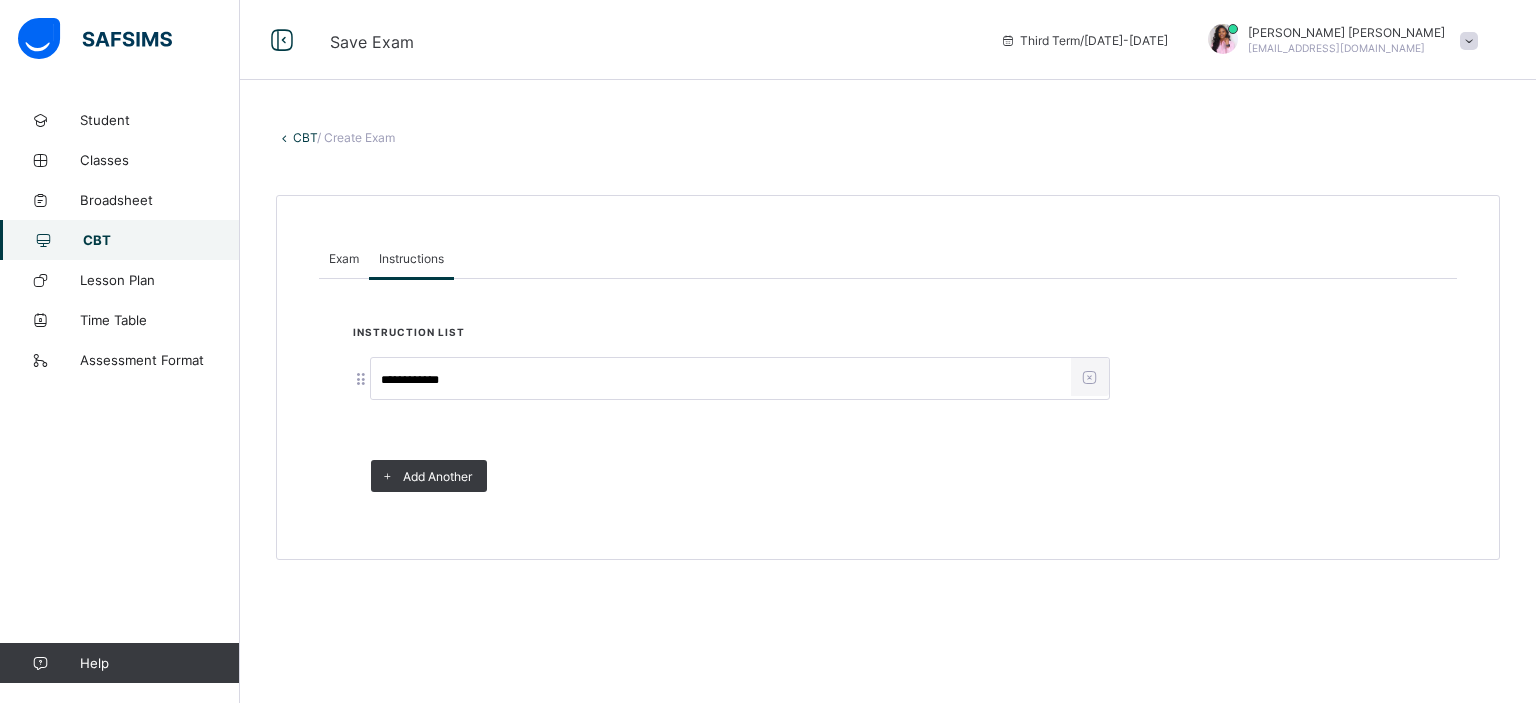 click on "Exam" at bounding box center [344, 258] 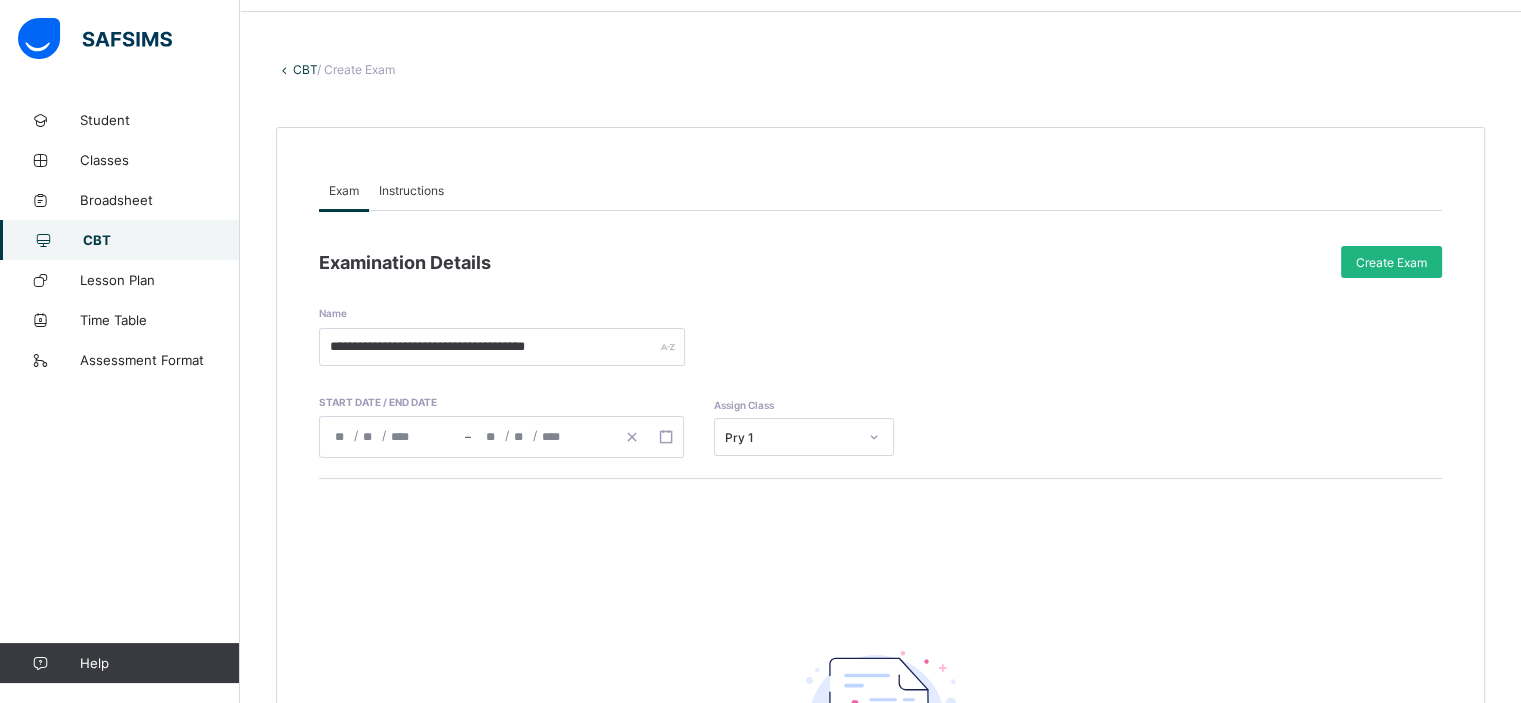 scroll, scrollTop: 0, scrollLeft: 0, axis: both 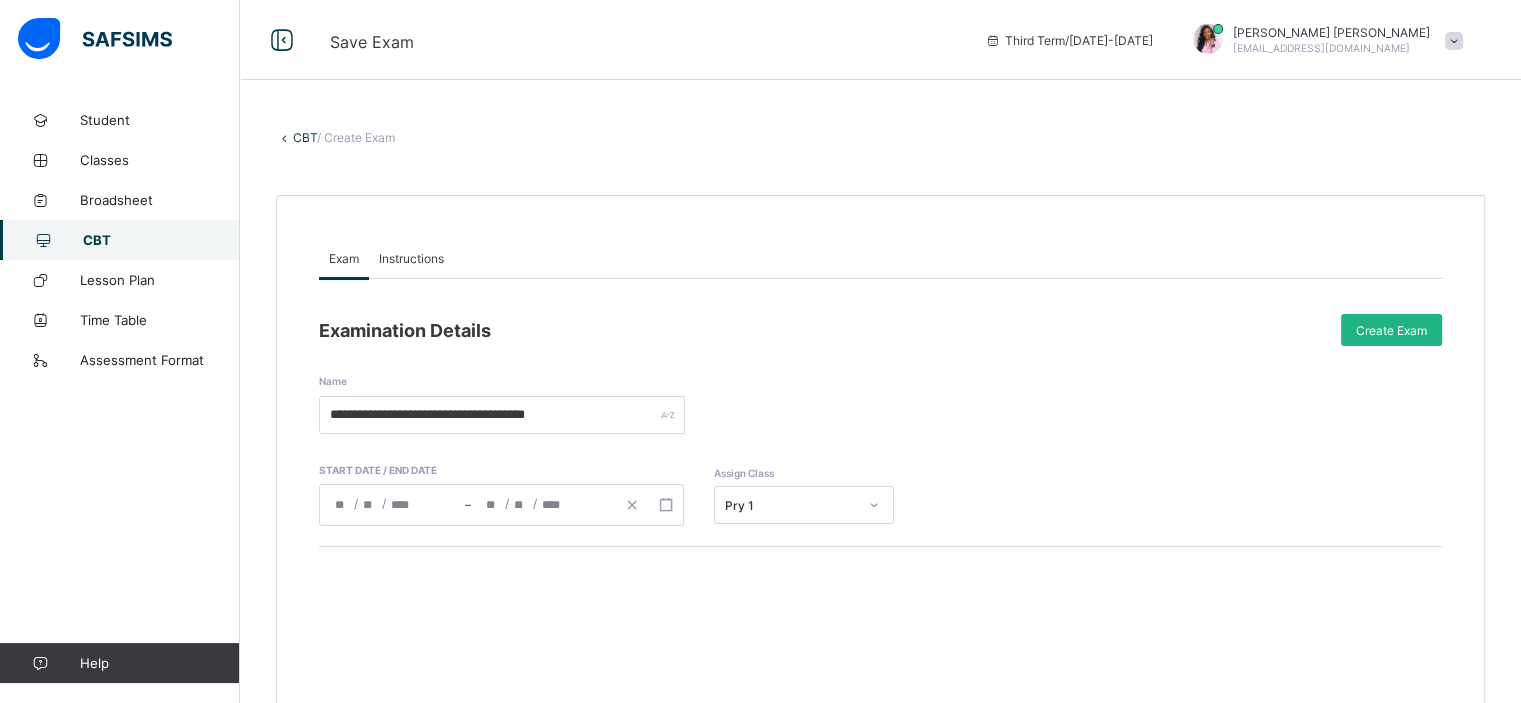click on "Create Exam" at bounding box center (1391, 330) 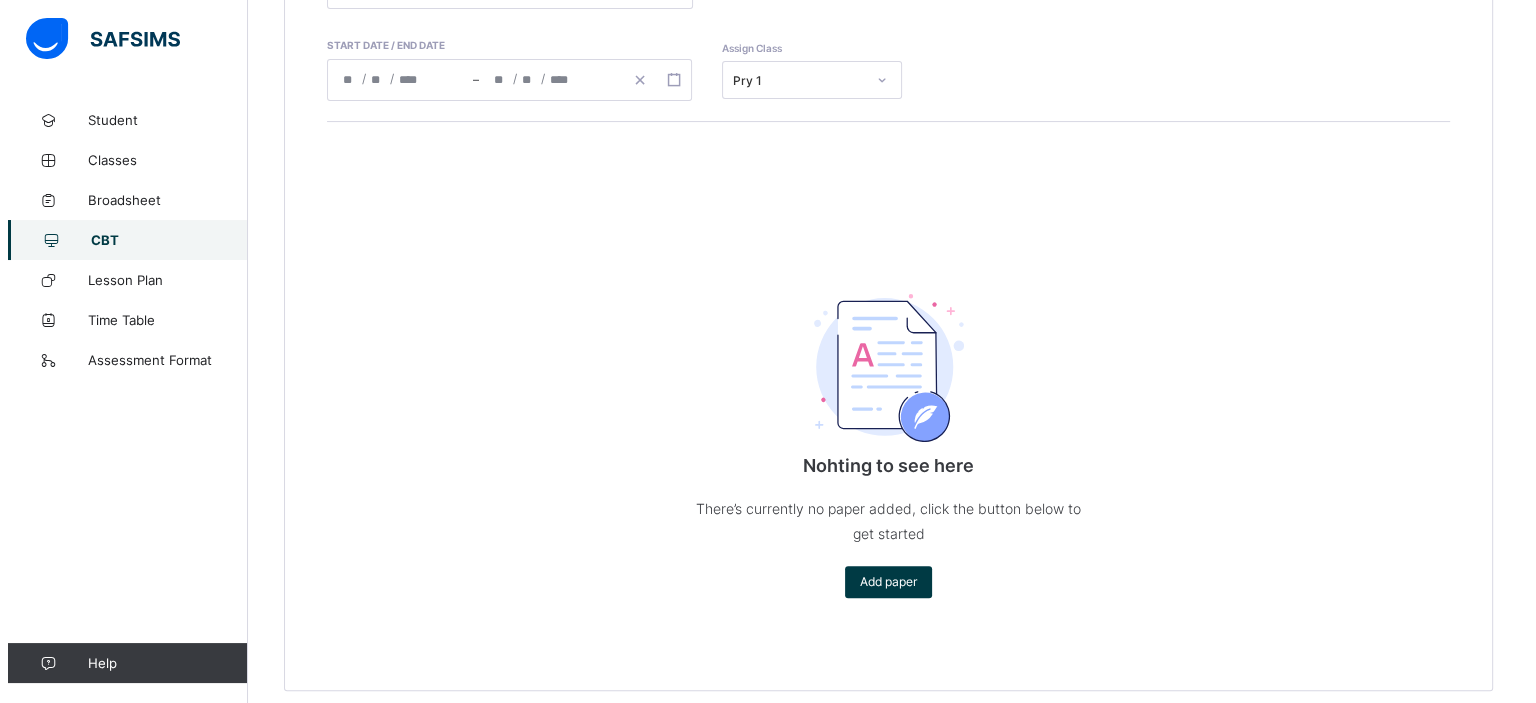 scroll, scrollTop: 444, scrollLeft: 0, axis: vertical 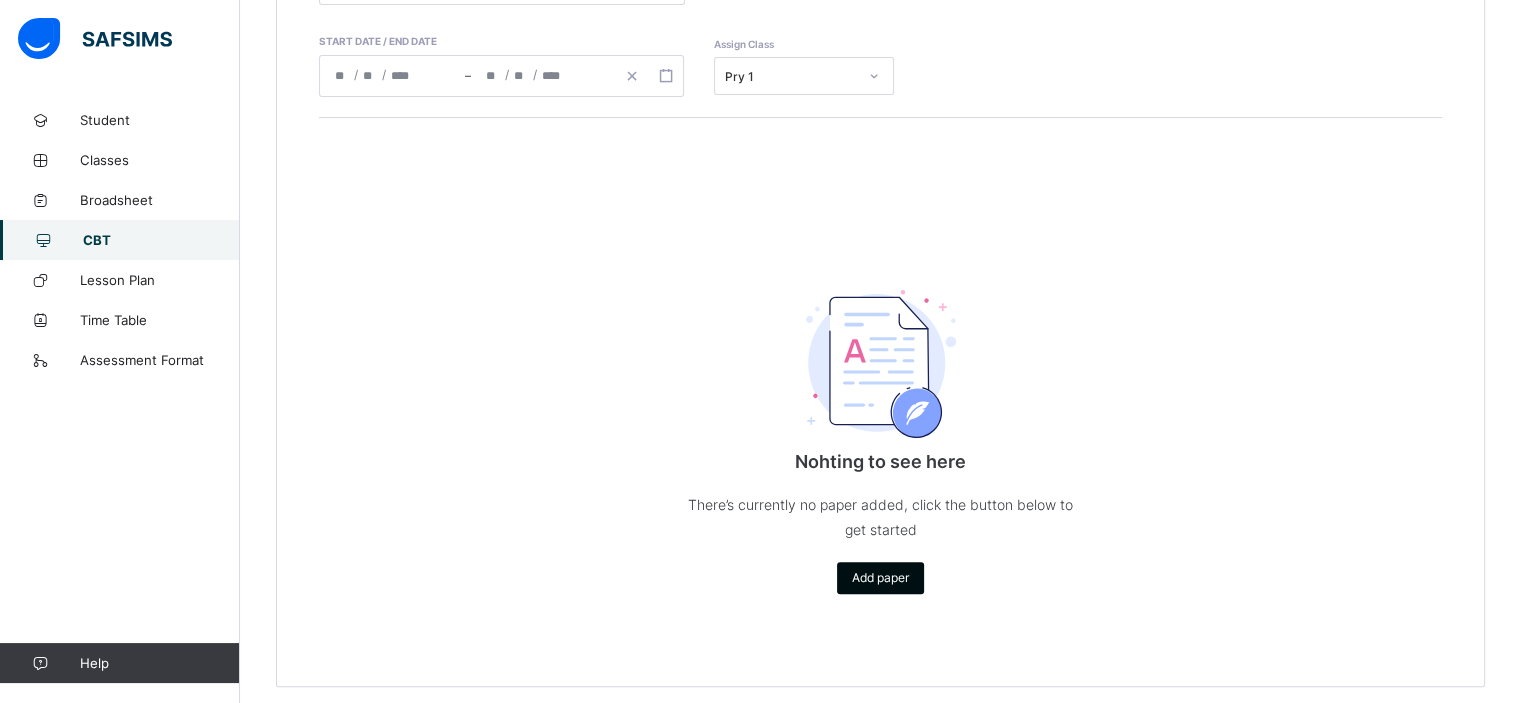 click on "Add paper" at bounding box center (880, 577) 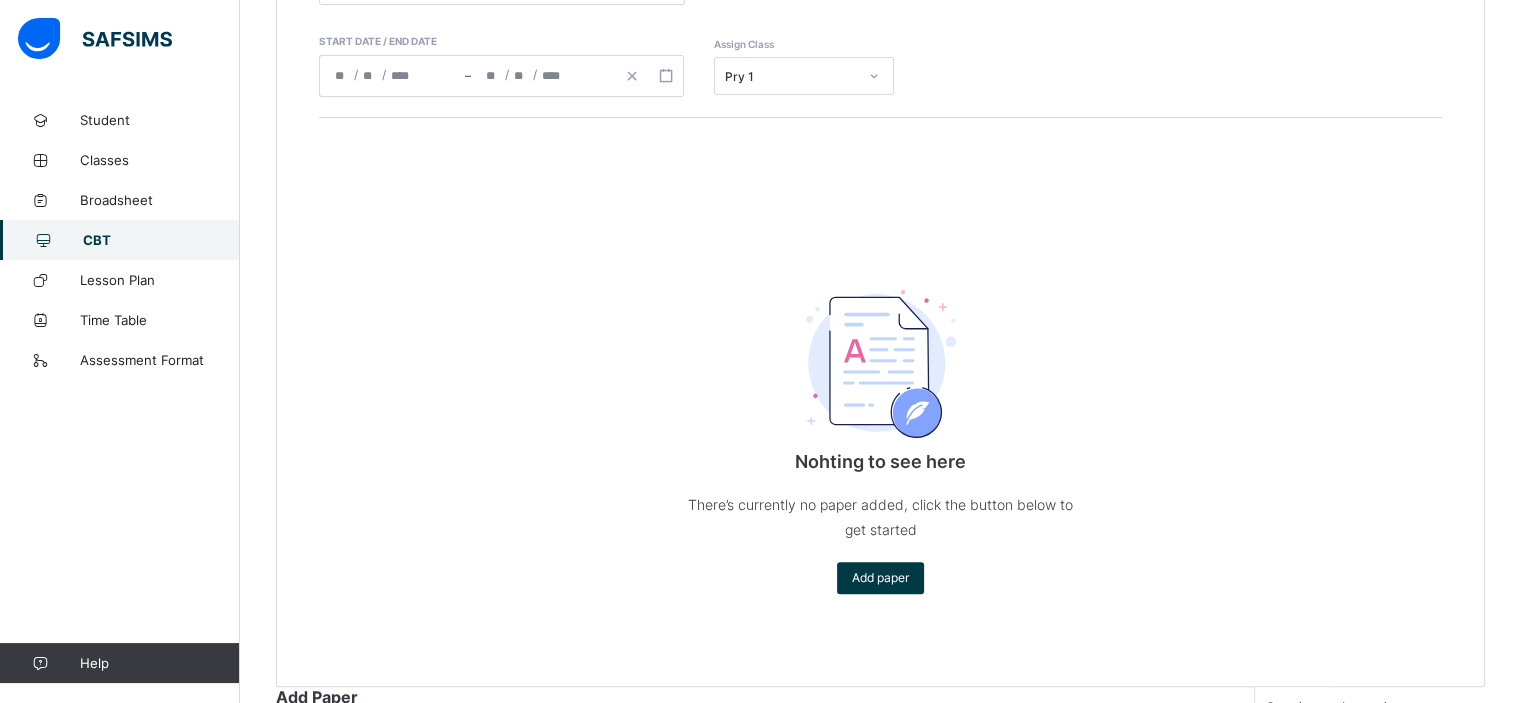 click 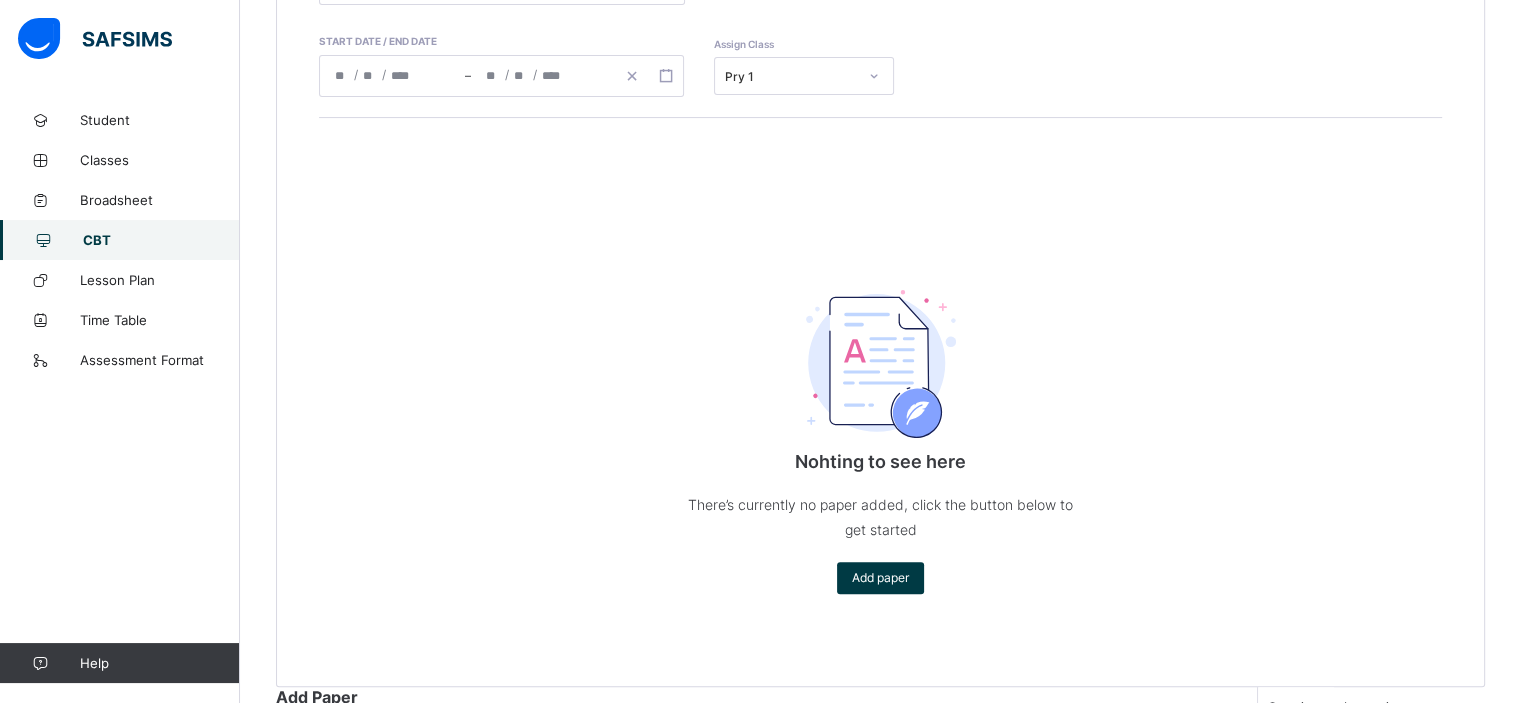 click on "Pre-vocational Studies" at bounding box center [766, 870] 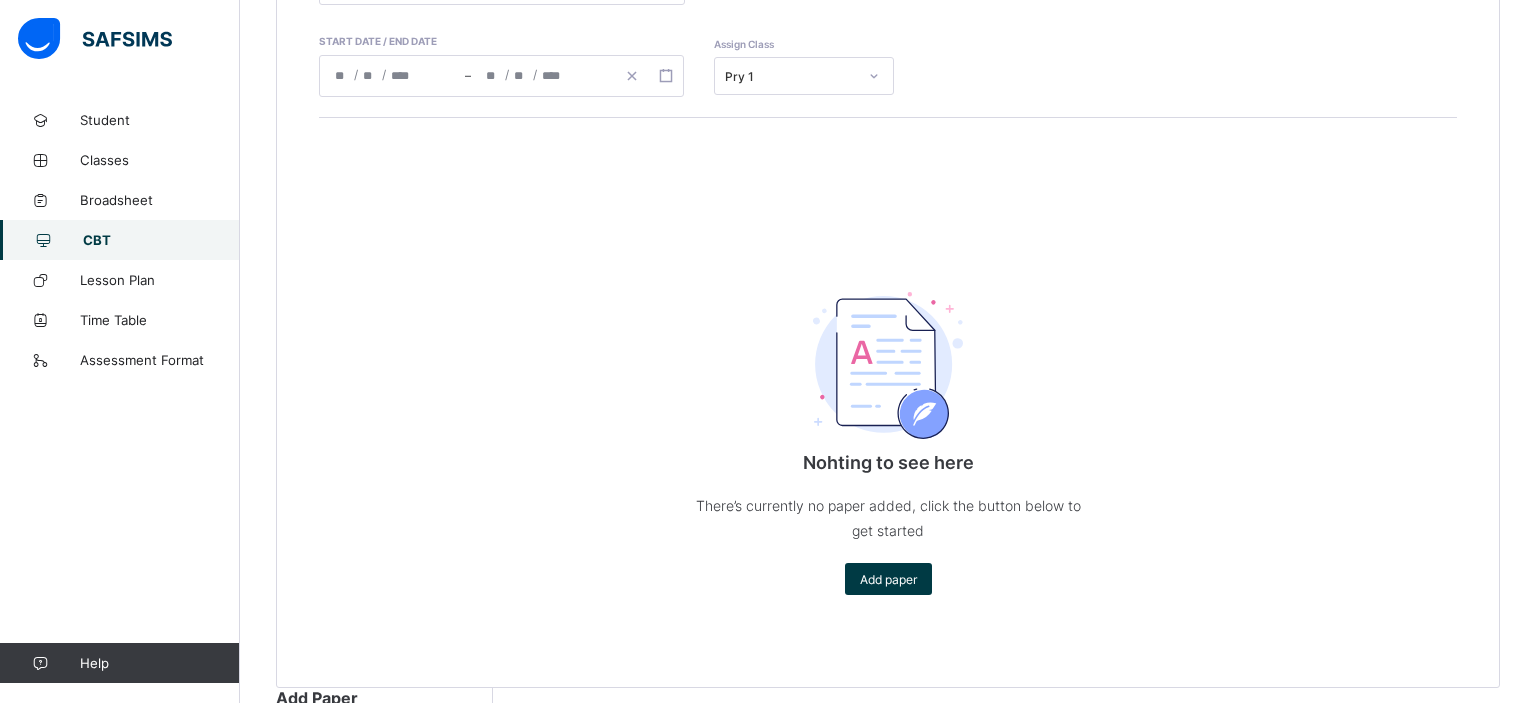 click at bounding box center (384, 786) 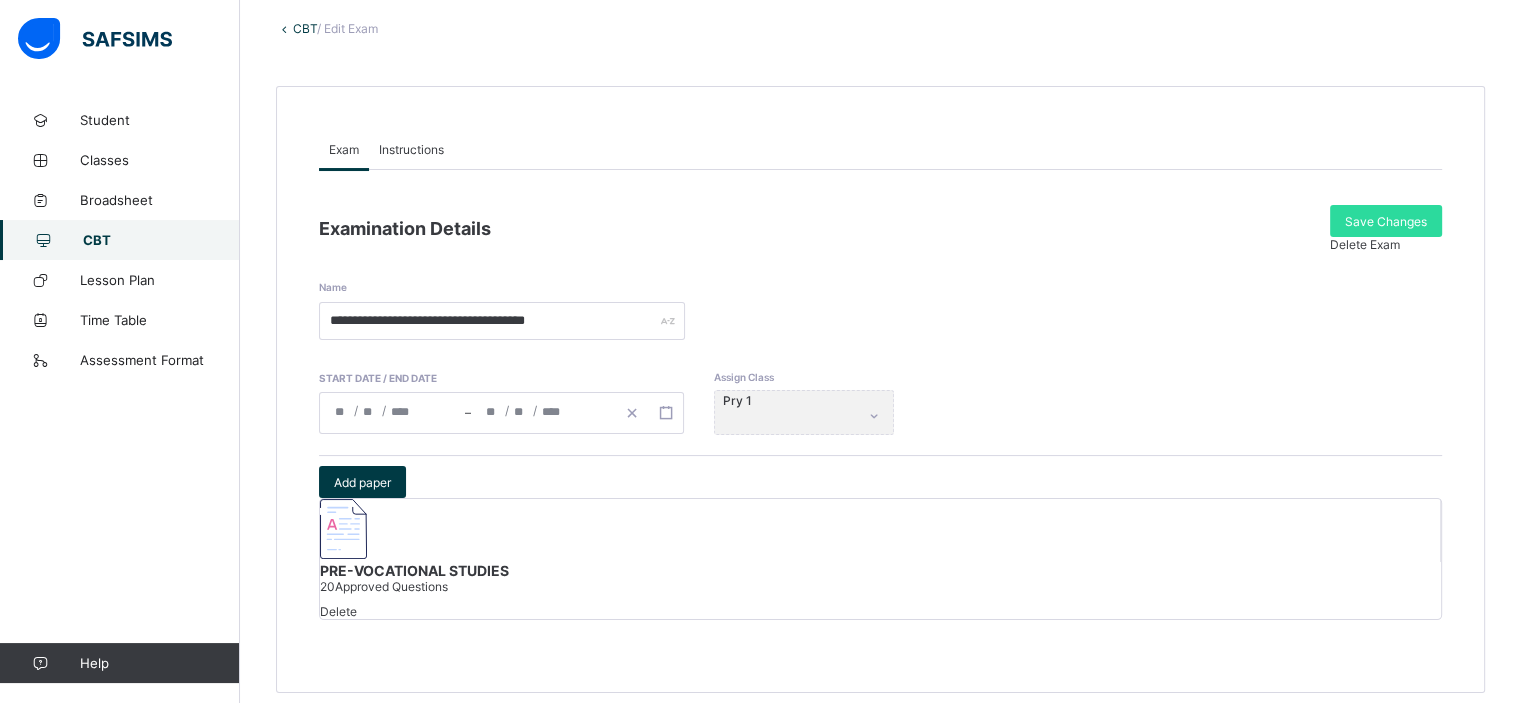 scroll, scrollTop: 0, scrollLeft: 0, axis: both 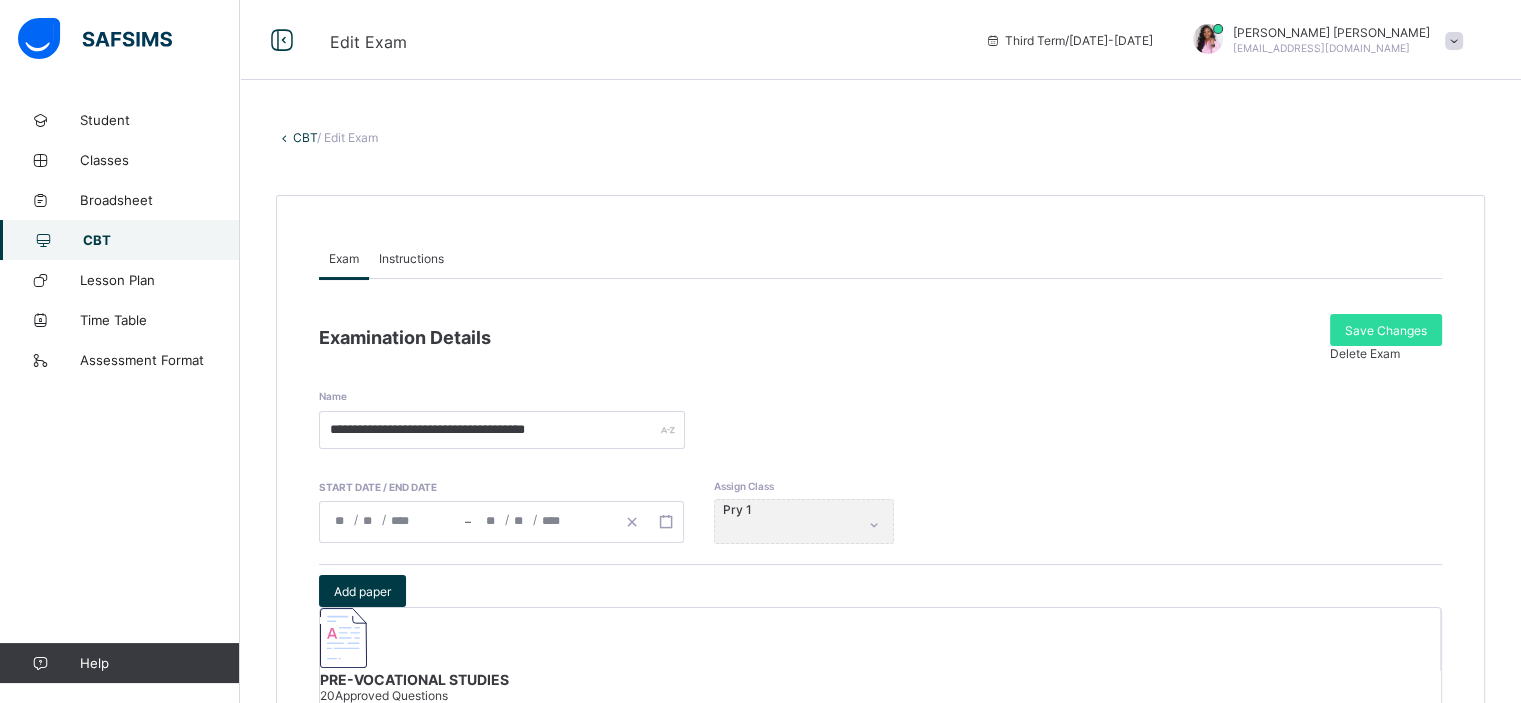 click on "CBT" at bounding box center (305, 137) 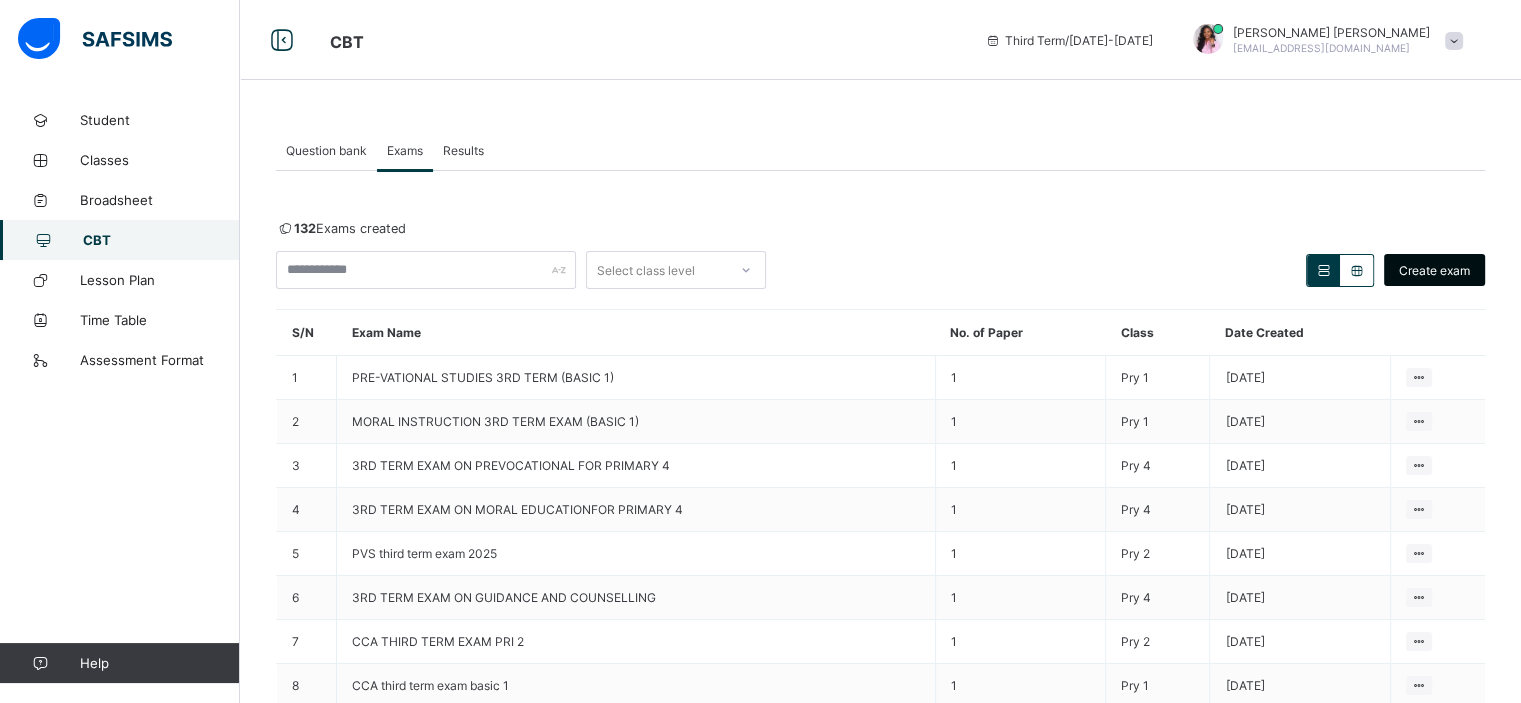 click on "Create exam" at bounding box center (1434, 270) 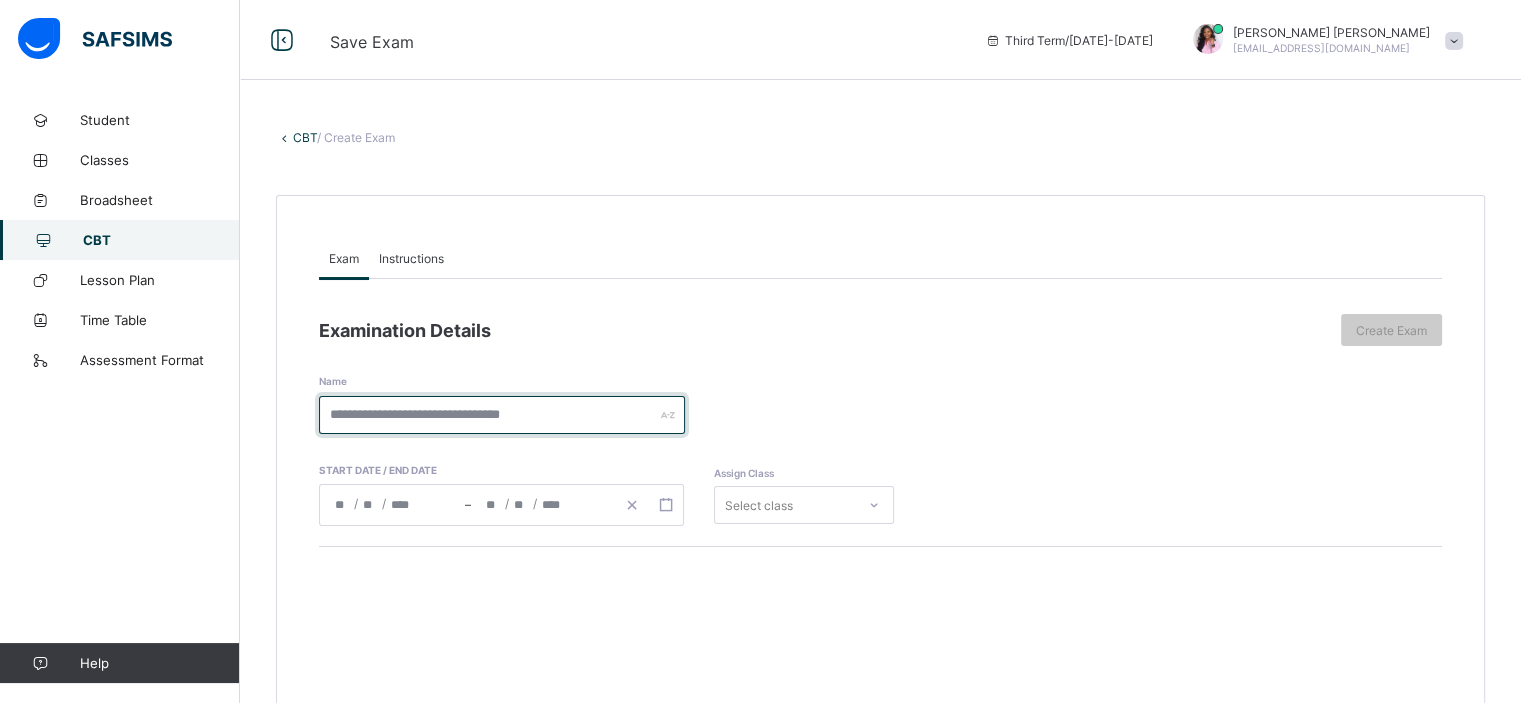 click at bounding box center [502, 415] 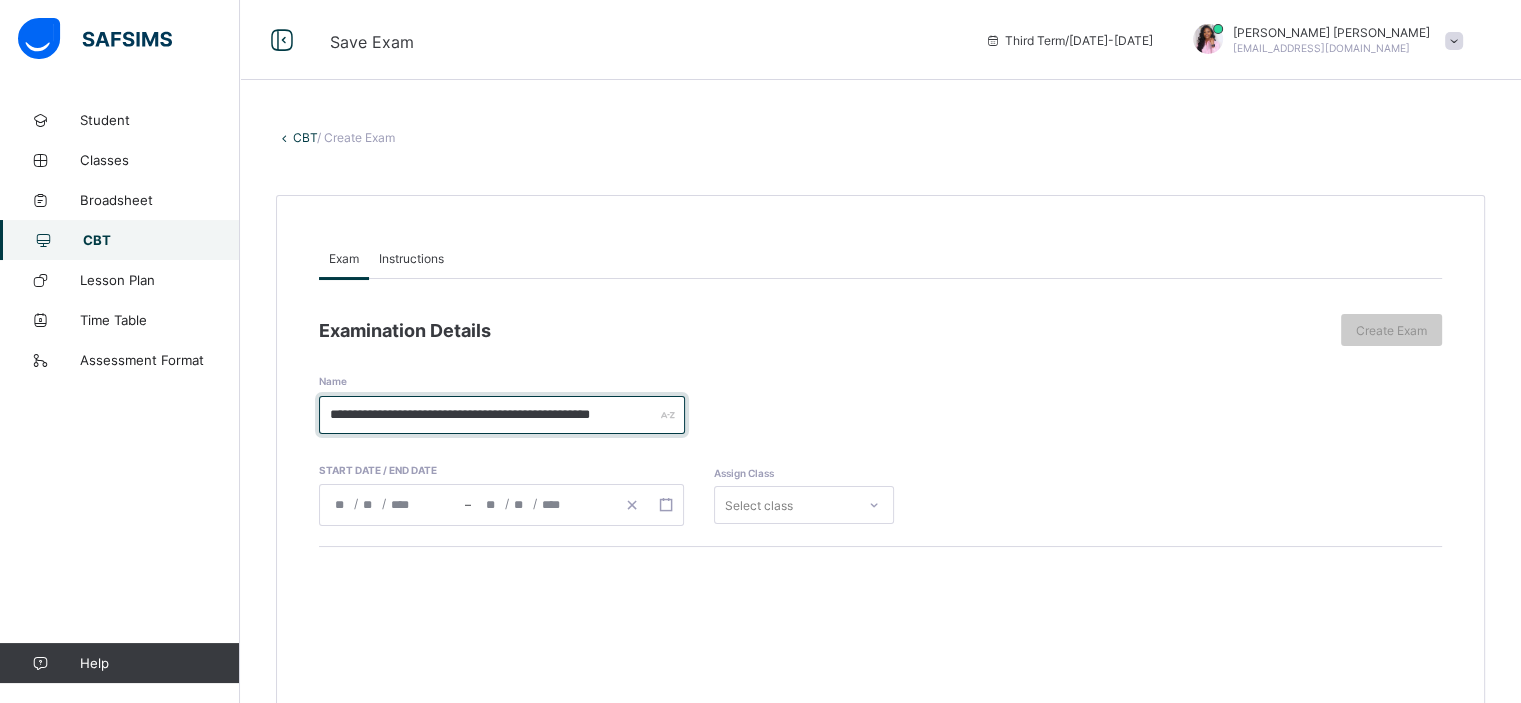scroll, scrollTop: 0, scrollLeft: 48, axis: horizontal 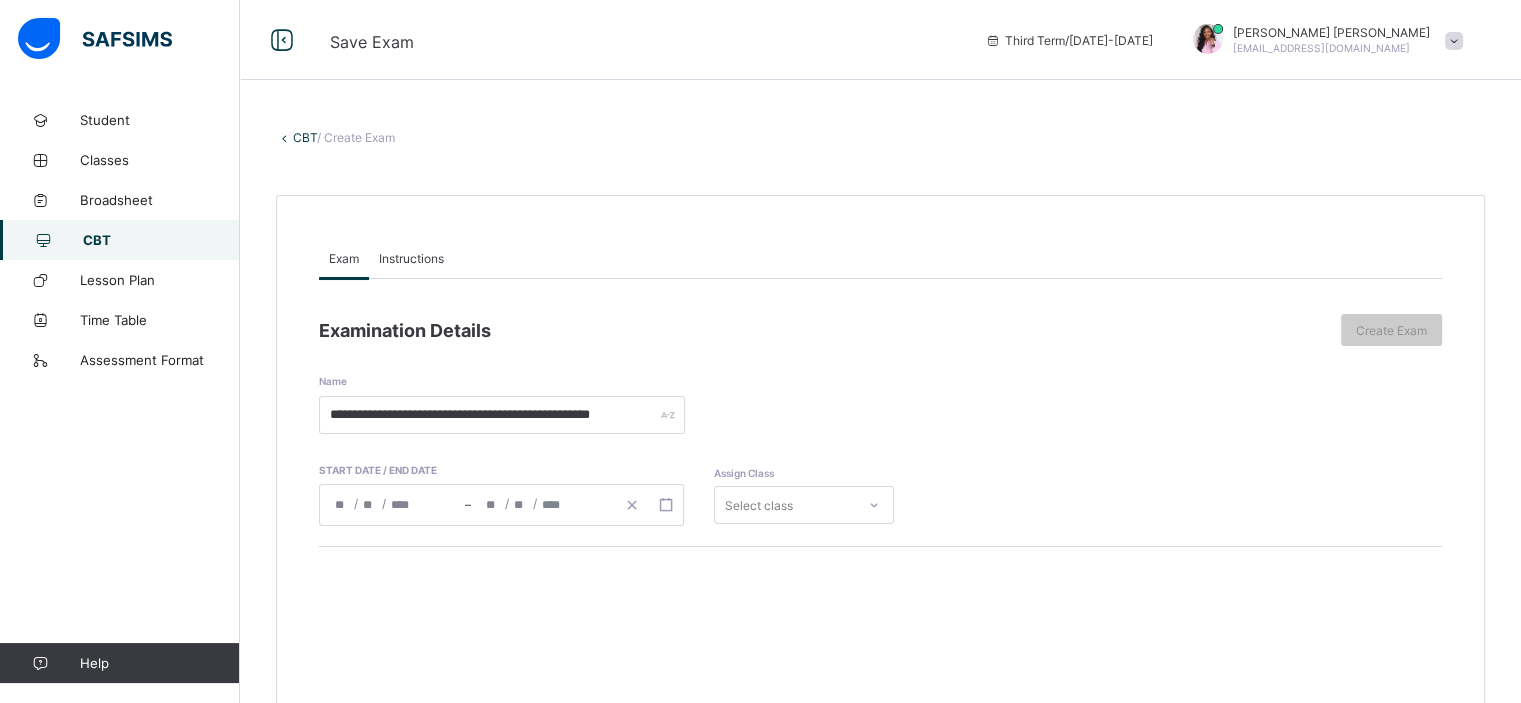 click 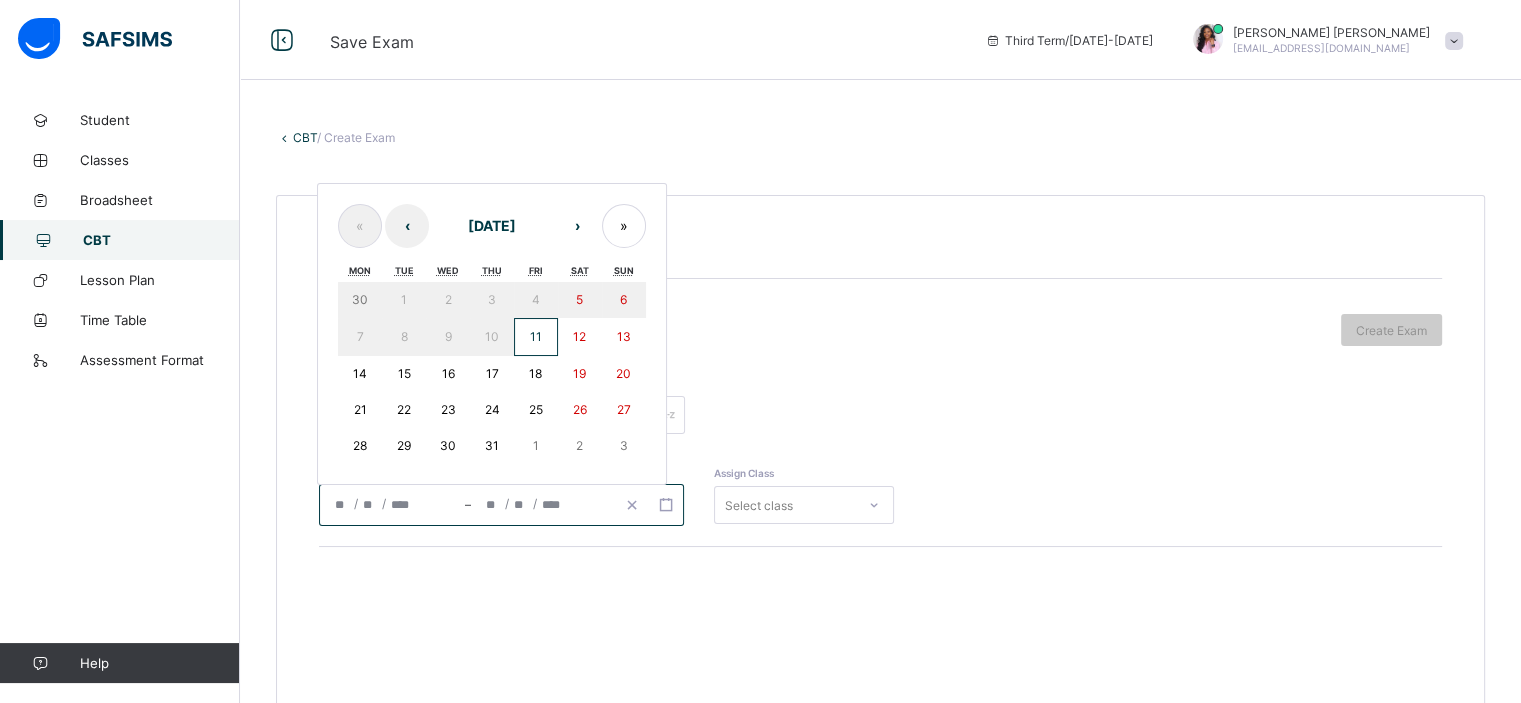 scroll, scrollTop: 0, scrollLeft: 0, axis: both 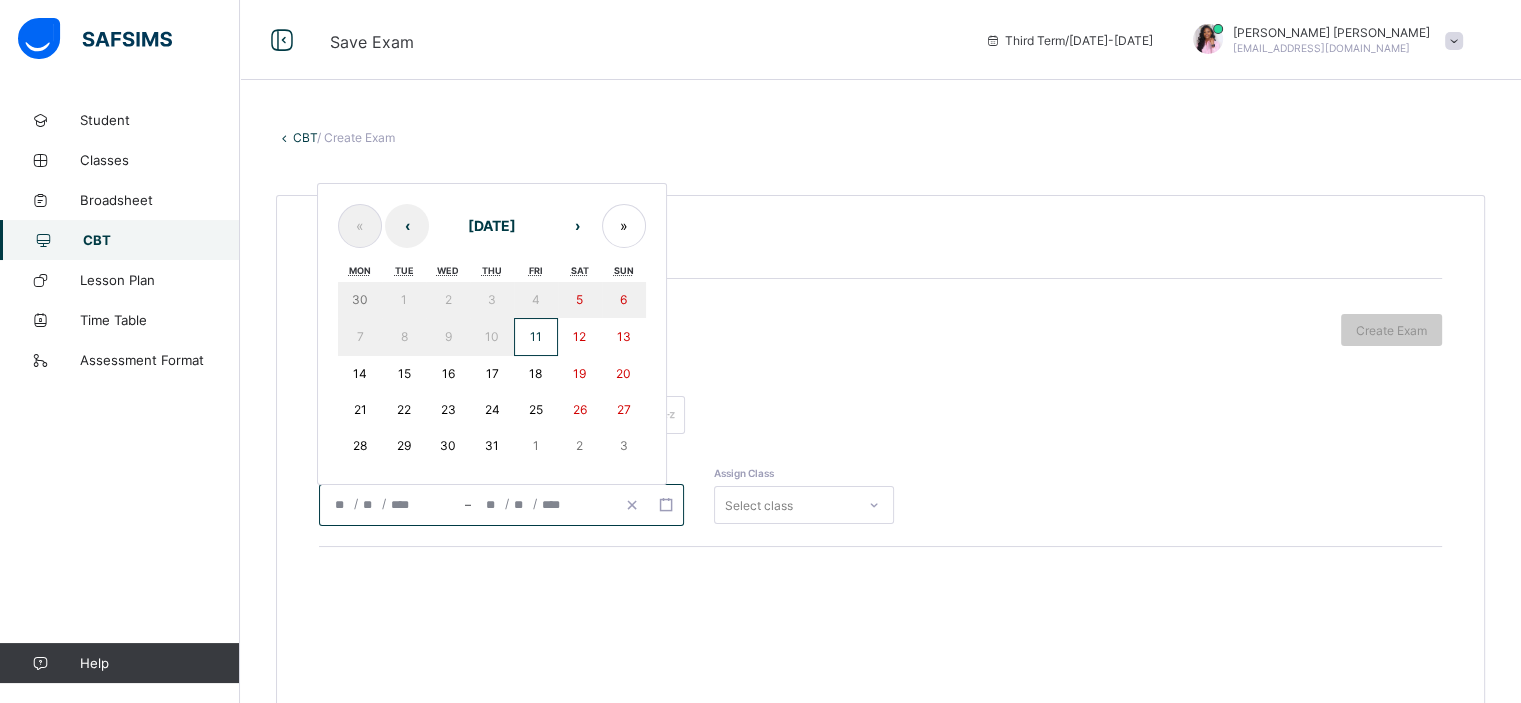 click on "16" at bounding box center (448, 374) 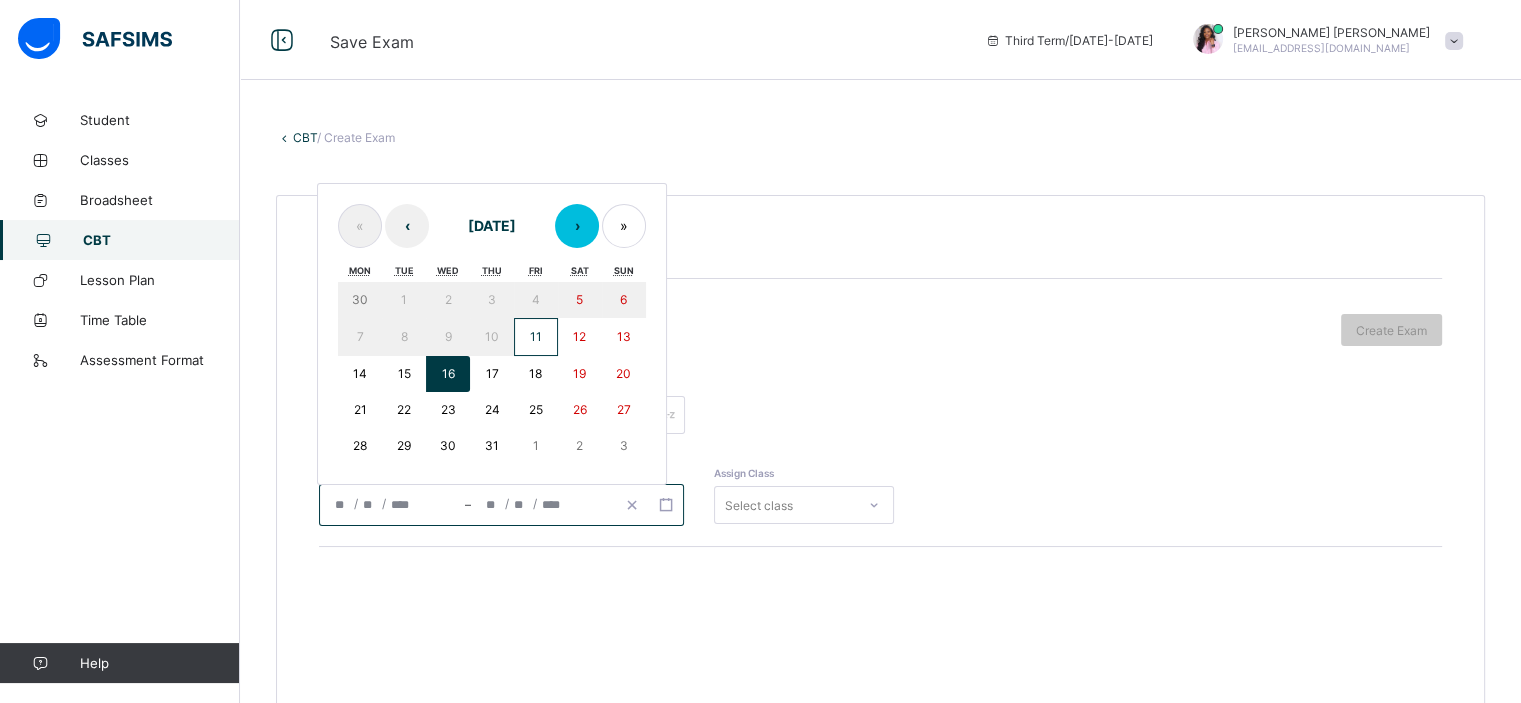 click on "›" at bounding box center [577, 226] 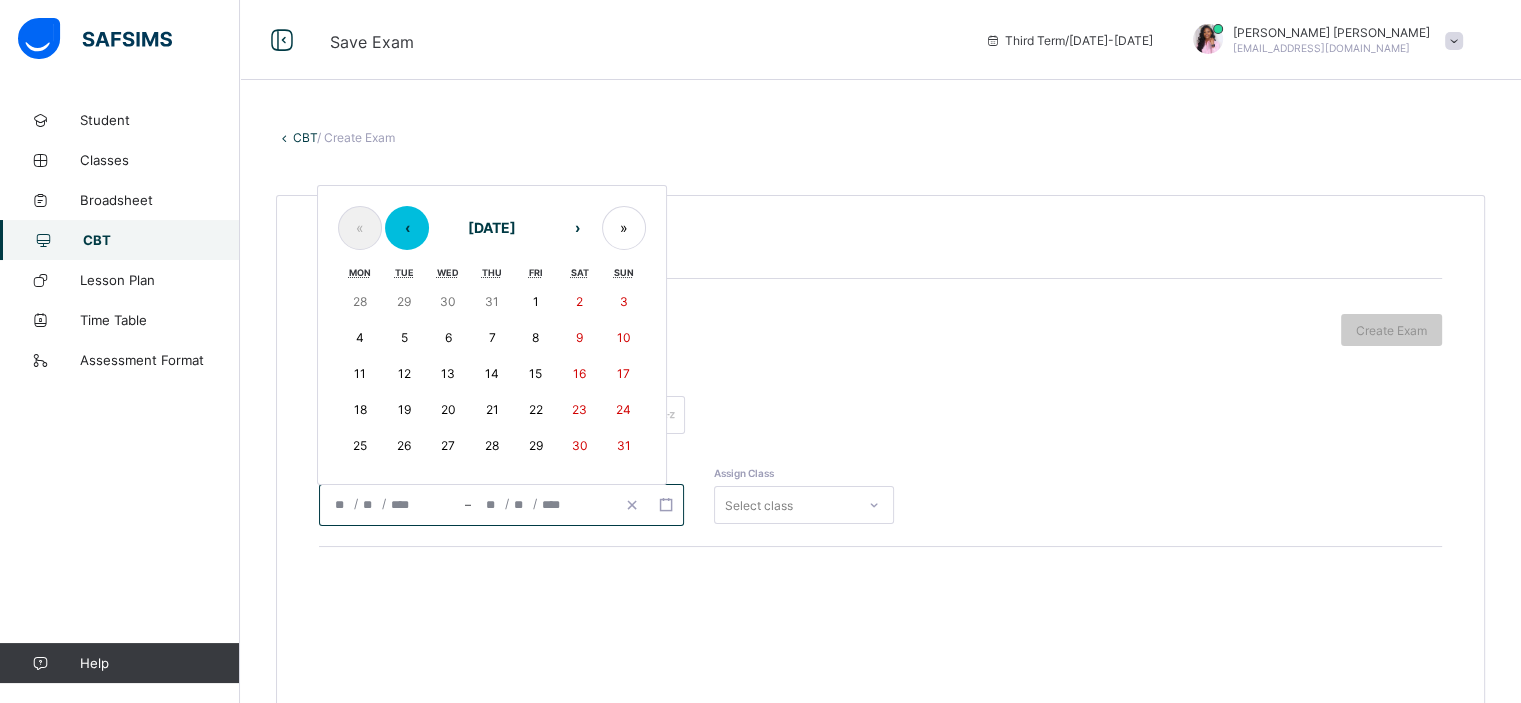 click on "‹" at bounding box center (407, 228) 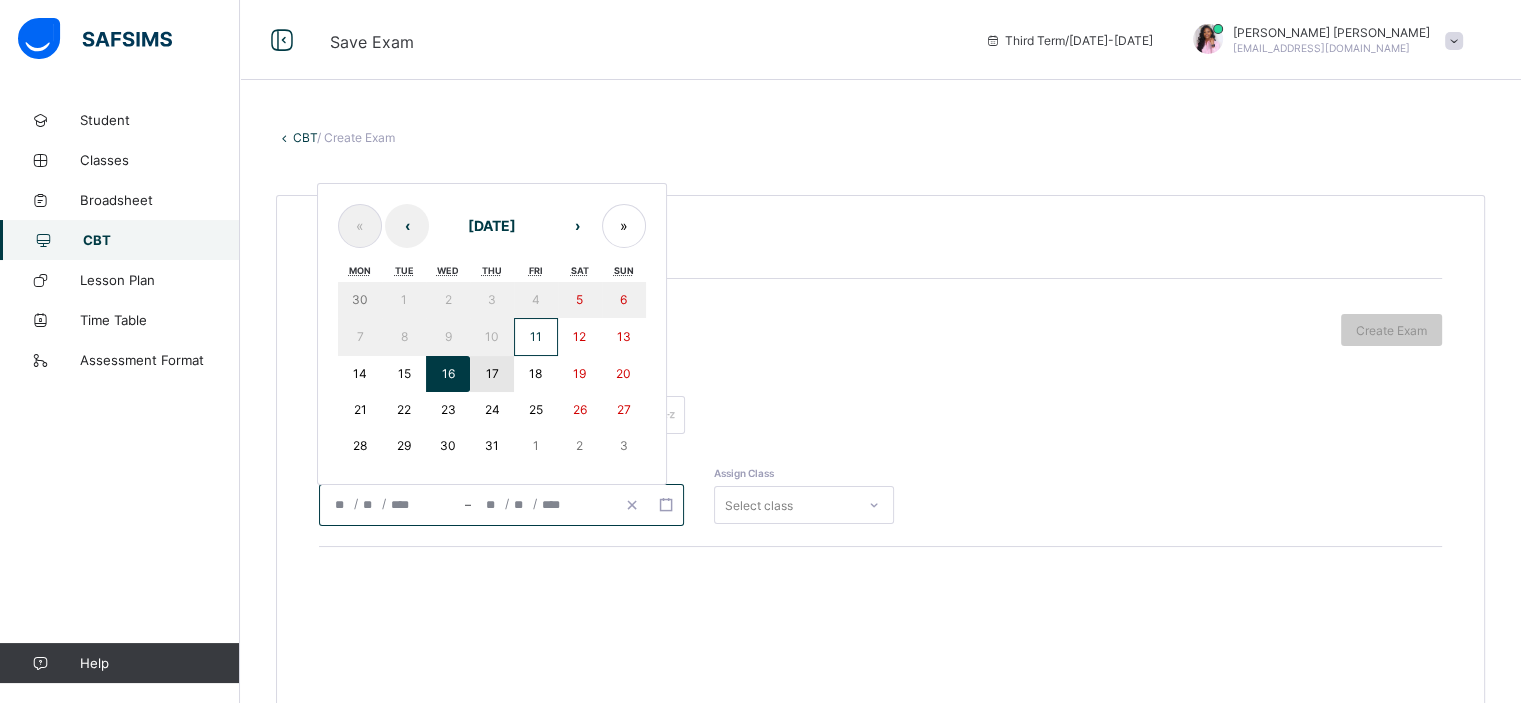 click on "17" at bounding box center [491, 373] 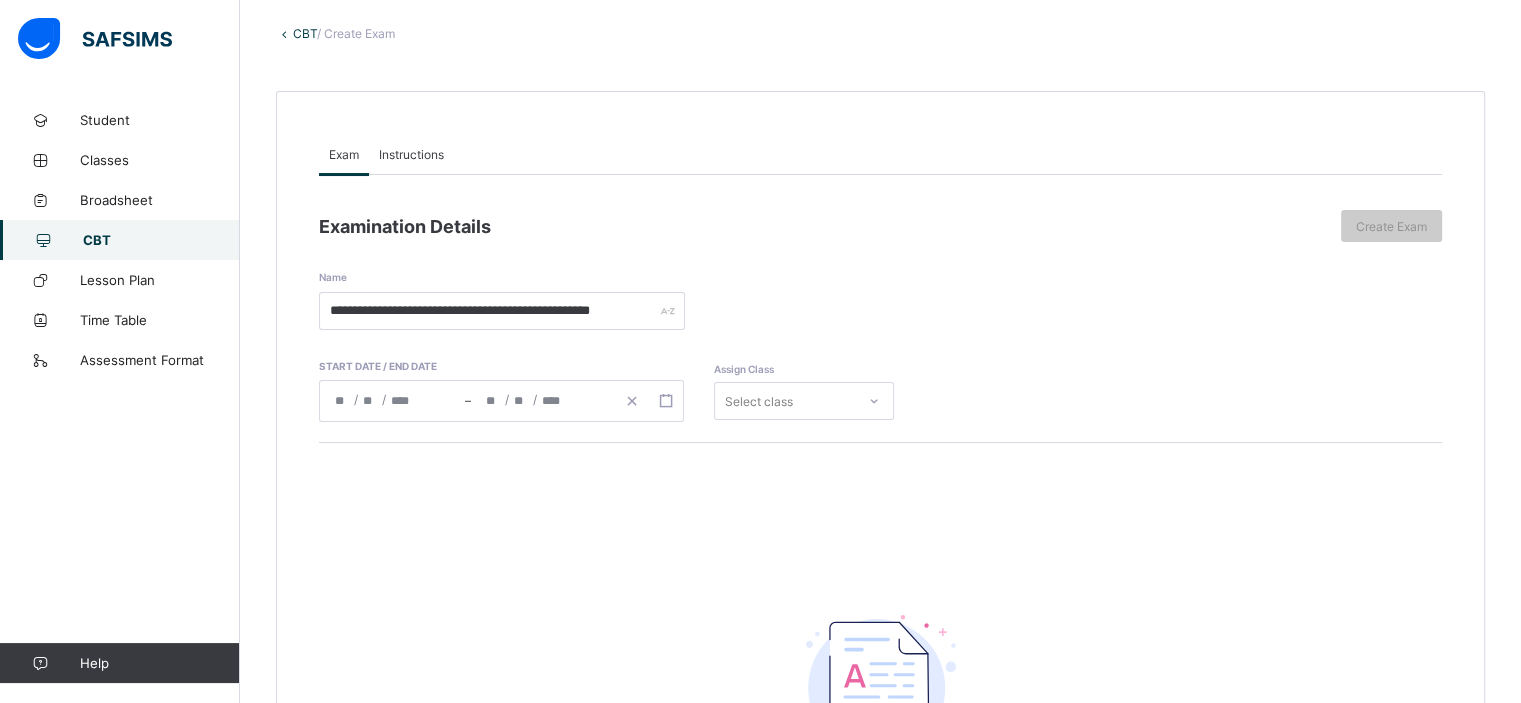 click on "Select class" at bounding box center (804, 401) 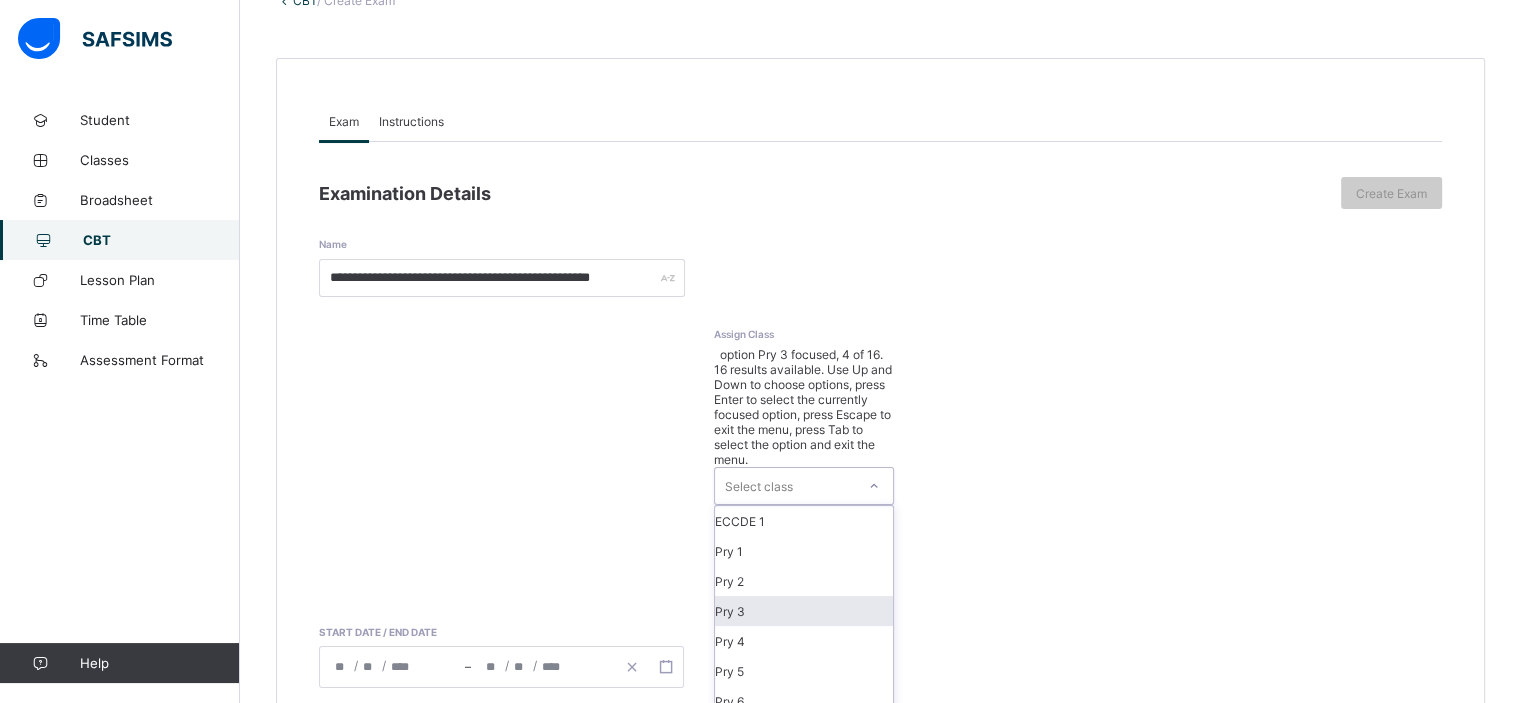 scroll, scrollTop: 138, scrollLeft: 0, axis: vertical 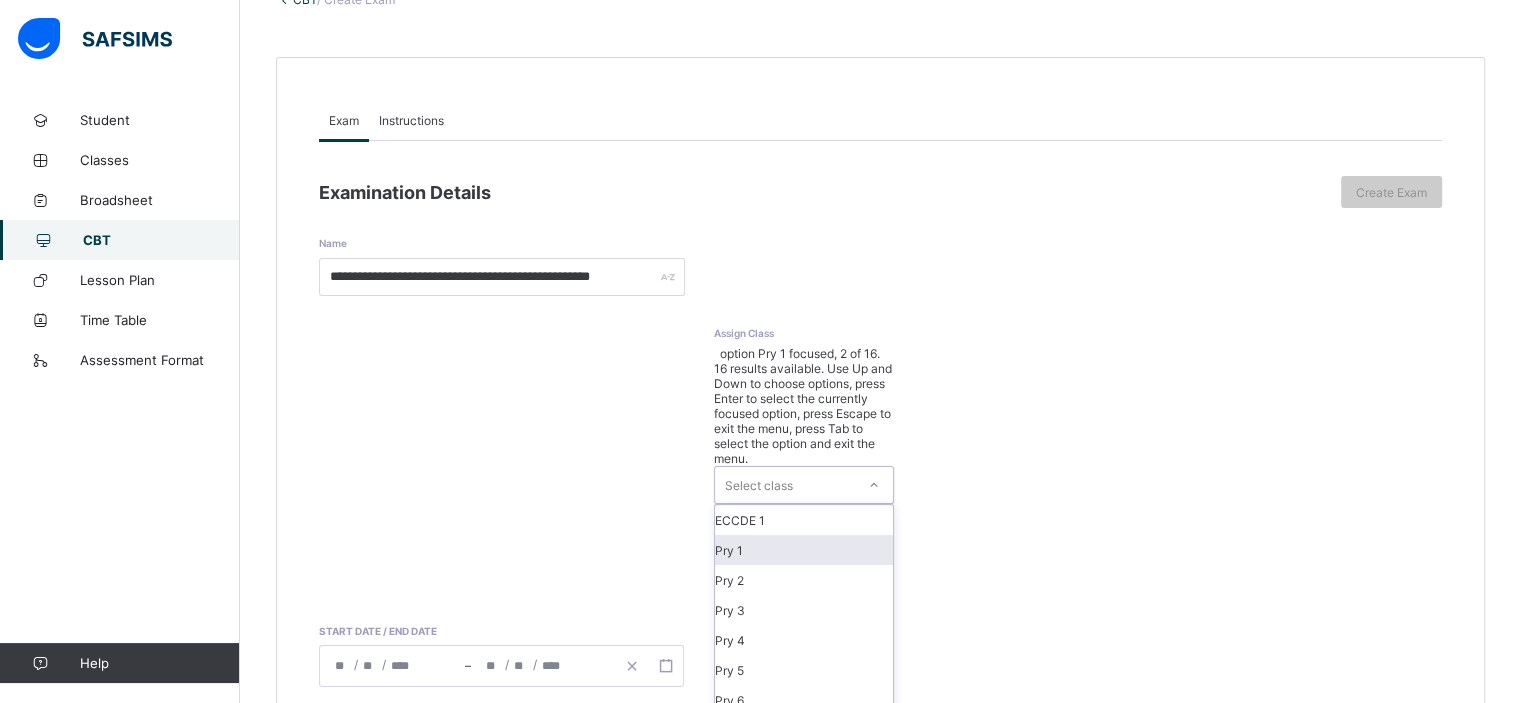 click on "Pry 1" at bounding box center [804, 550] 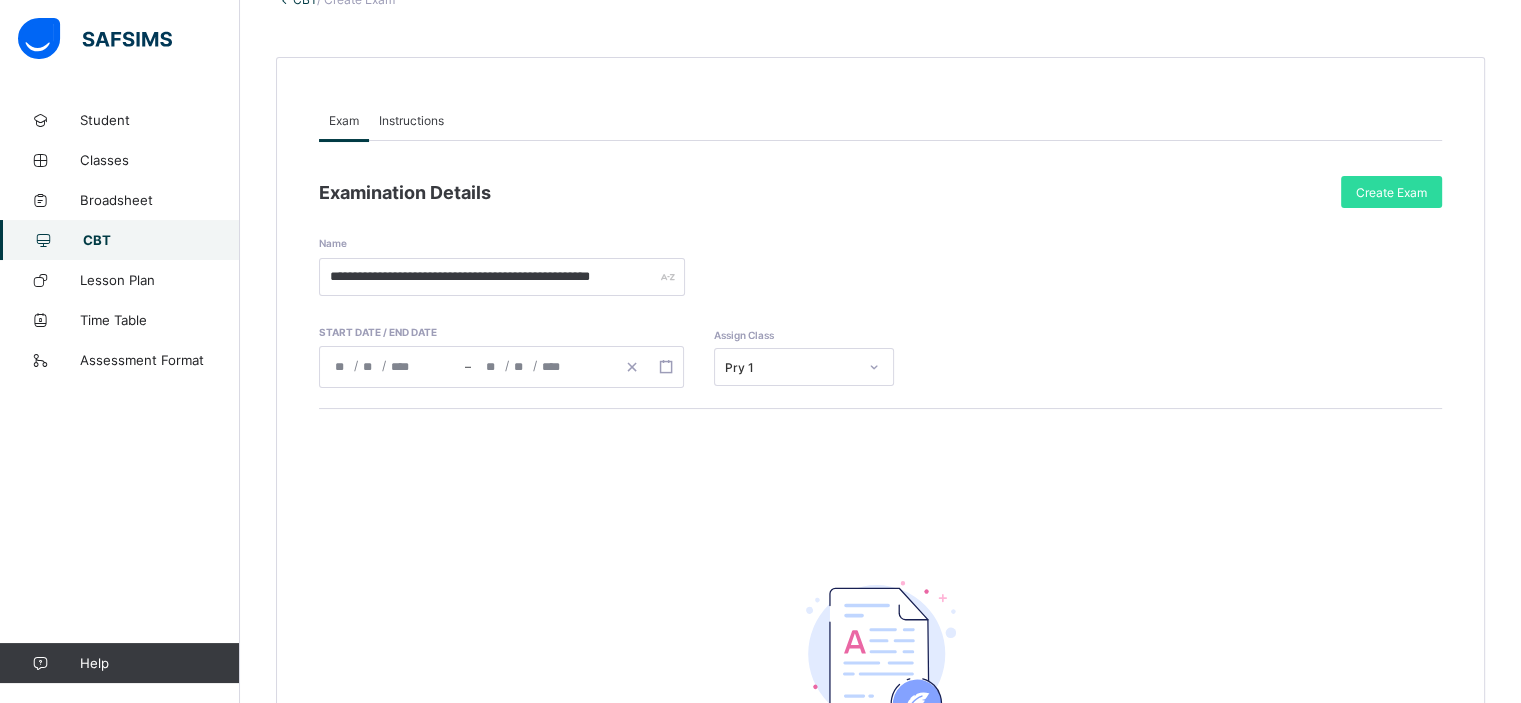 click on "Instructions" at bounding box center (411, 120) 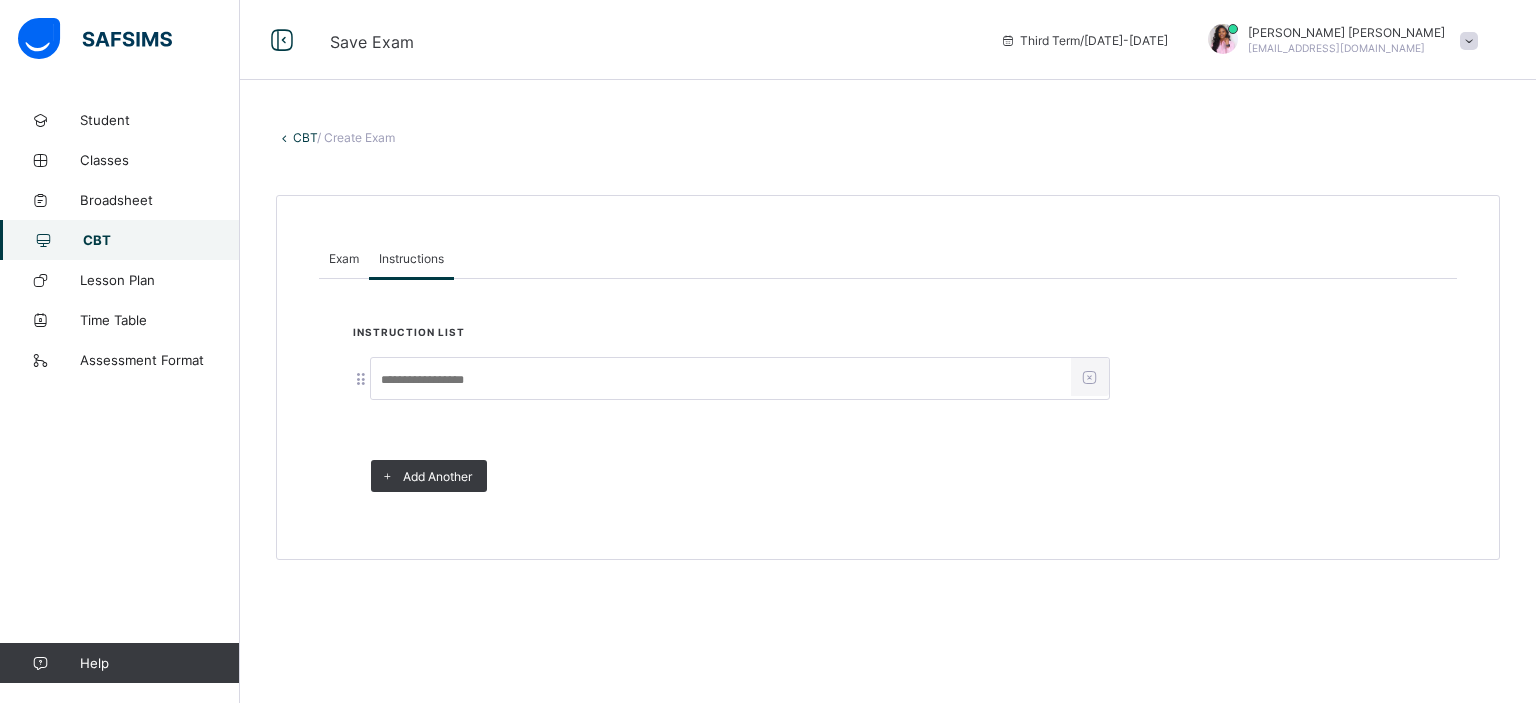 click at bounding box center (721, 380) 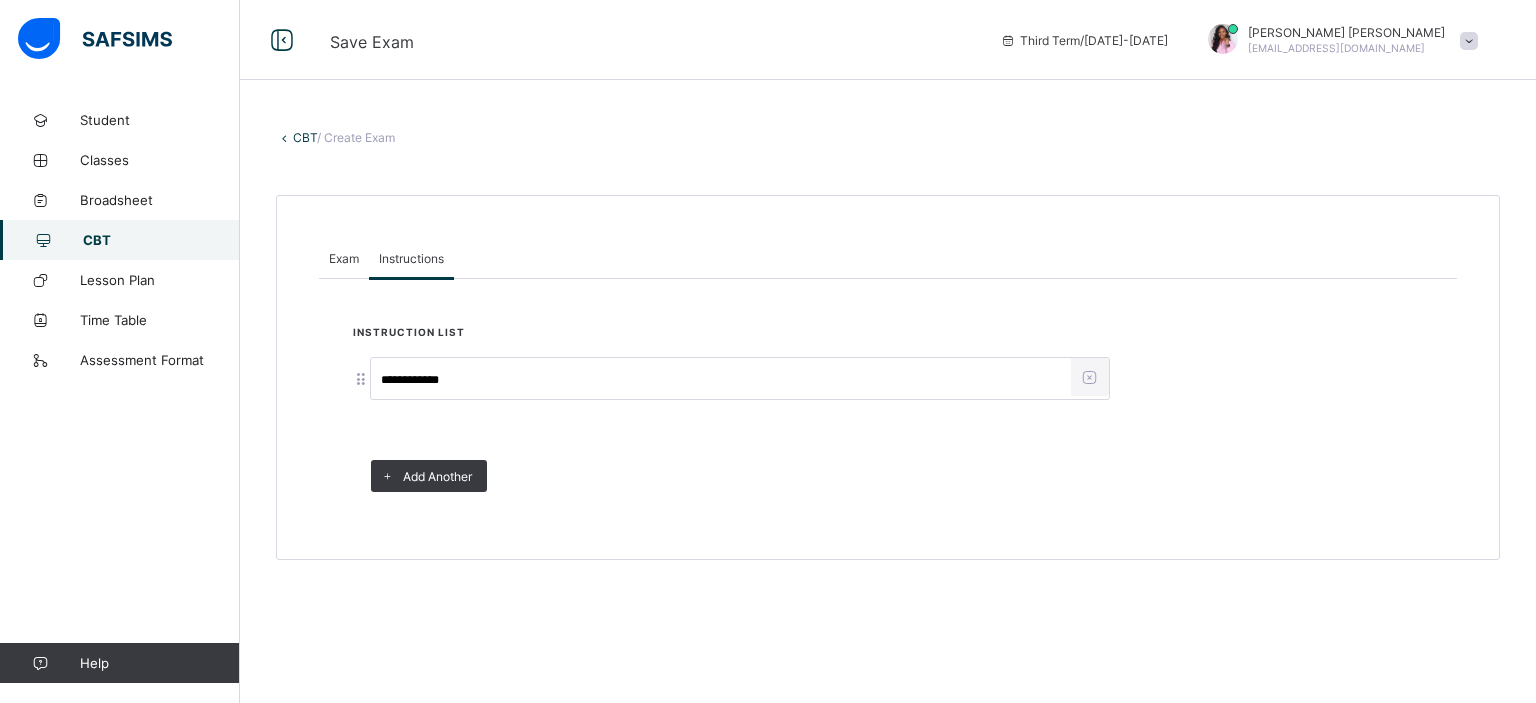 type on "**********" 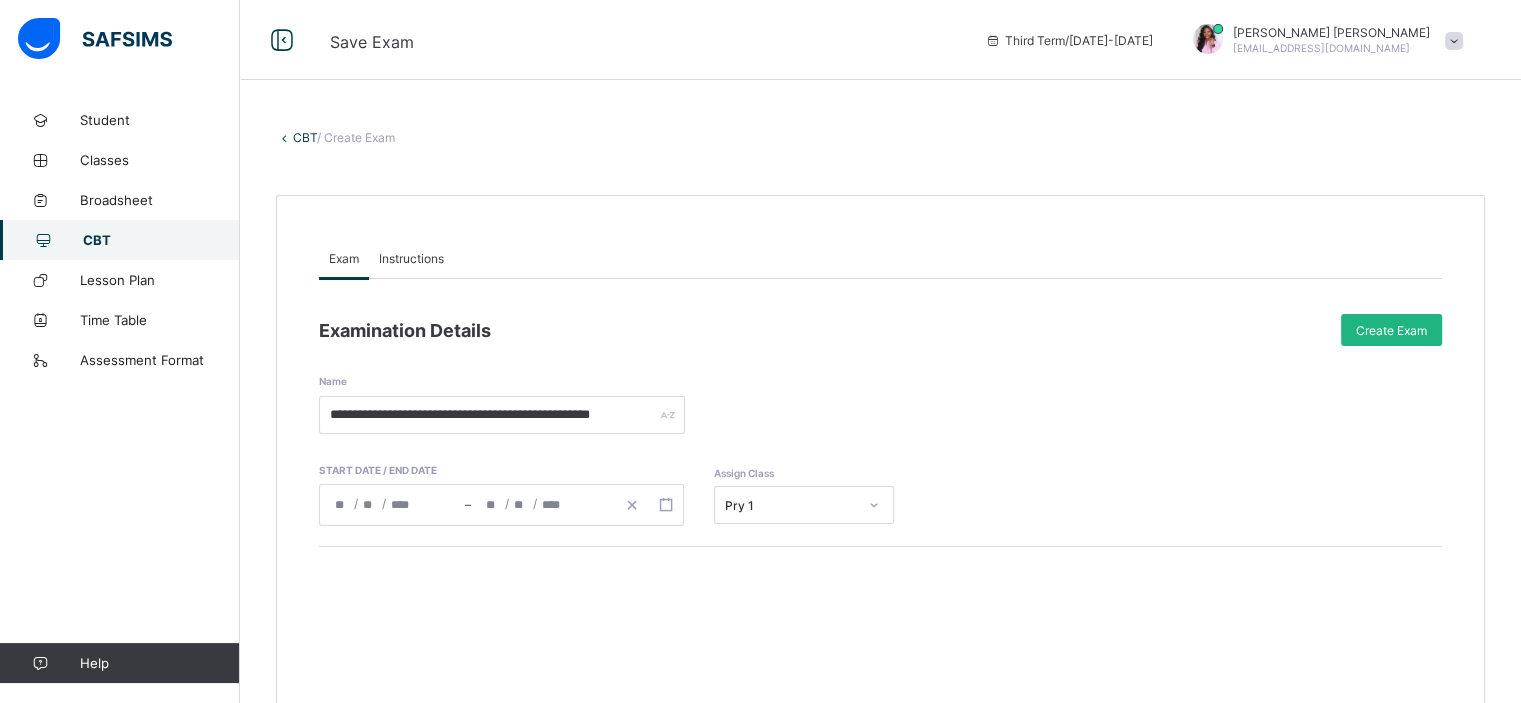 click on "Create Exam" at bounding box center [1391, 330] 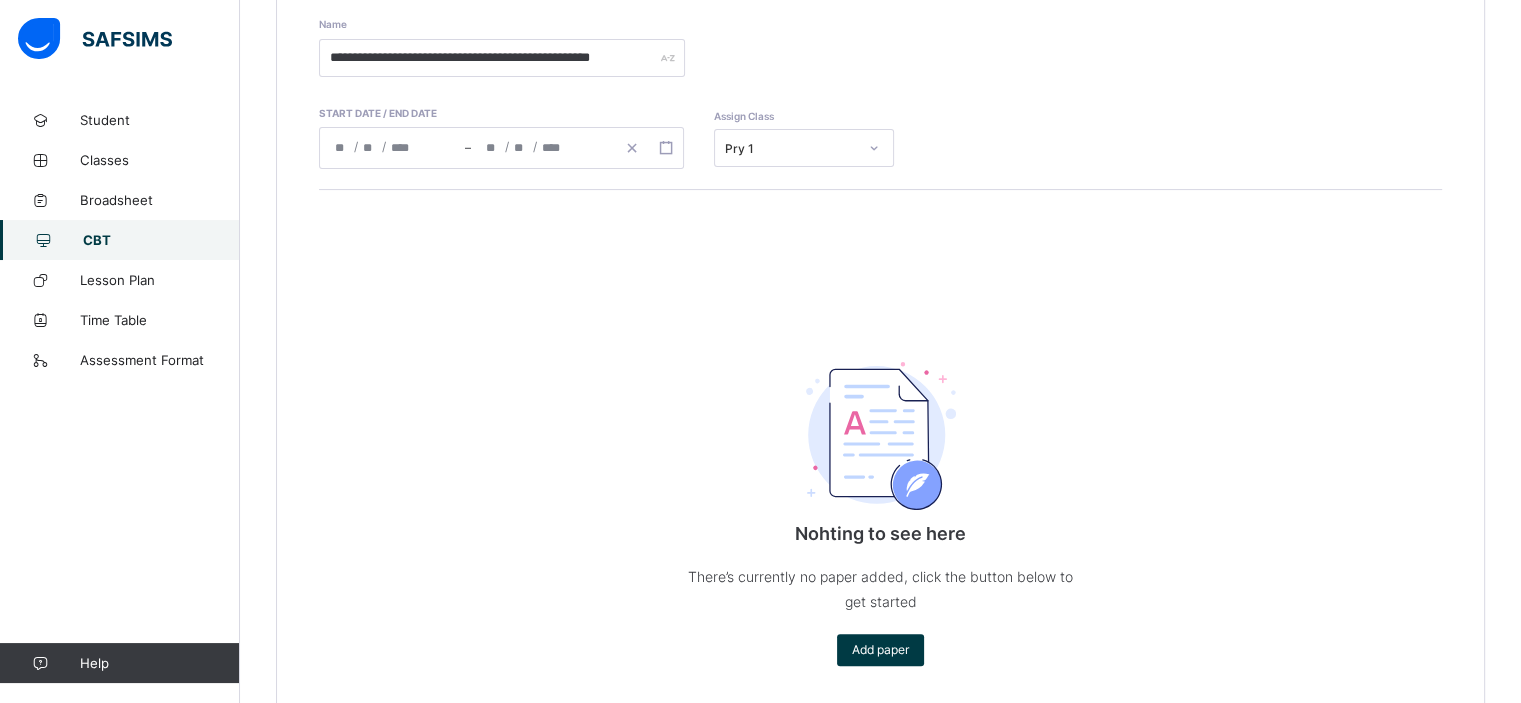scroll, scrollTop: 400, scrollLeft: 0, axis: vertical 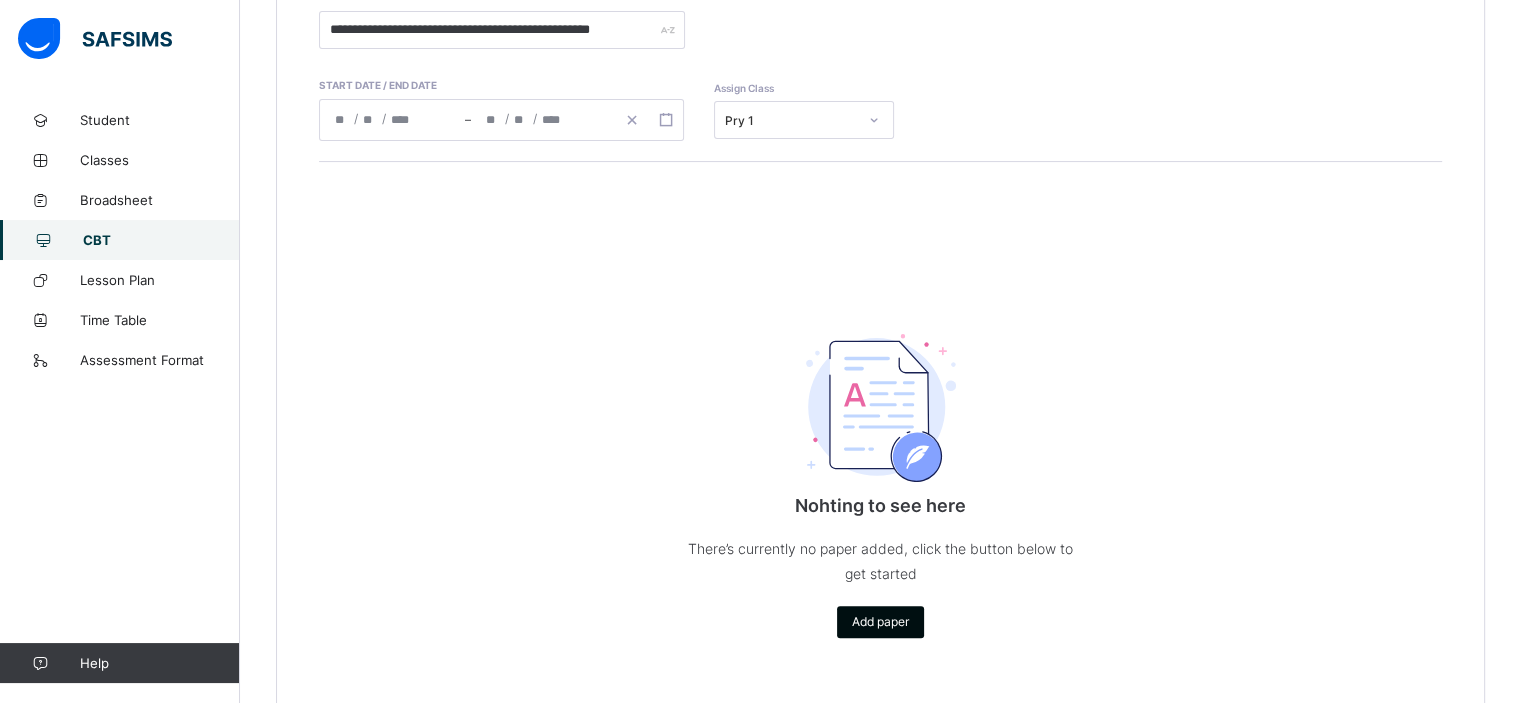 click on "Add paper" at bounding box center (880, 621) 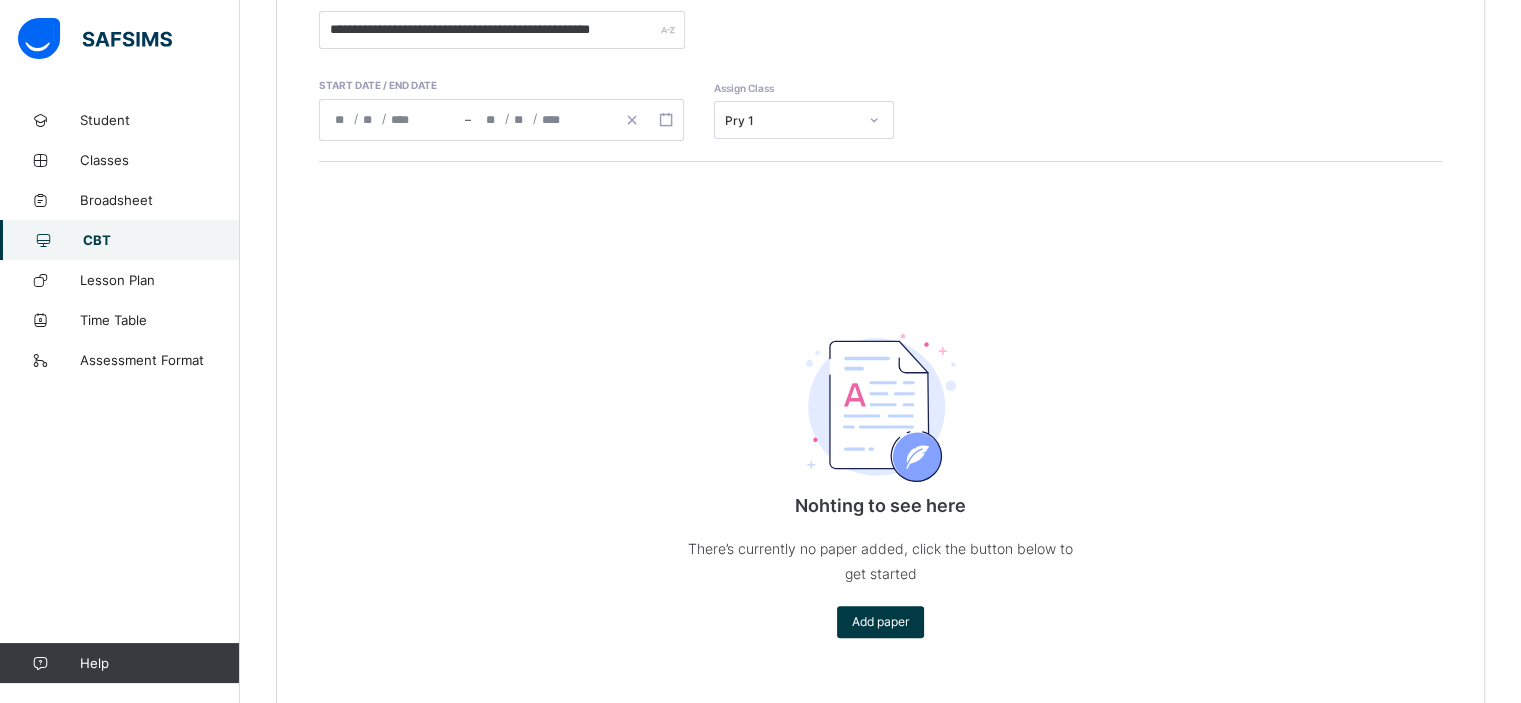 click on "Select subject" at bounding box center (326, 809) 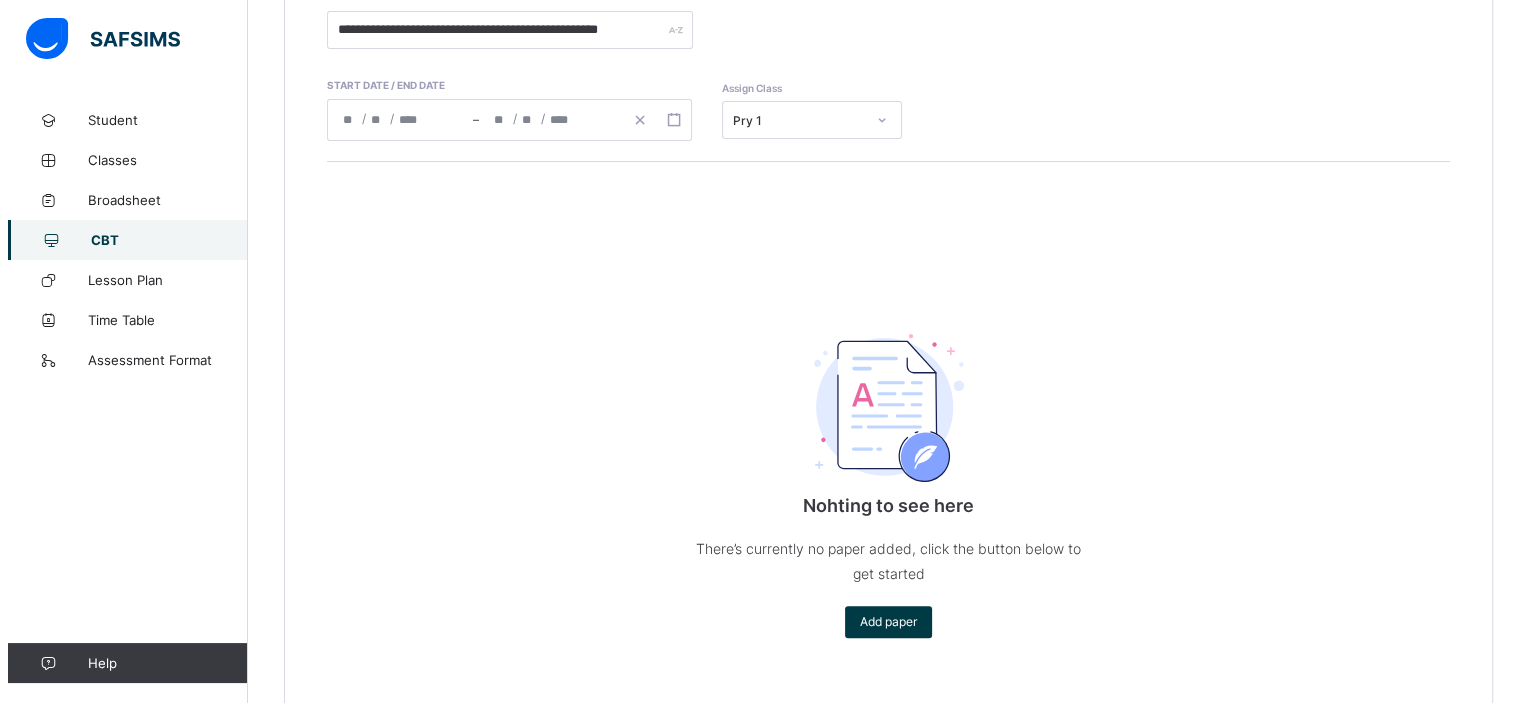 scroll, scrollTop: 168, scrollLeft: 0, axis: vertical 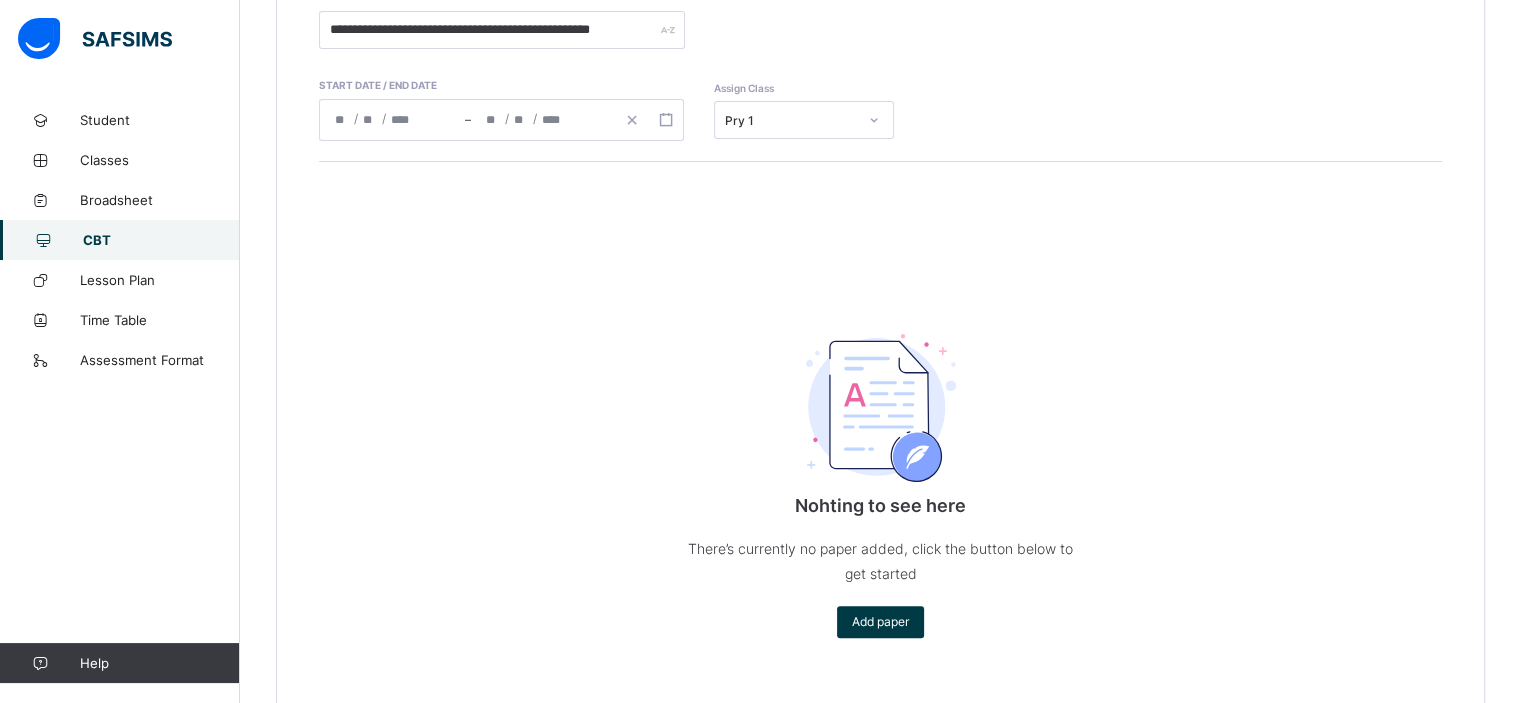 click on "Religious and National values" at bounding box center (769, 1049) 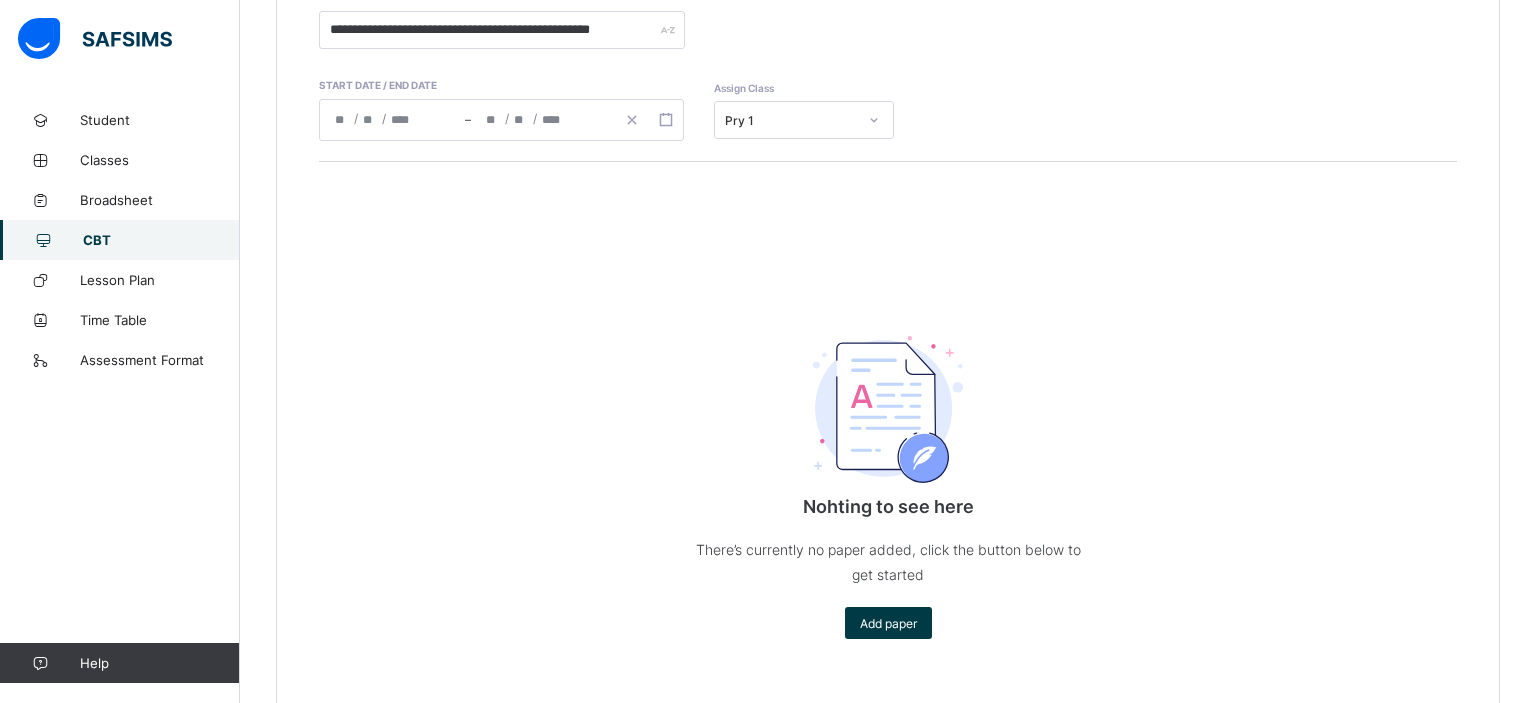 click at bounding box center (637, 873) 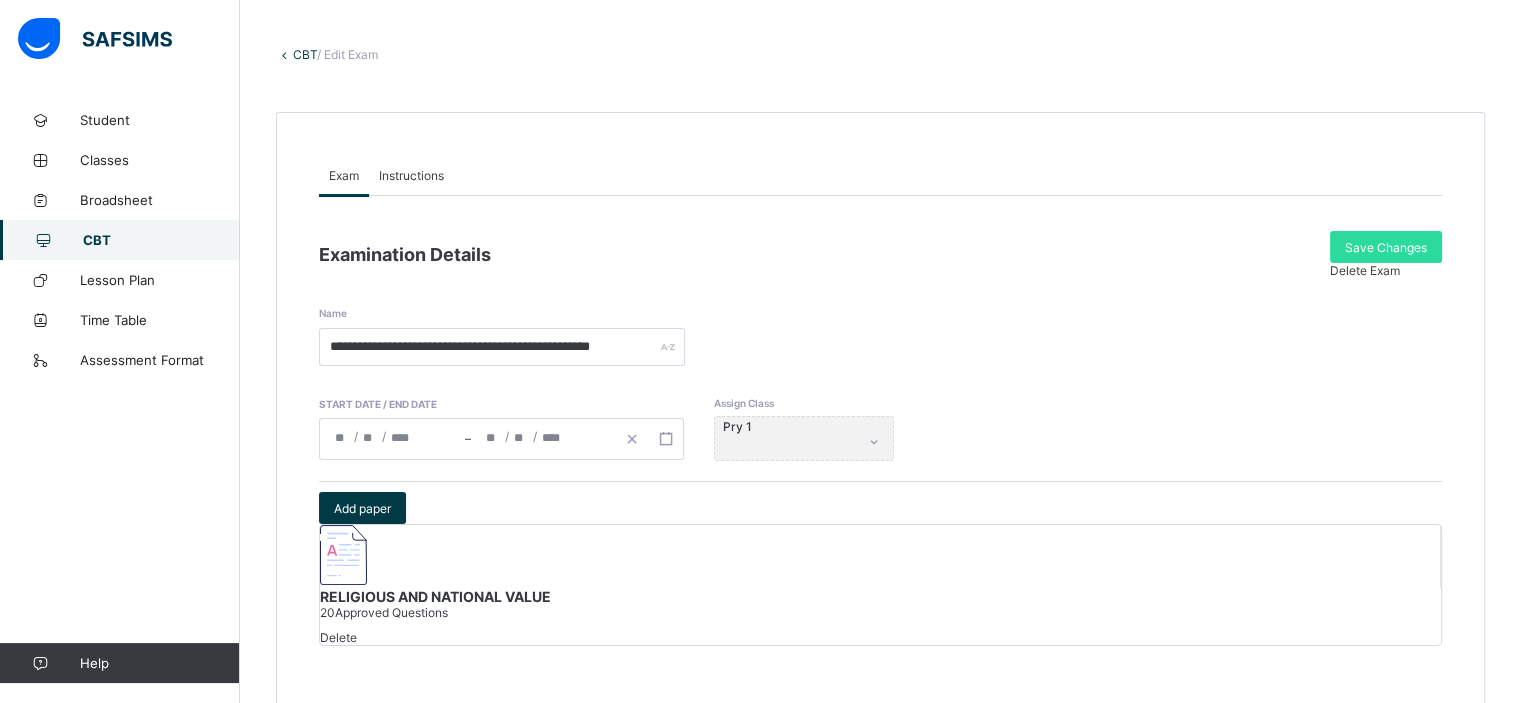 scroll, scrollTop: 0, scrollLeft: 0, axis: both 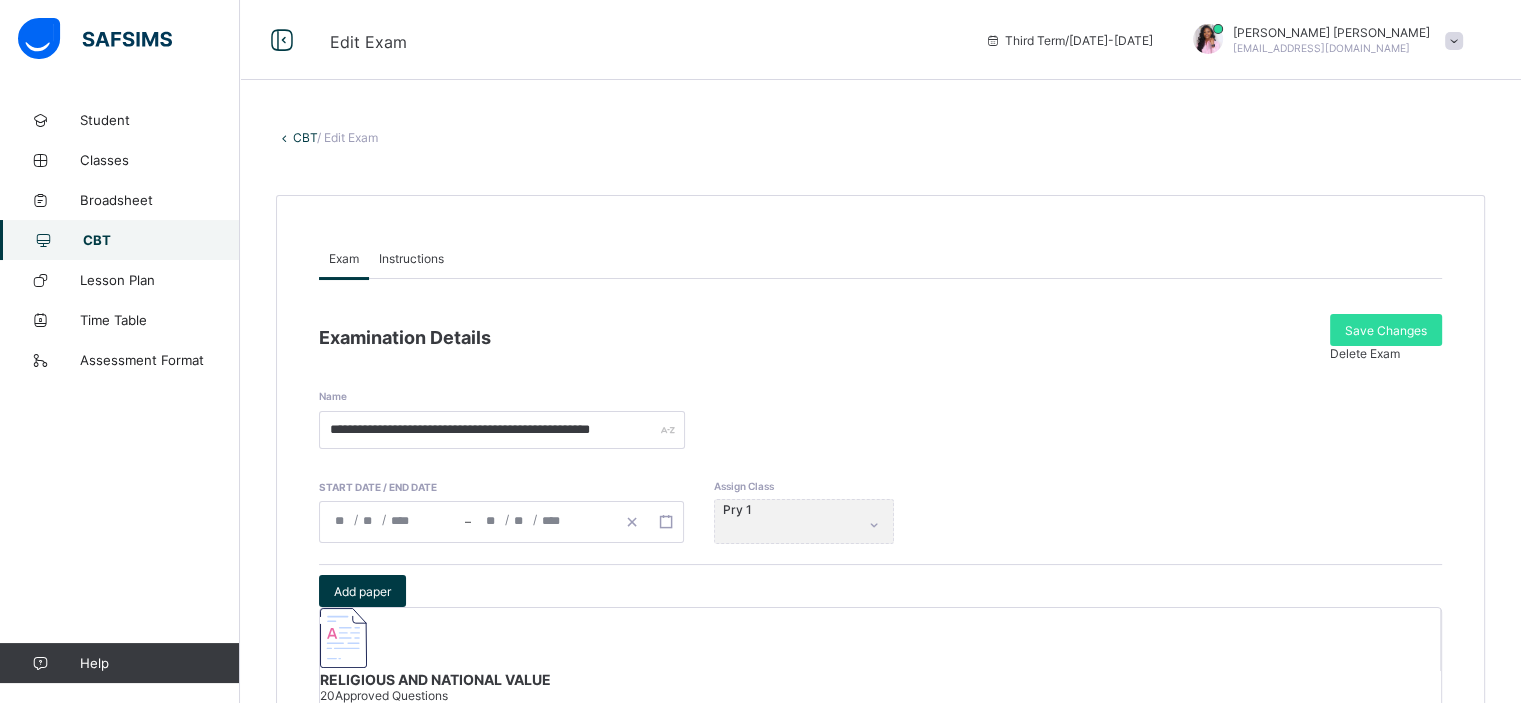 click on "CBT" at bounding box center [305, 137] 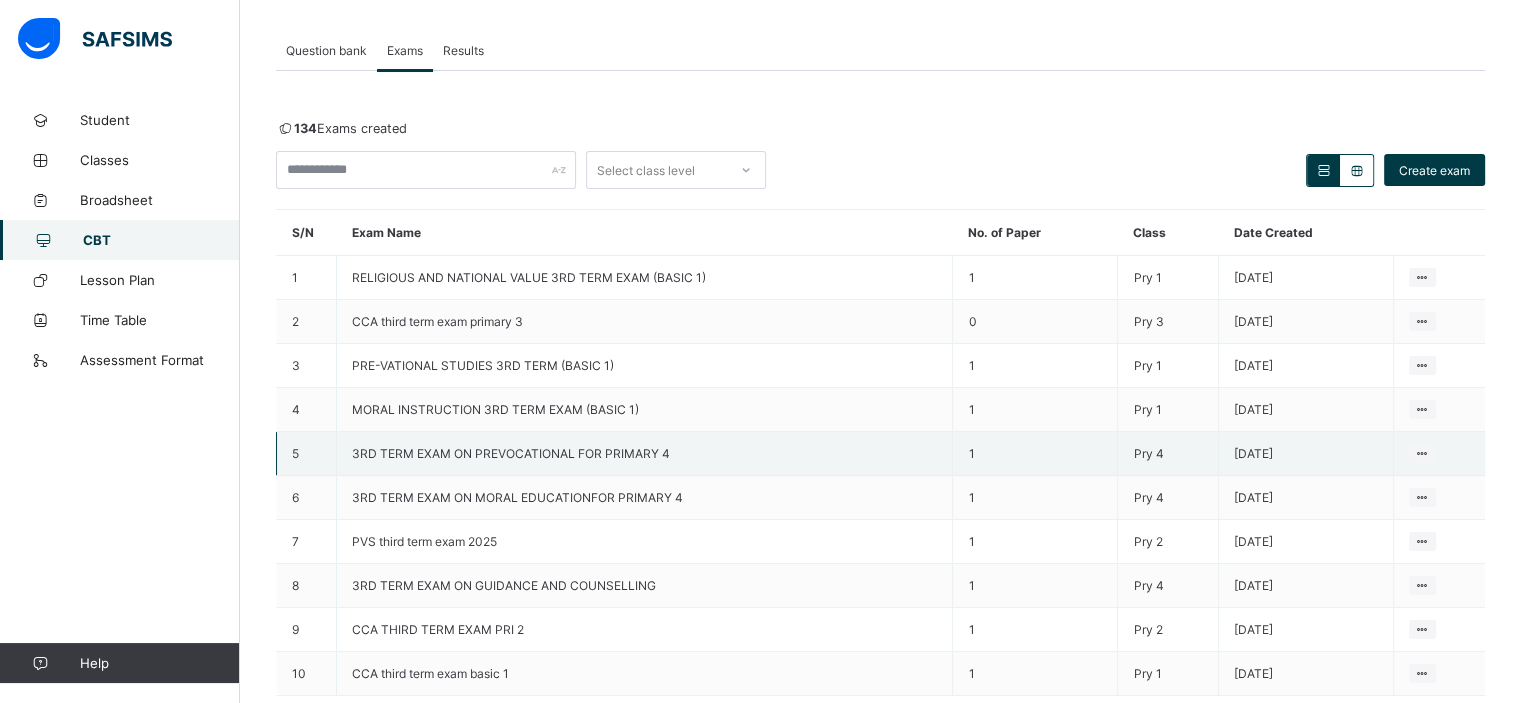 scroll, scrollTop: 198, scrollLeft: 0, axis: vertical 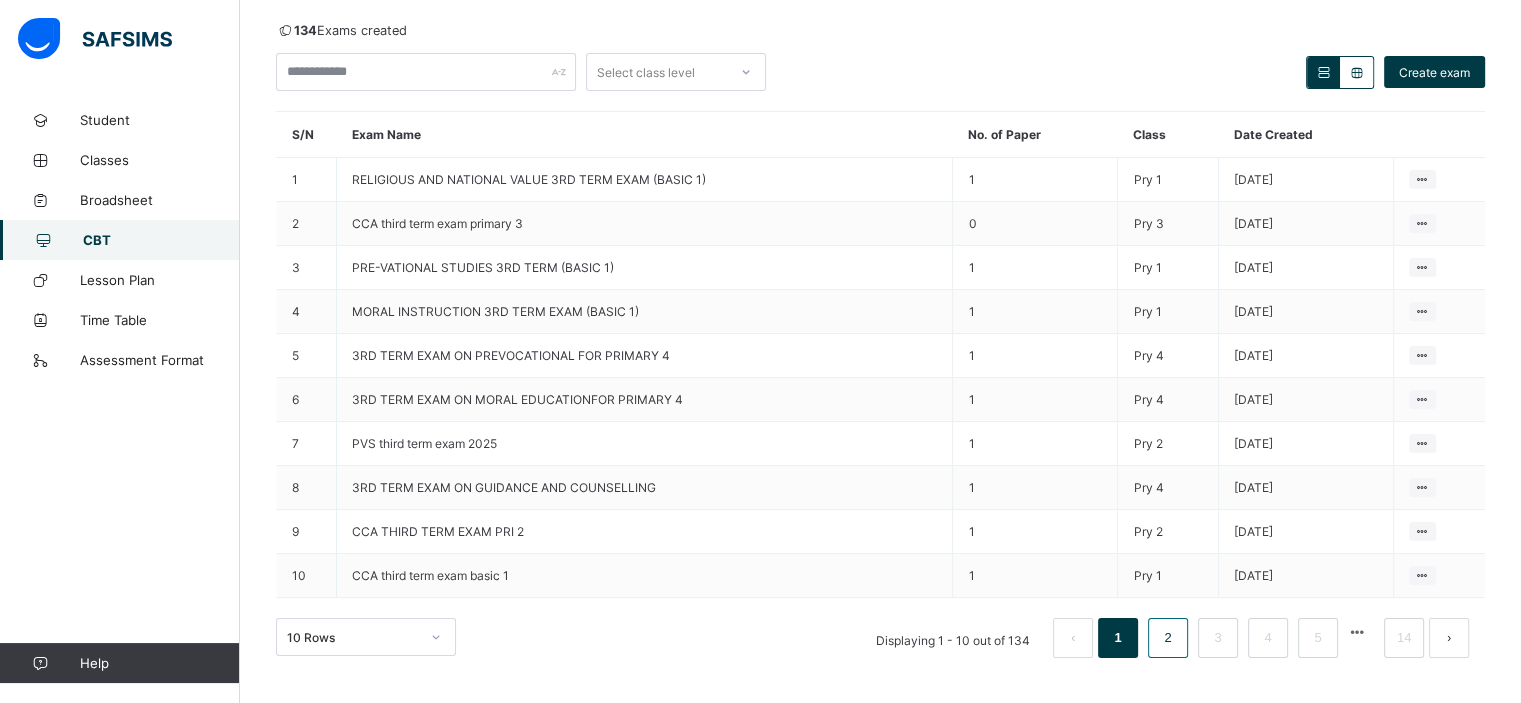 click on "2" at bounding box center [1167, 638] 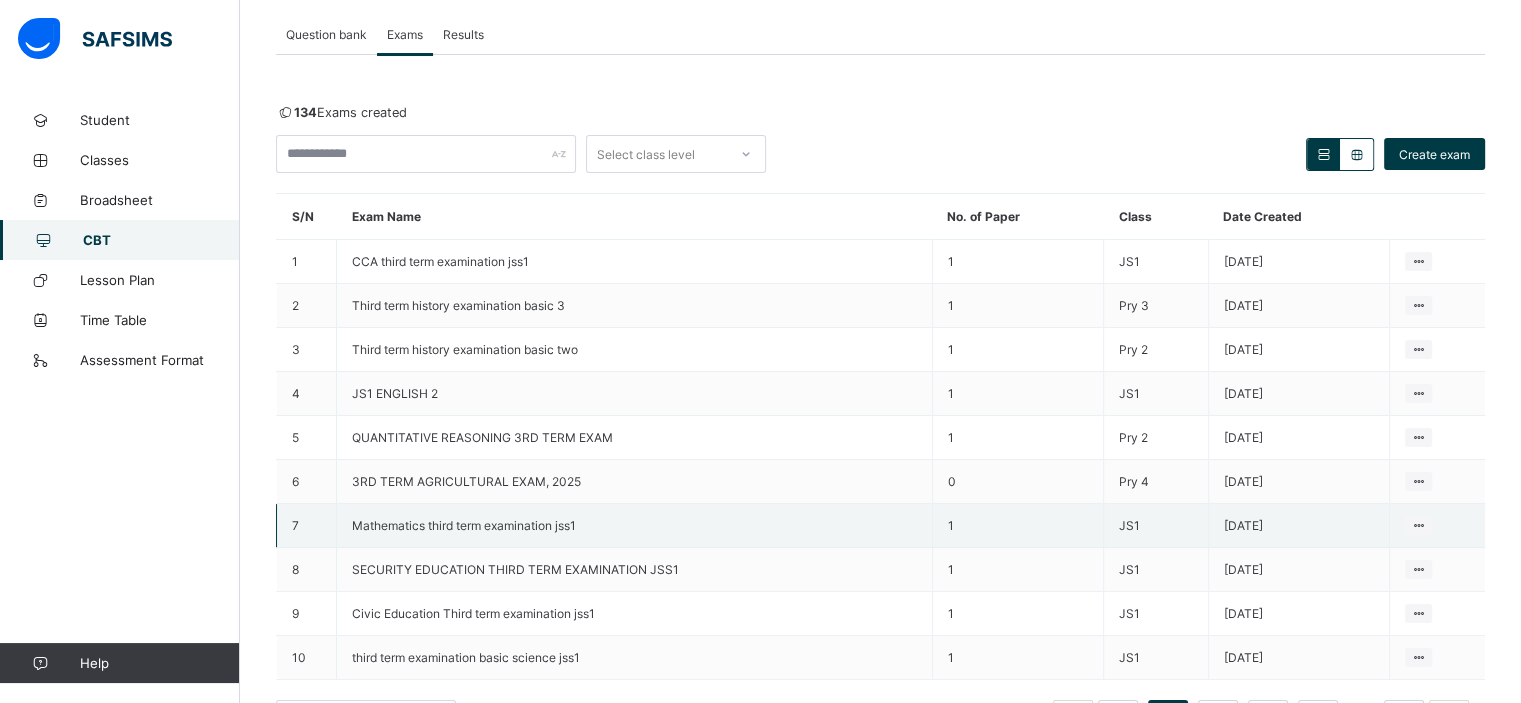 scroll, scrollTop: 198, scrollLeft: 0, axis: vertical 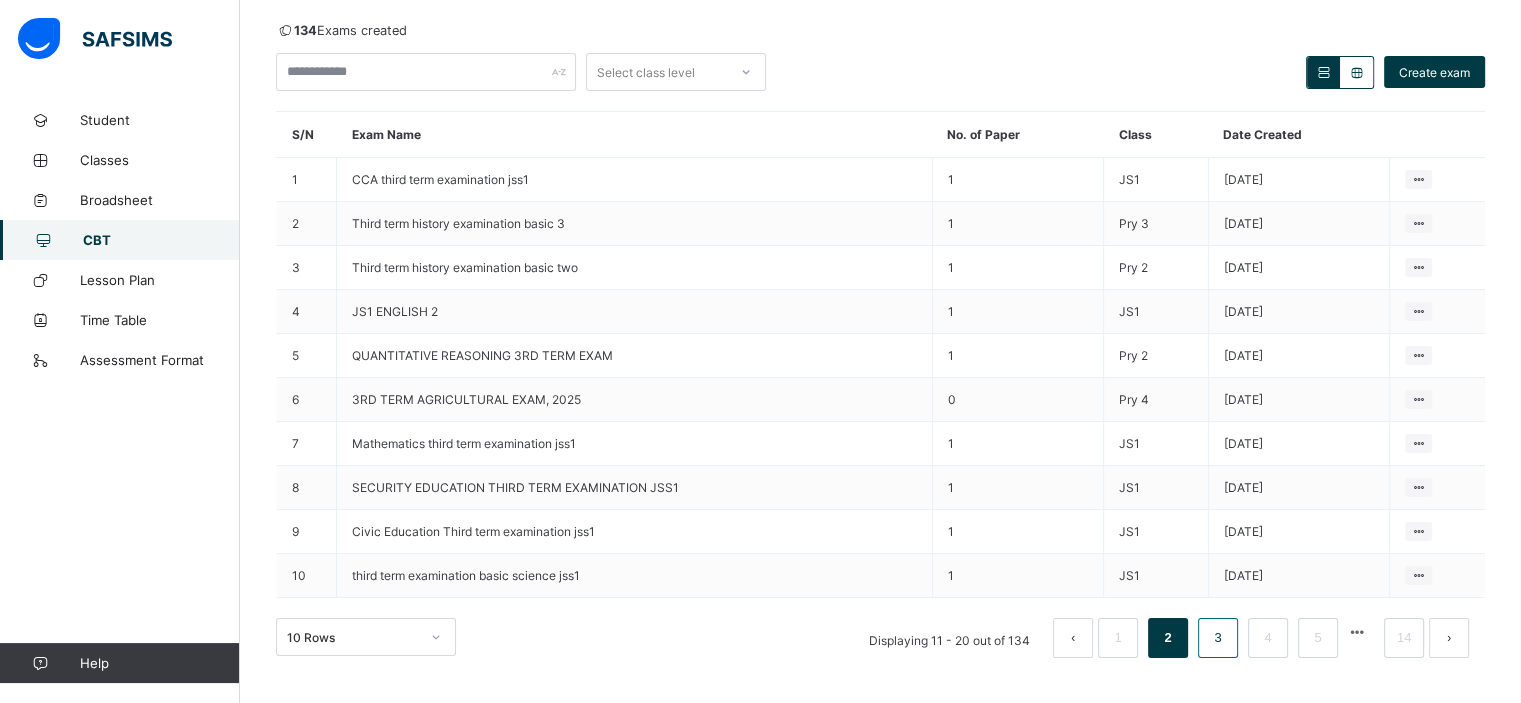 click on "3" at bounding box center (1217, 638) 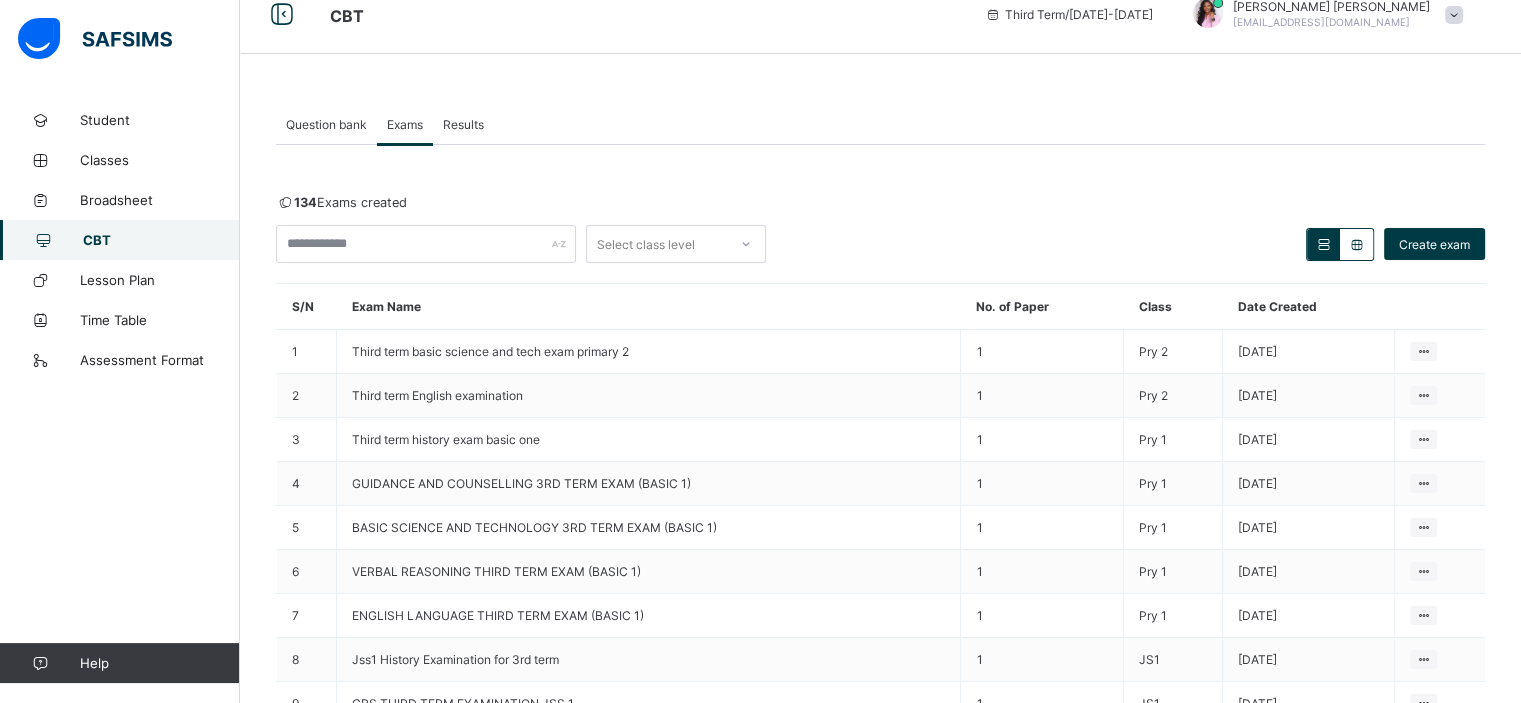 scroll, scrollTop: 198, scrollLeft: 0, axis: vertical 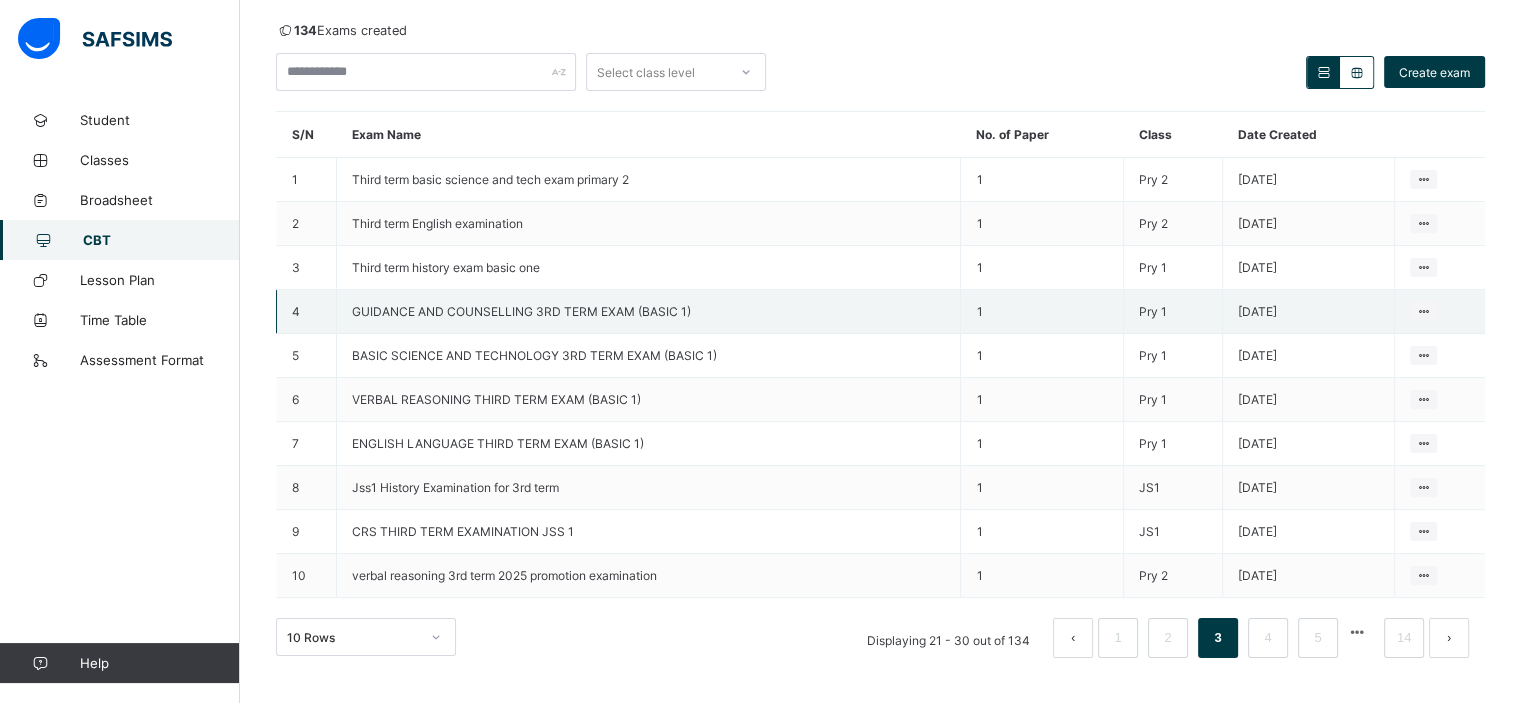 click on "GUIDANCE AND COUNSELLING 3RD TERM EXAM (BASIC 1)" at bounding box center (521, 311) 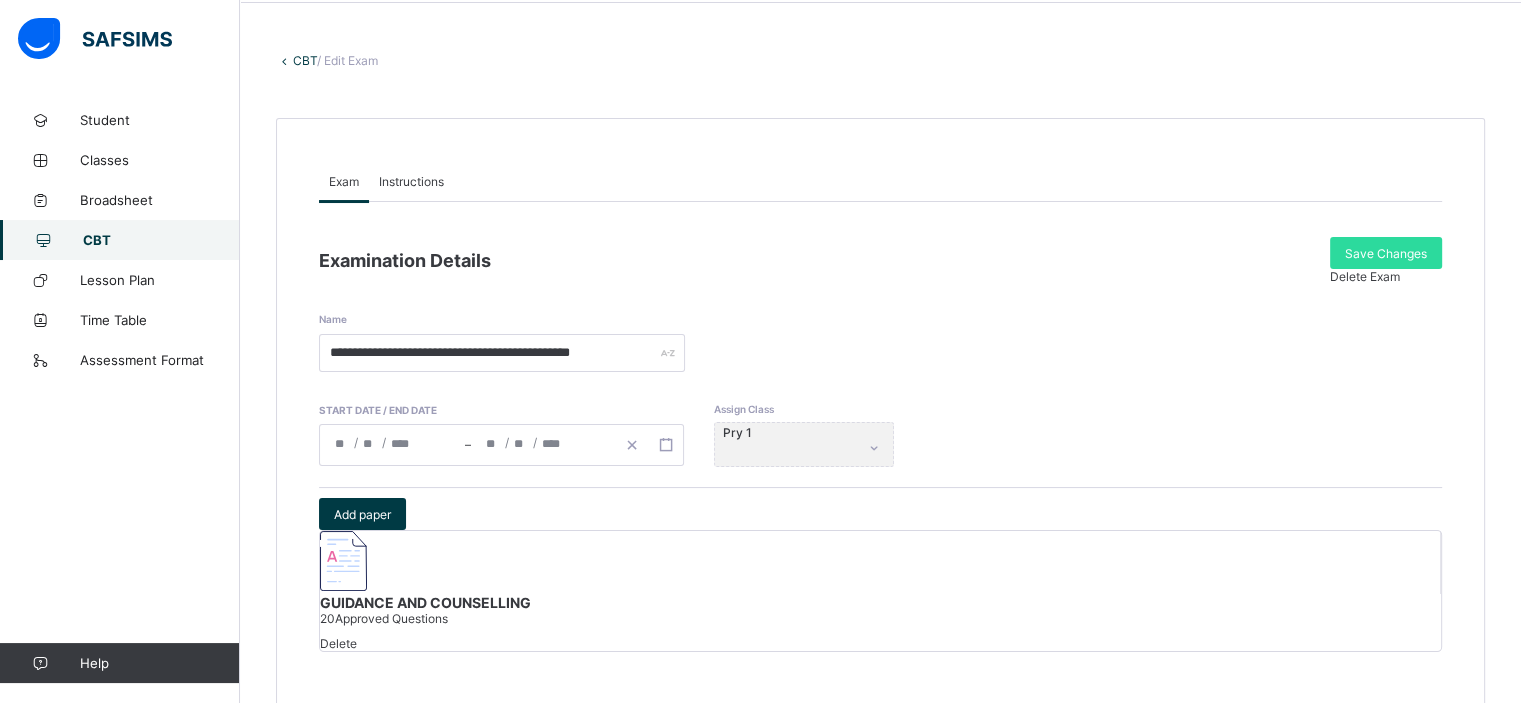 scroll, scrollTop: 0, scrollLeft: 0, axis: both 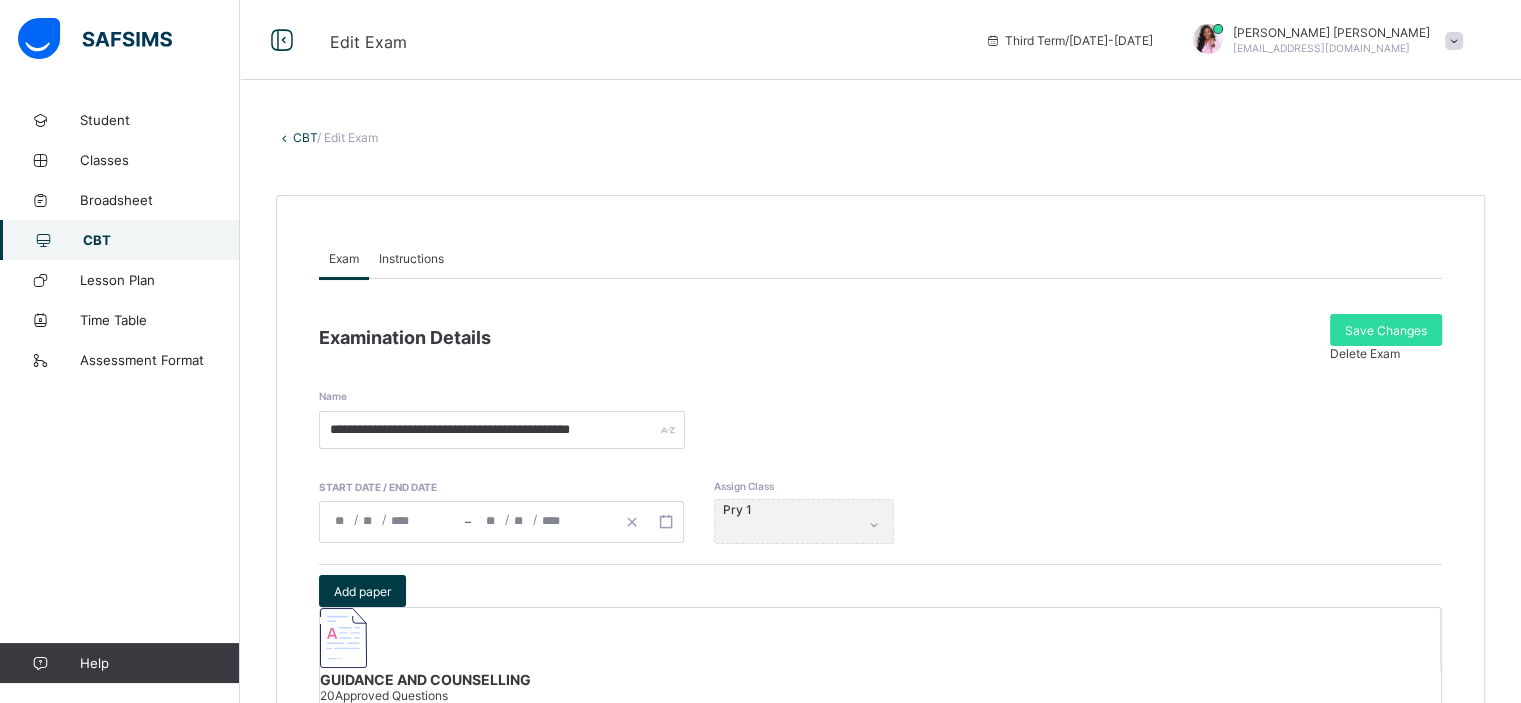 click on "CBT" at bounding box center (305, 137) 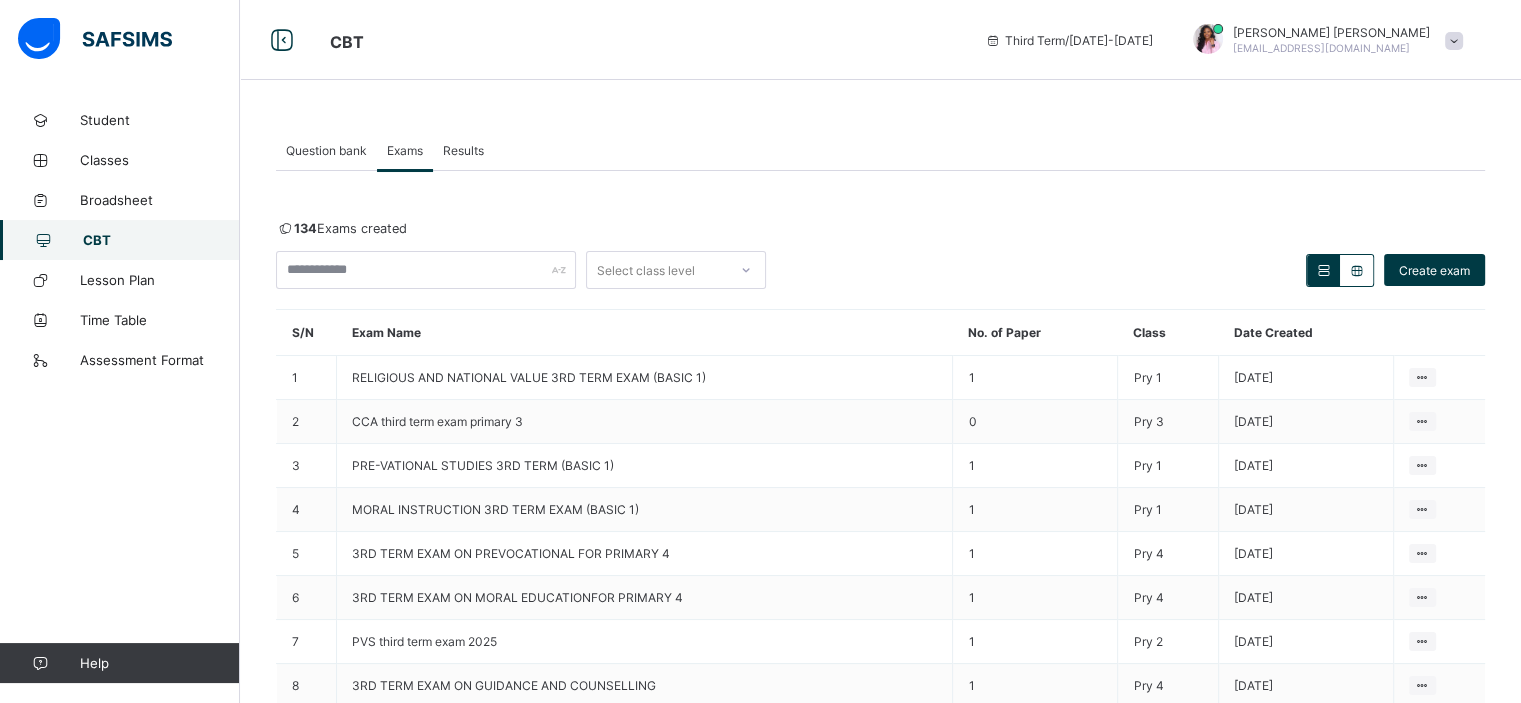 click on "Question bank" at bounding box center (326, 150) 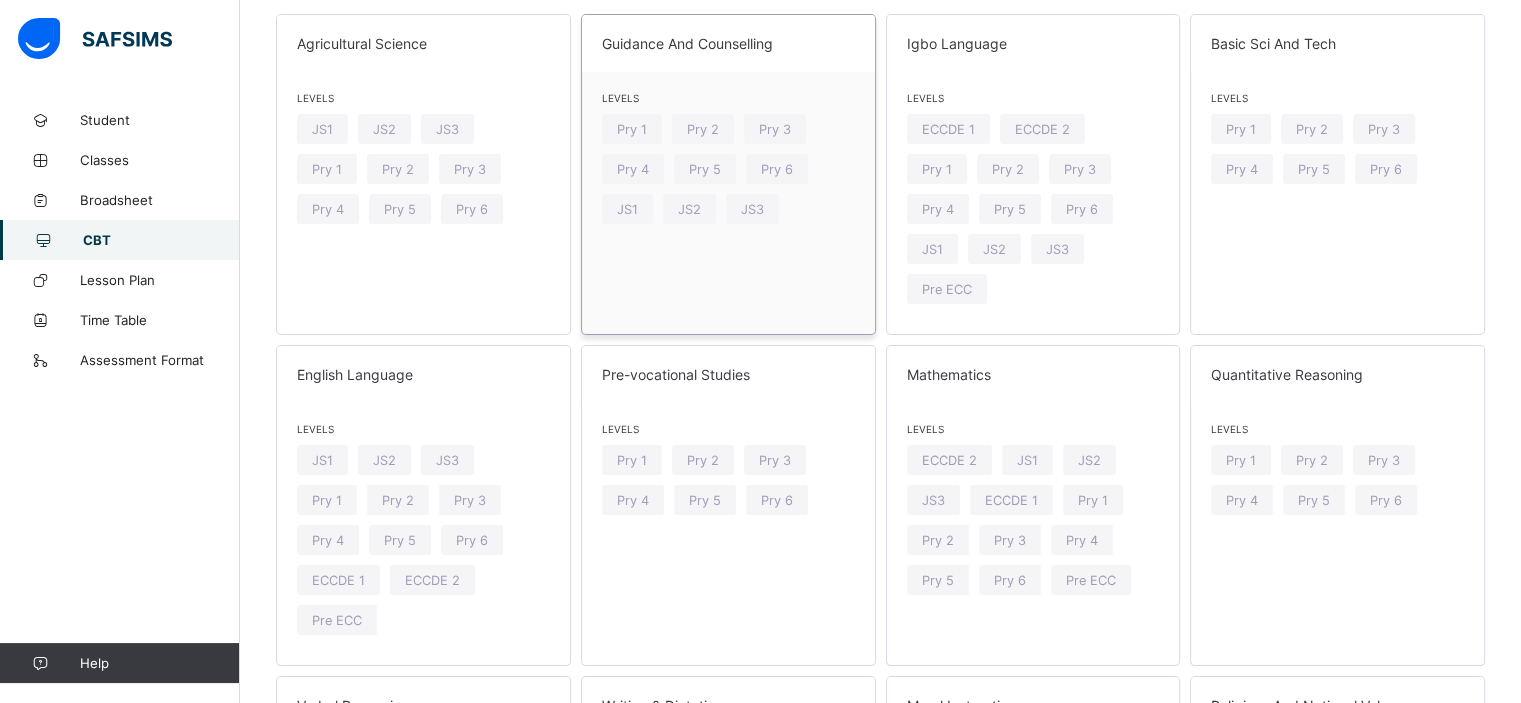 scroll, scrollTop: 300, scrollLeft: 0, axis: vertical 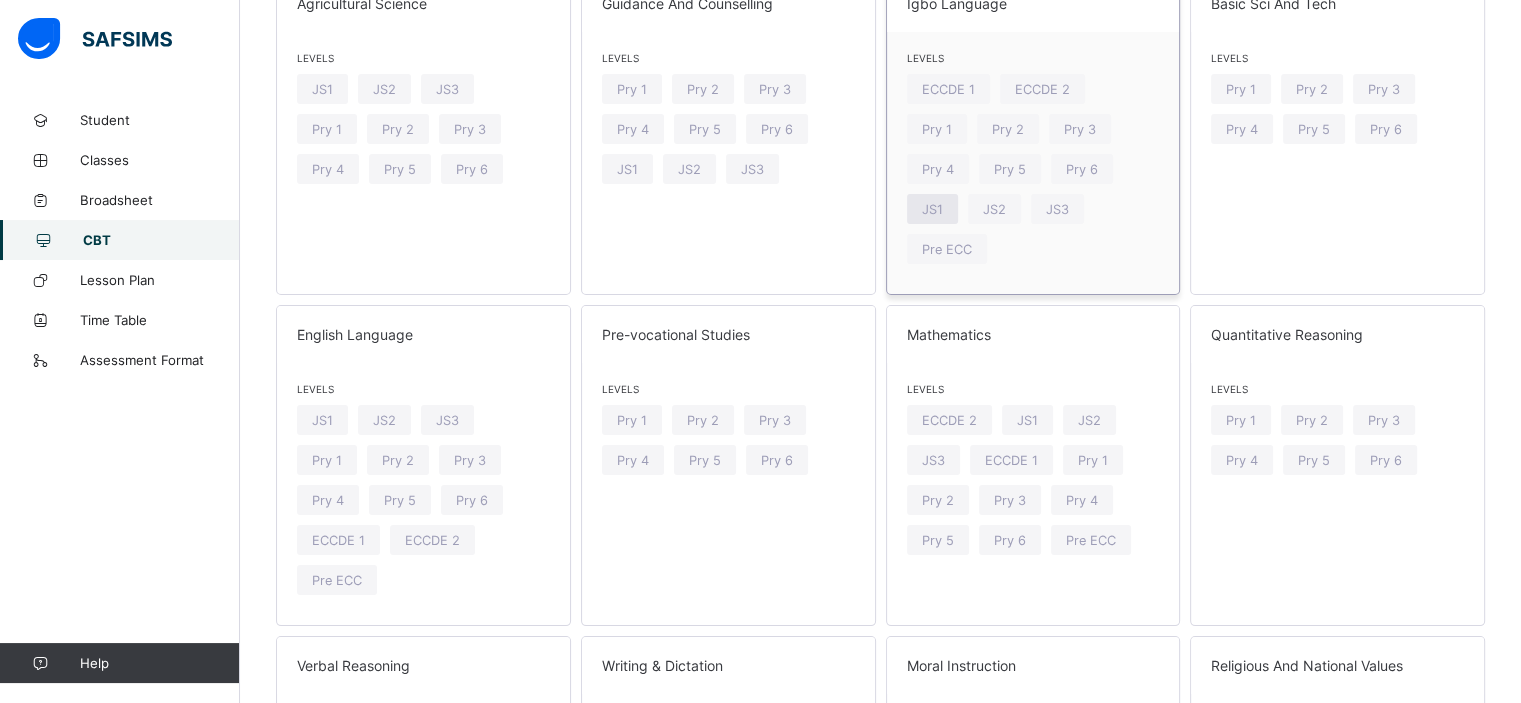 click on "JS1" at bounding box center [932, 209] 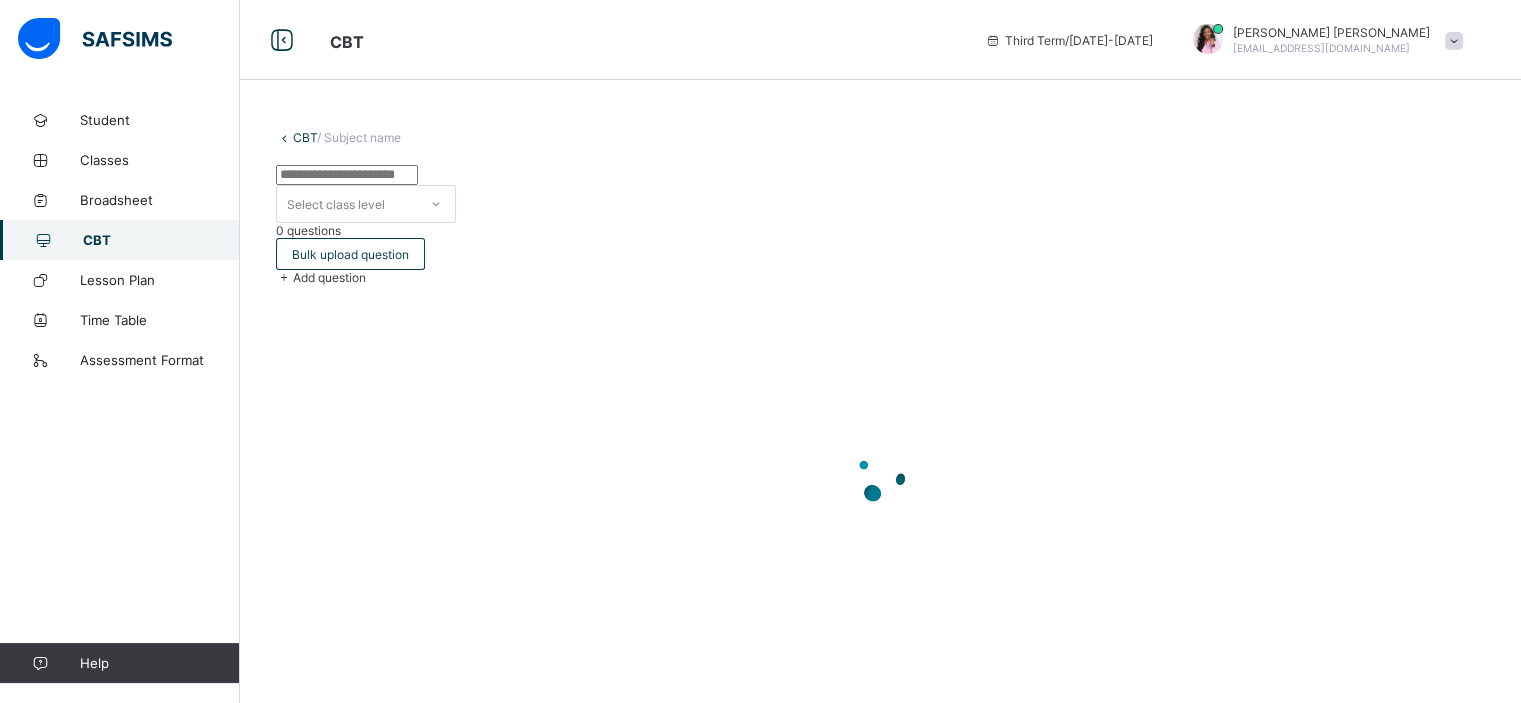 scroll, scrollTop: 0, scrollLeft: 0, axis: both 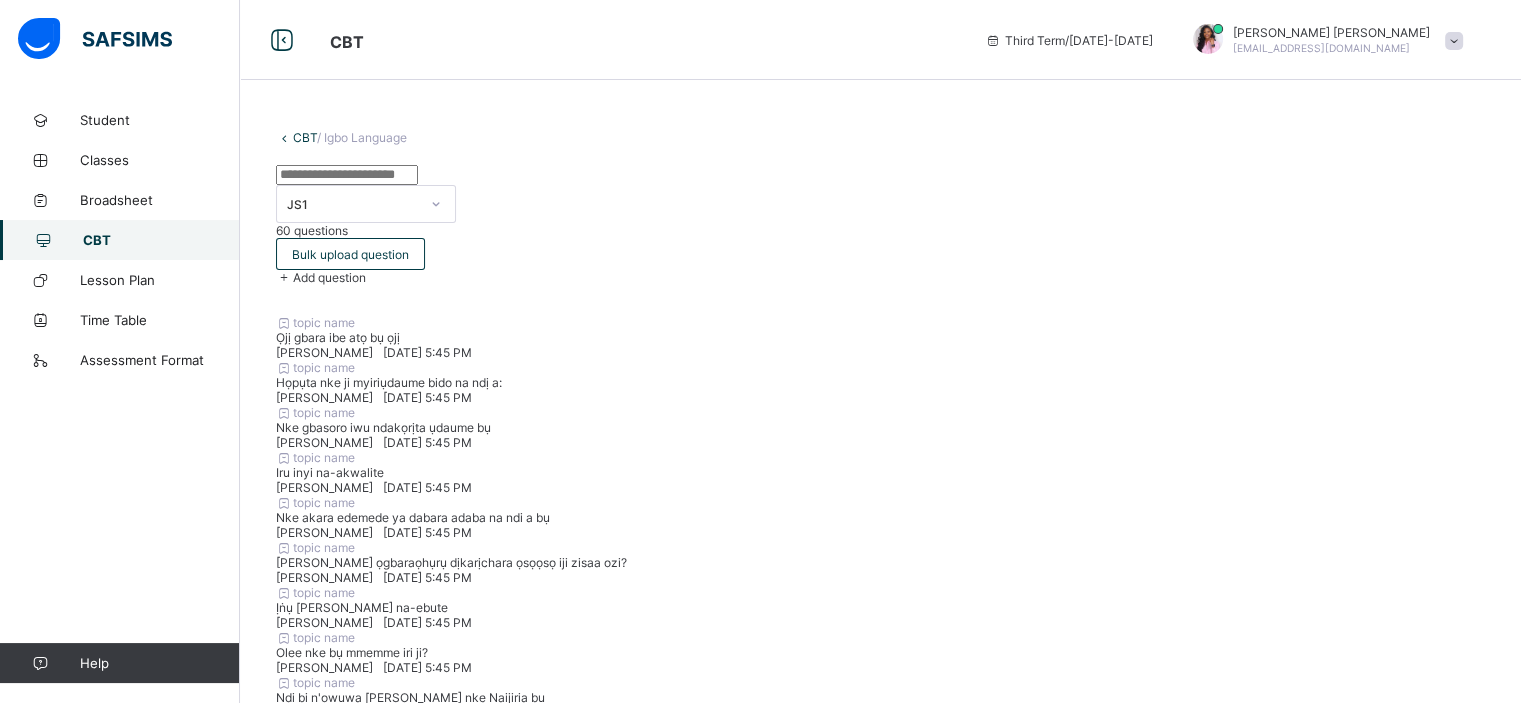 click on "CBT" at bounding box center [161, 240] 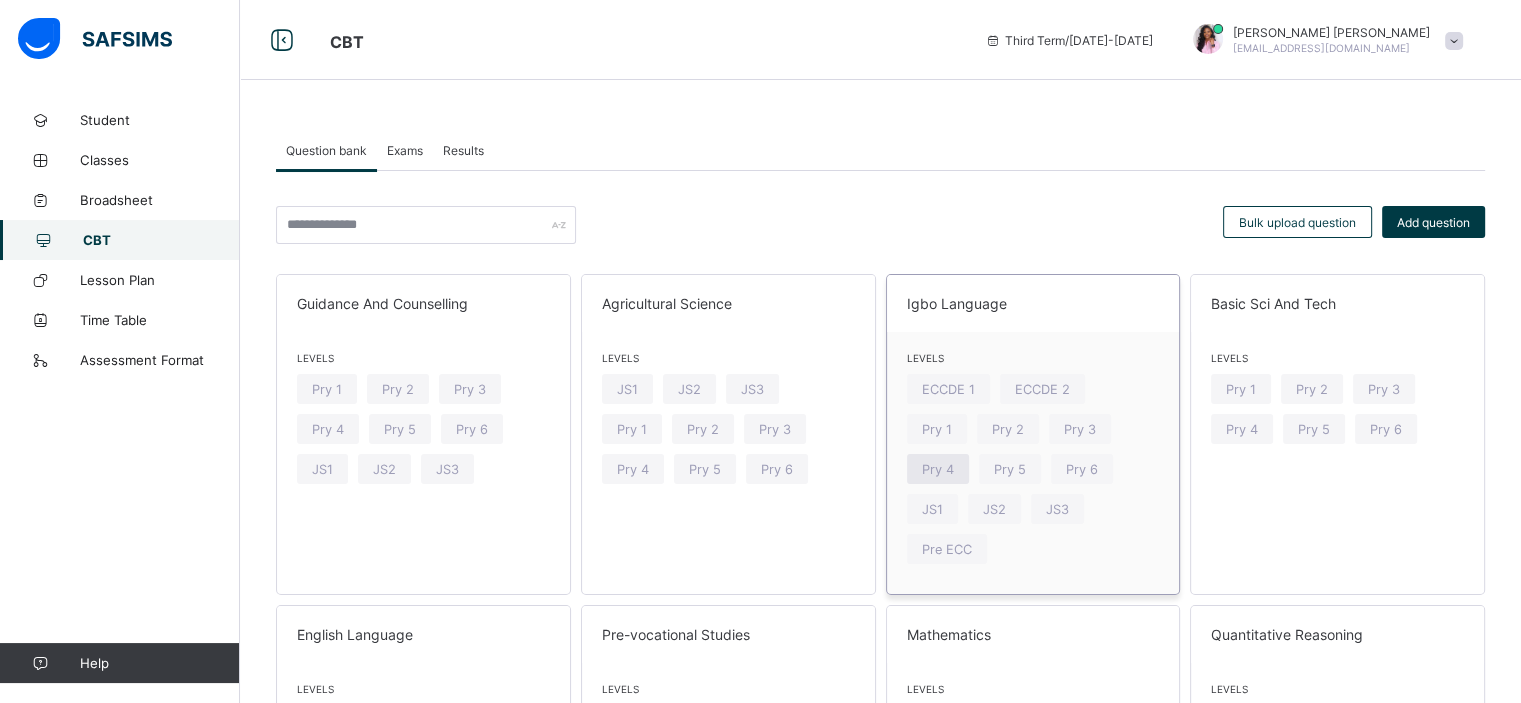 click on "Pry 4" at bounding box center [938, 469] 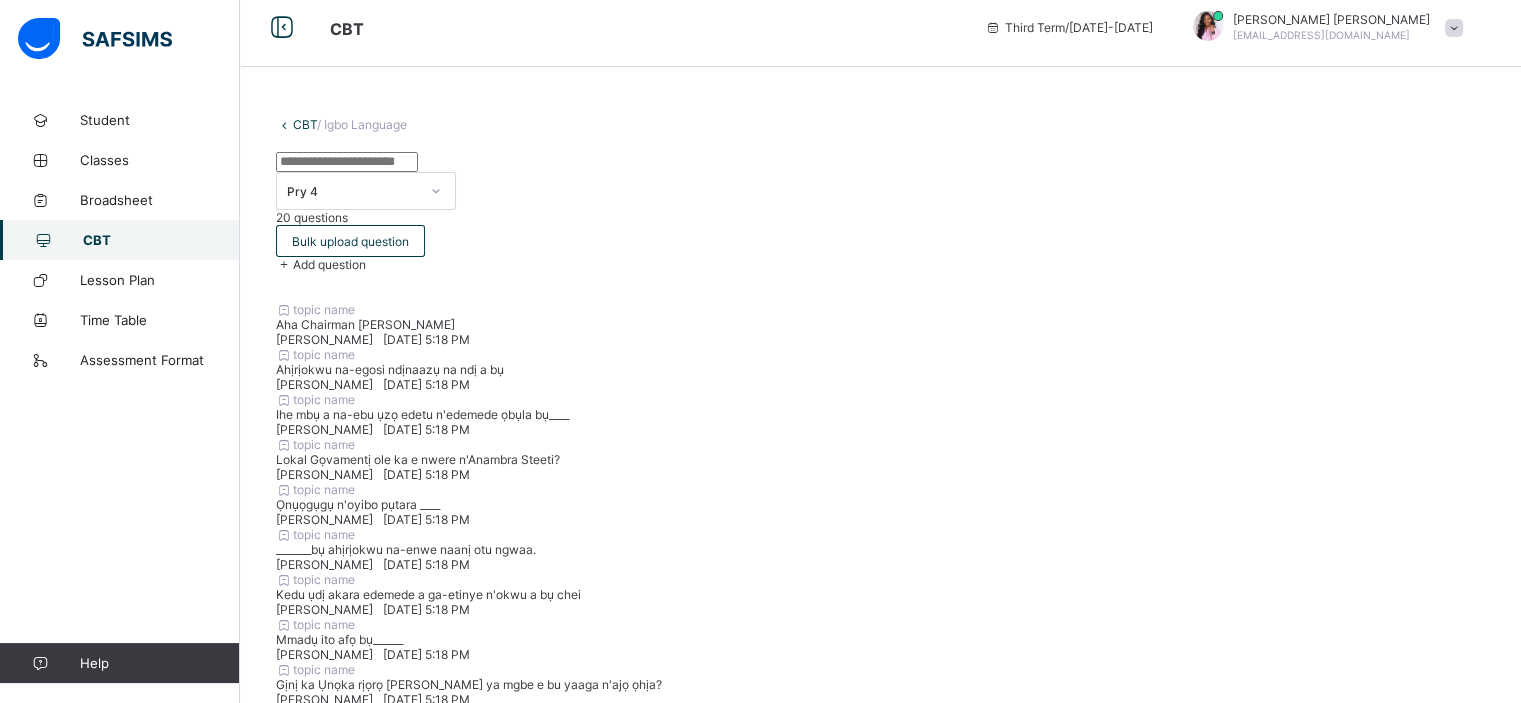 scroll, scrollTop: 0, scrollLeft: 0, axis: both 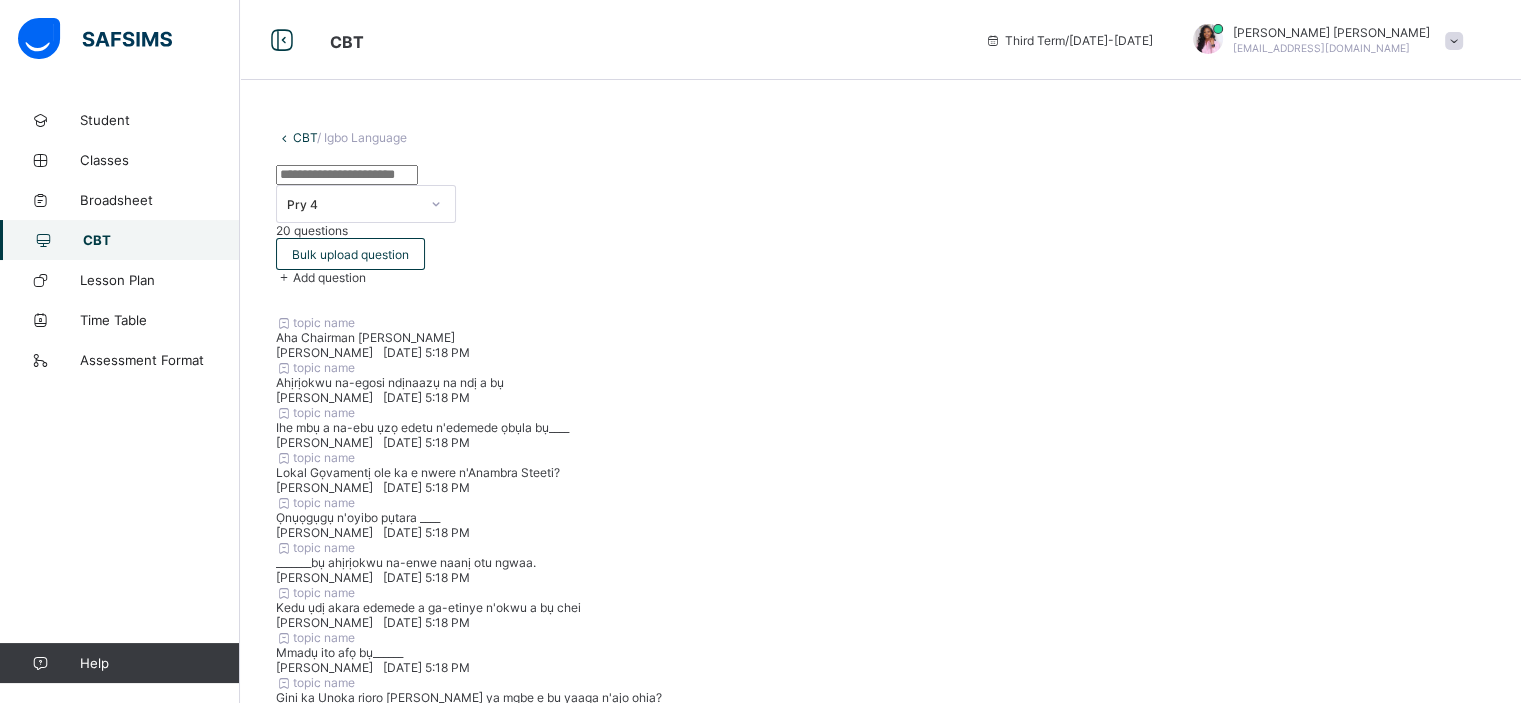 click on "CBT" at bounding box center (305, 137) 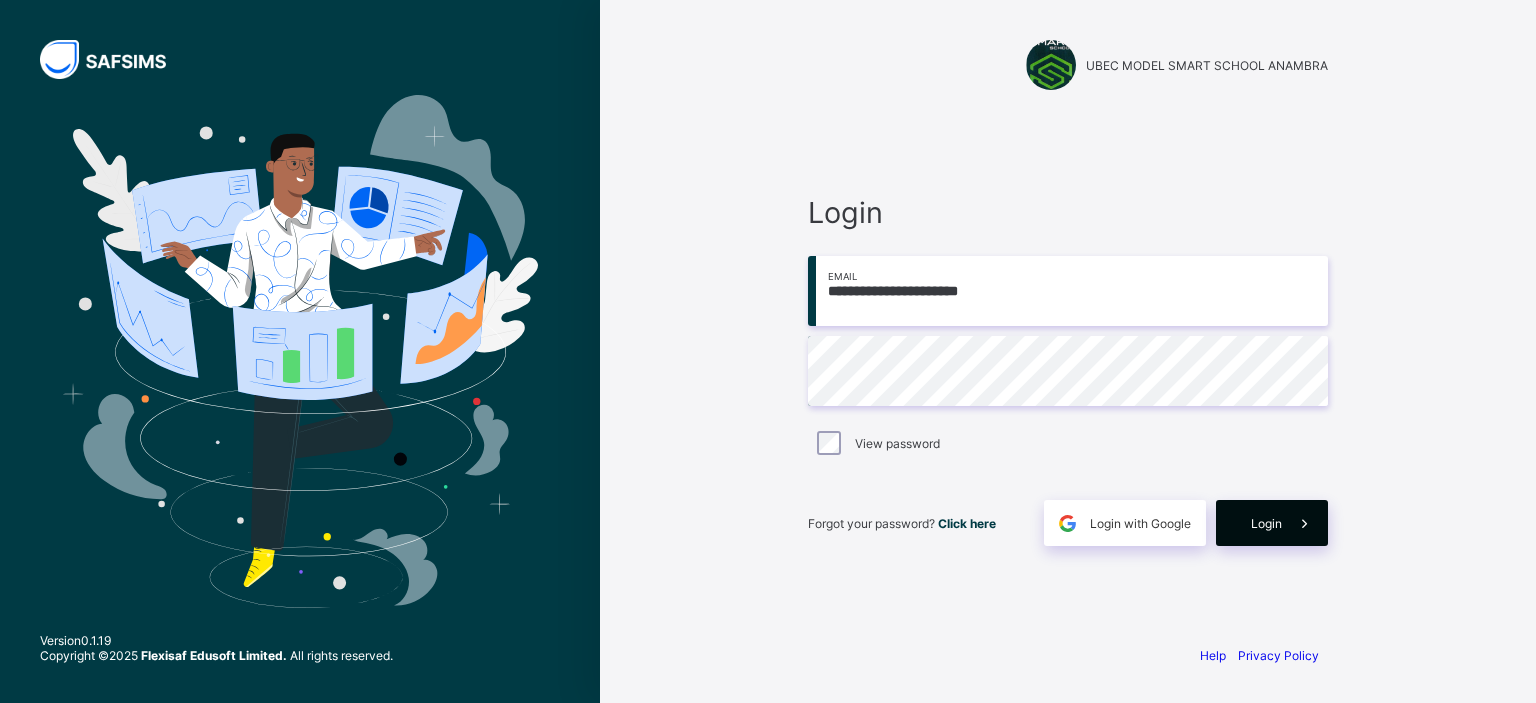 click on "Login" at bounding box center [1272, 523] 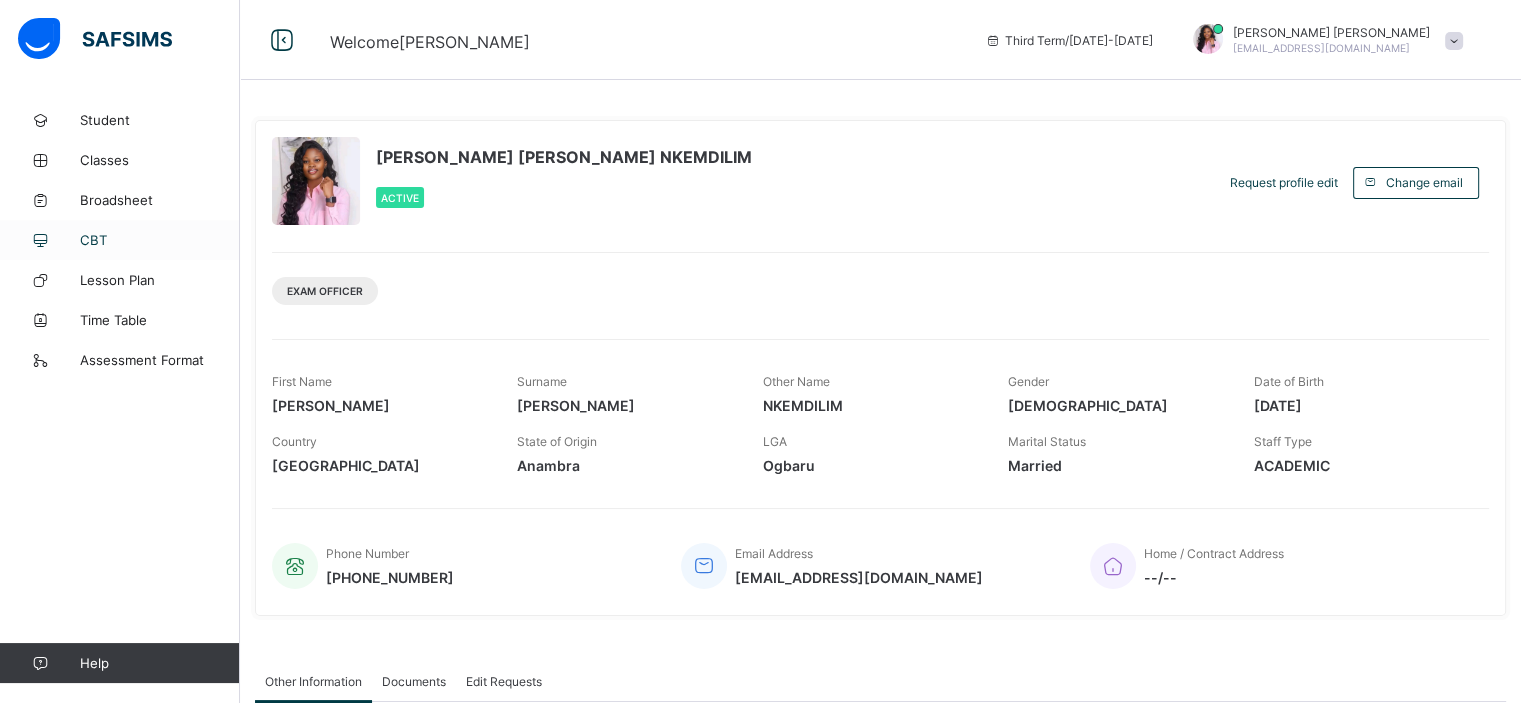 click on "CBT" at bounding box center (160, 240) 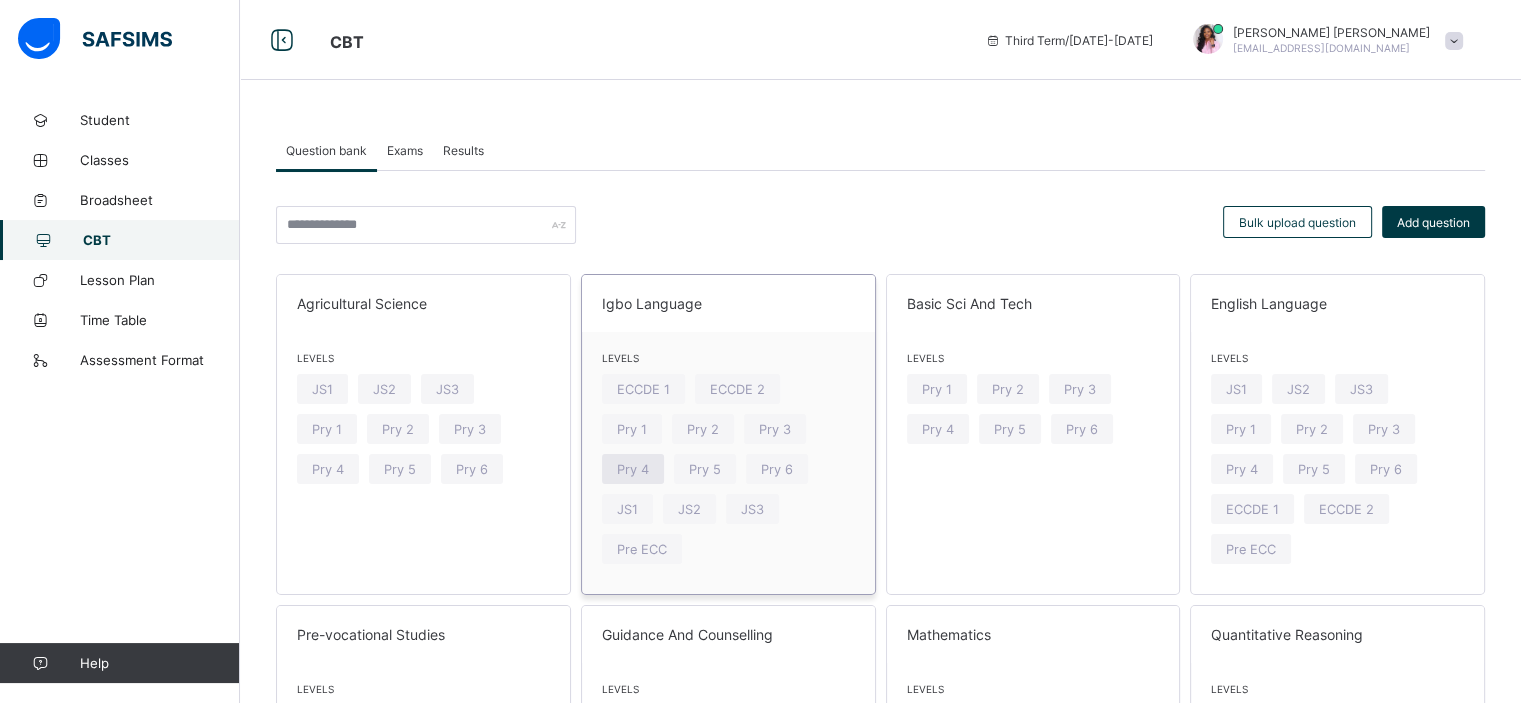 click on "Pry 4" at bounding box center [633, 469] 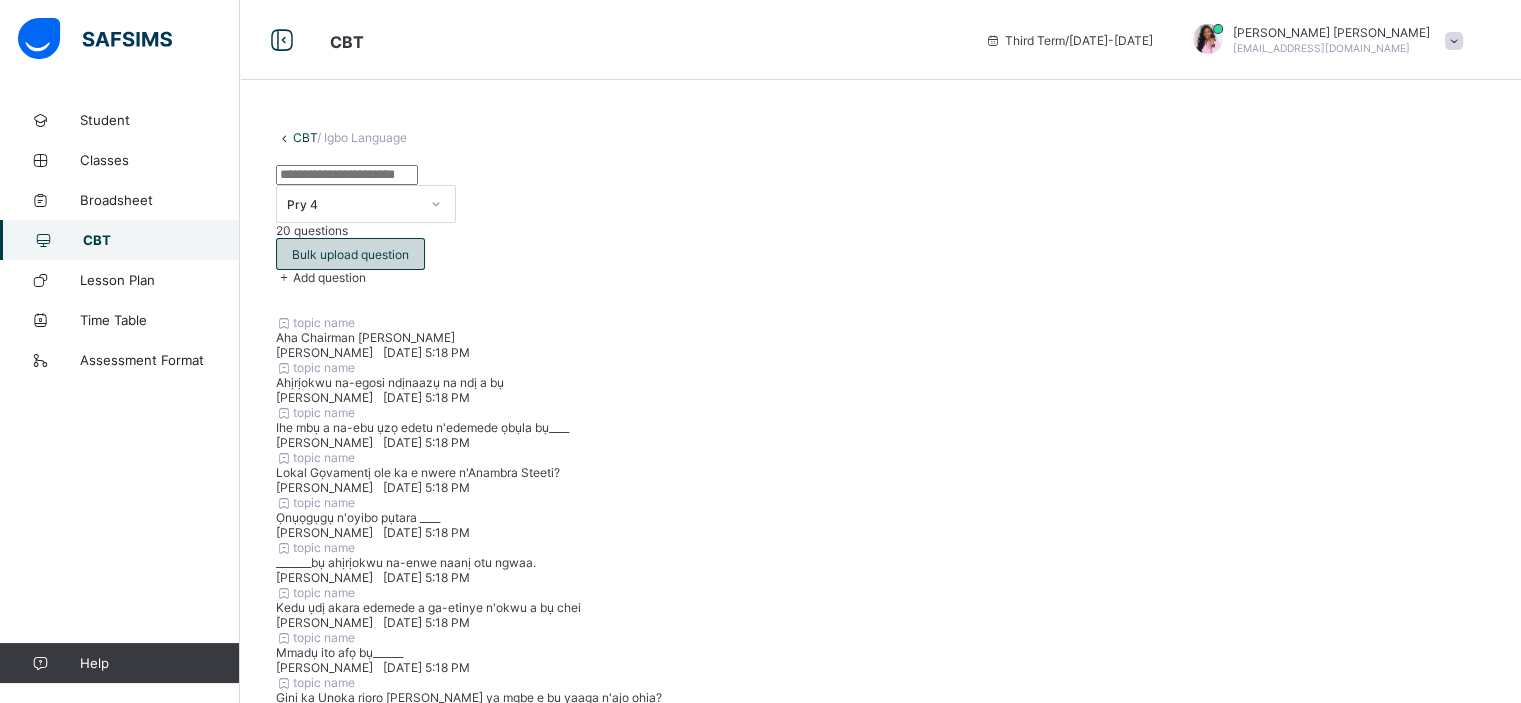 click on "Bulk upload question" at bounding box center [350, 254] 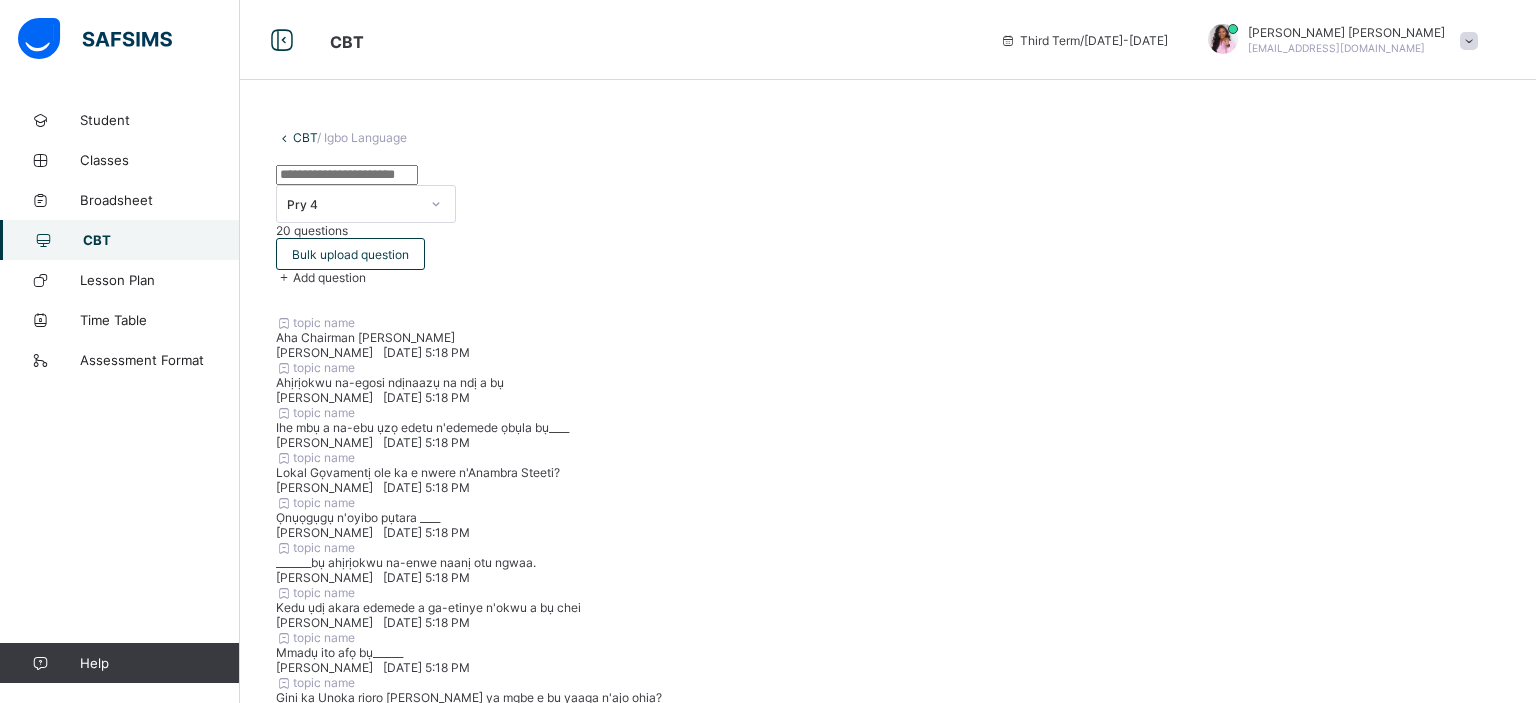 click on "Select..." at bounding box center (702, 1161) 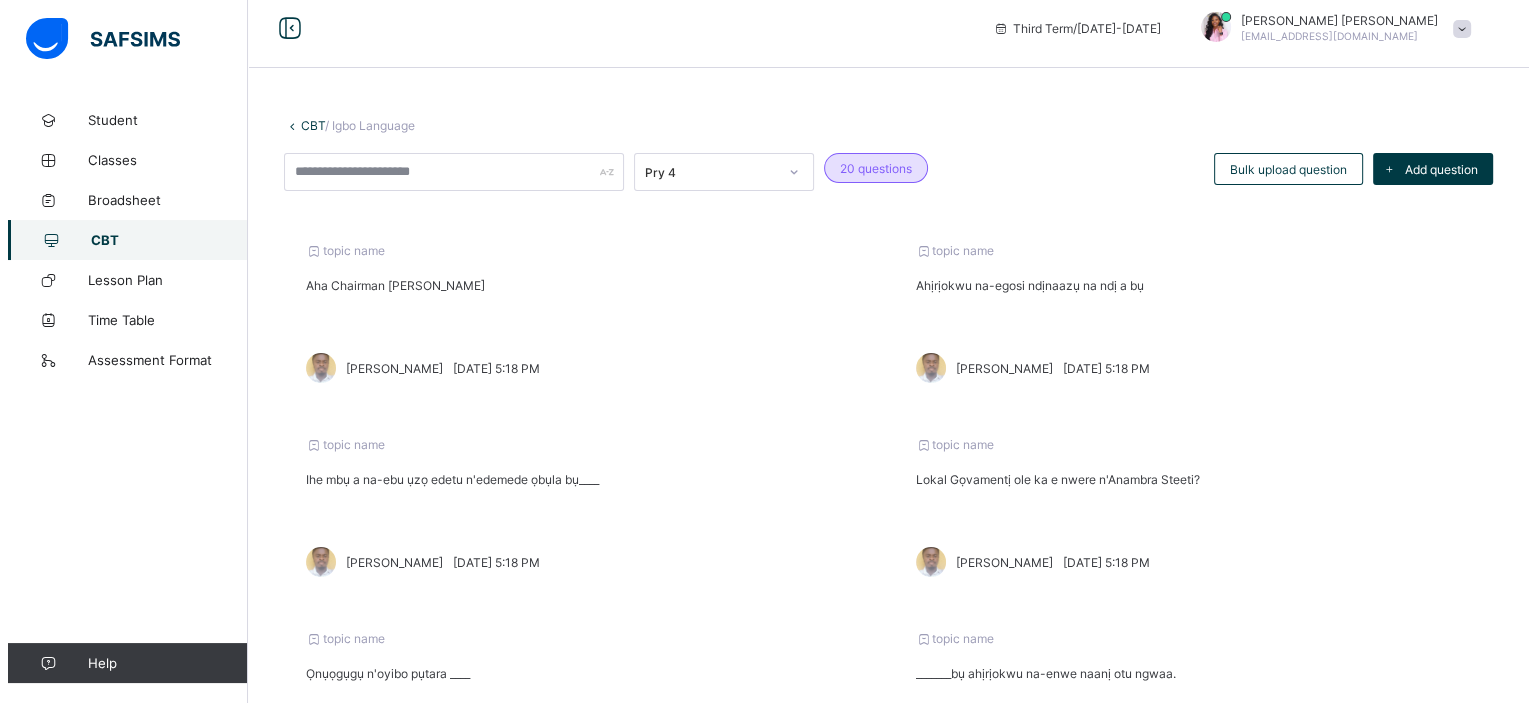 scroll, scrollTop: 0, scrollLeft: 0, axis: both 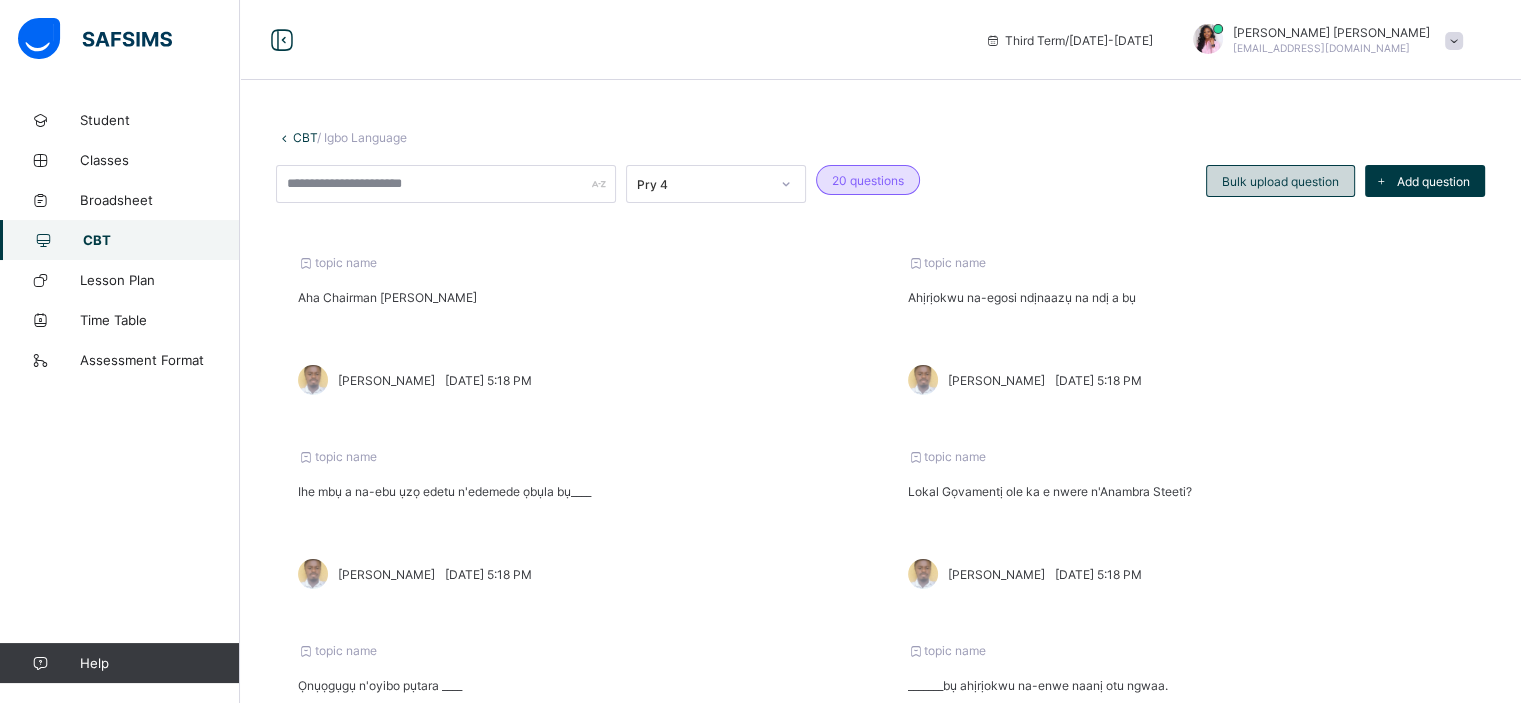 click on "Bulk upload question" at bounding box center [1280, 181] 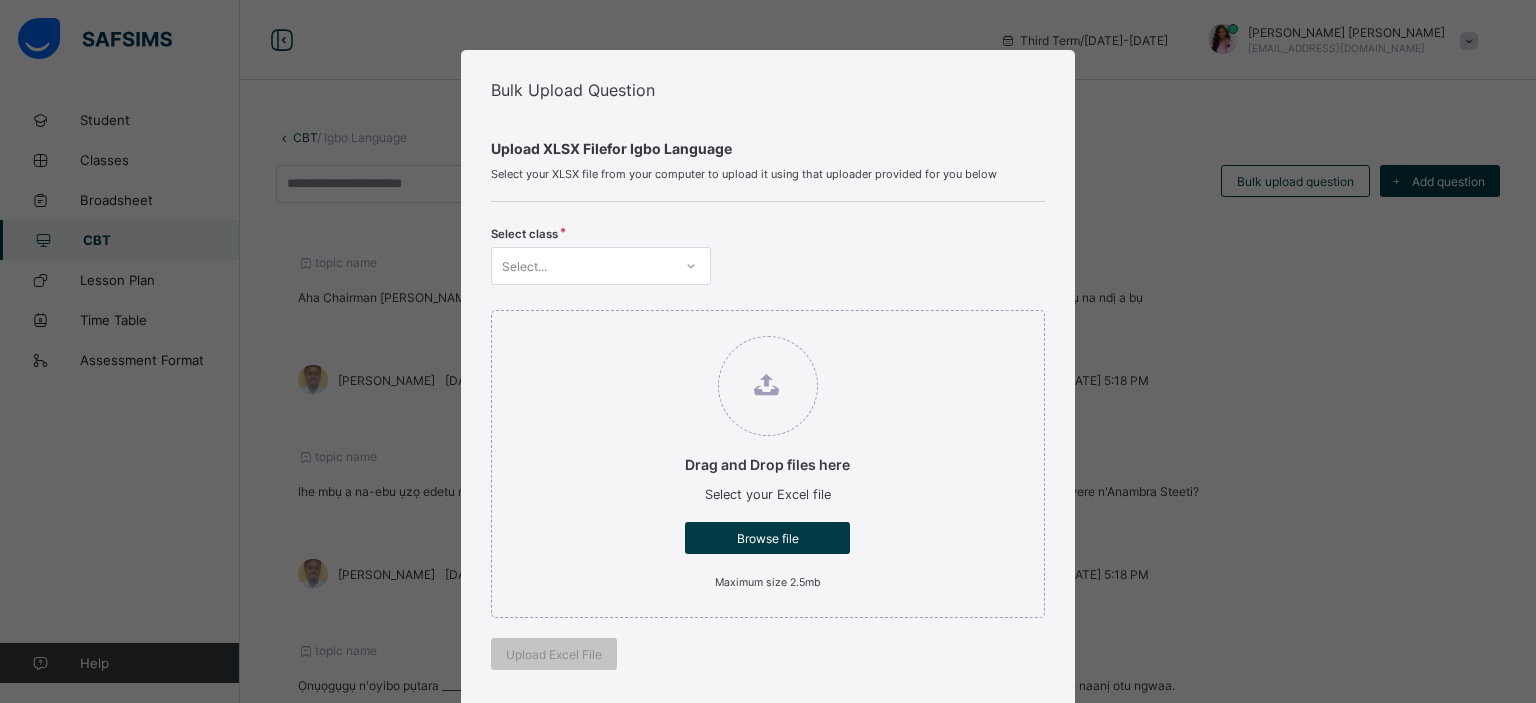click on "Select..." at bounding box center [582, 266] 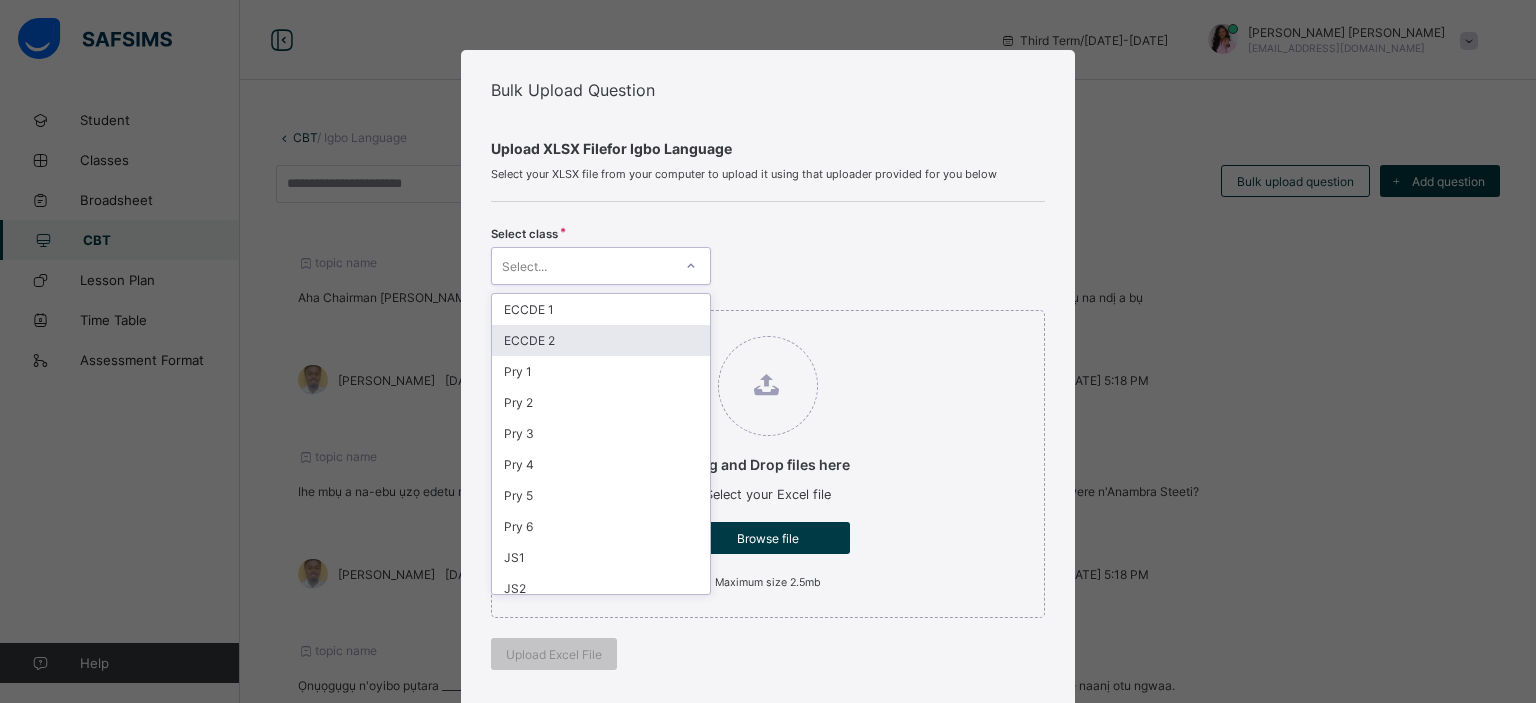 click on "Drag and Drop files here Select your Excel file Browse file Maximum size 2.5mb" at bounding box center (768, 464) 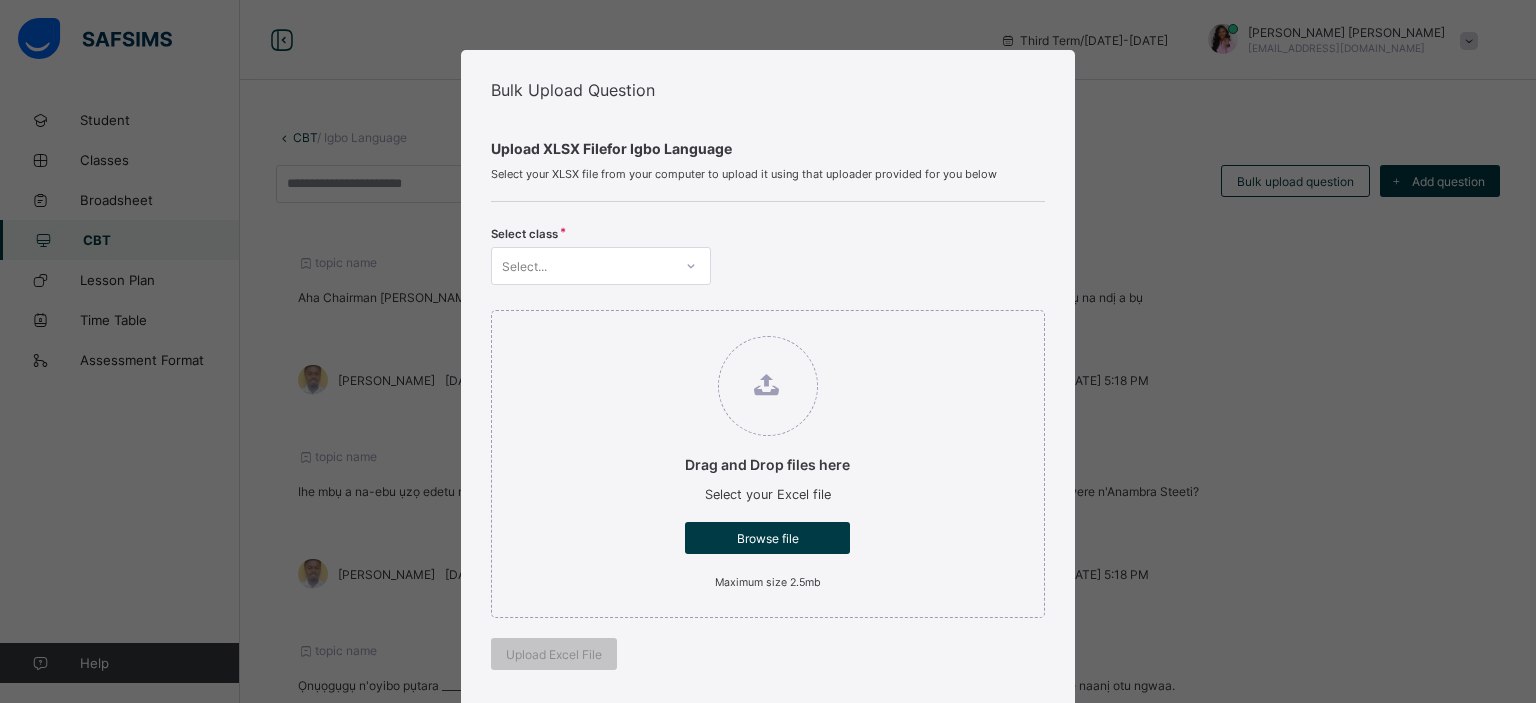 scroll, scrollTop: 600, scrollLeft: 0, axis: vertical 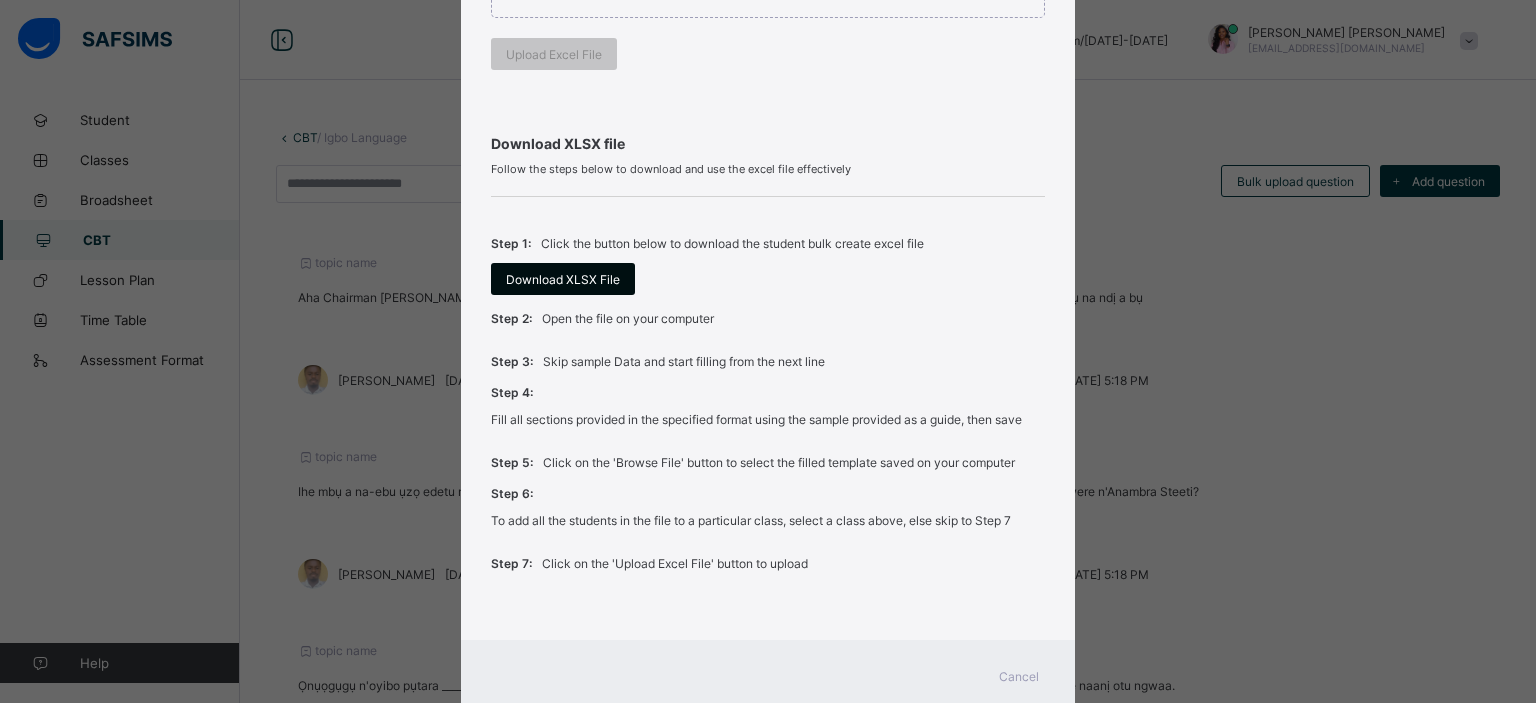 click on "Download XLSX File" at bounding box center (563, 279) 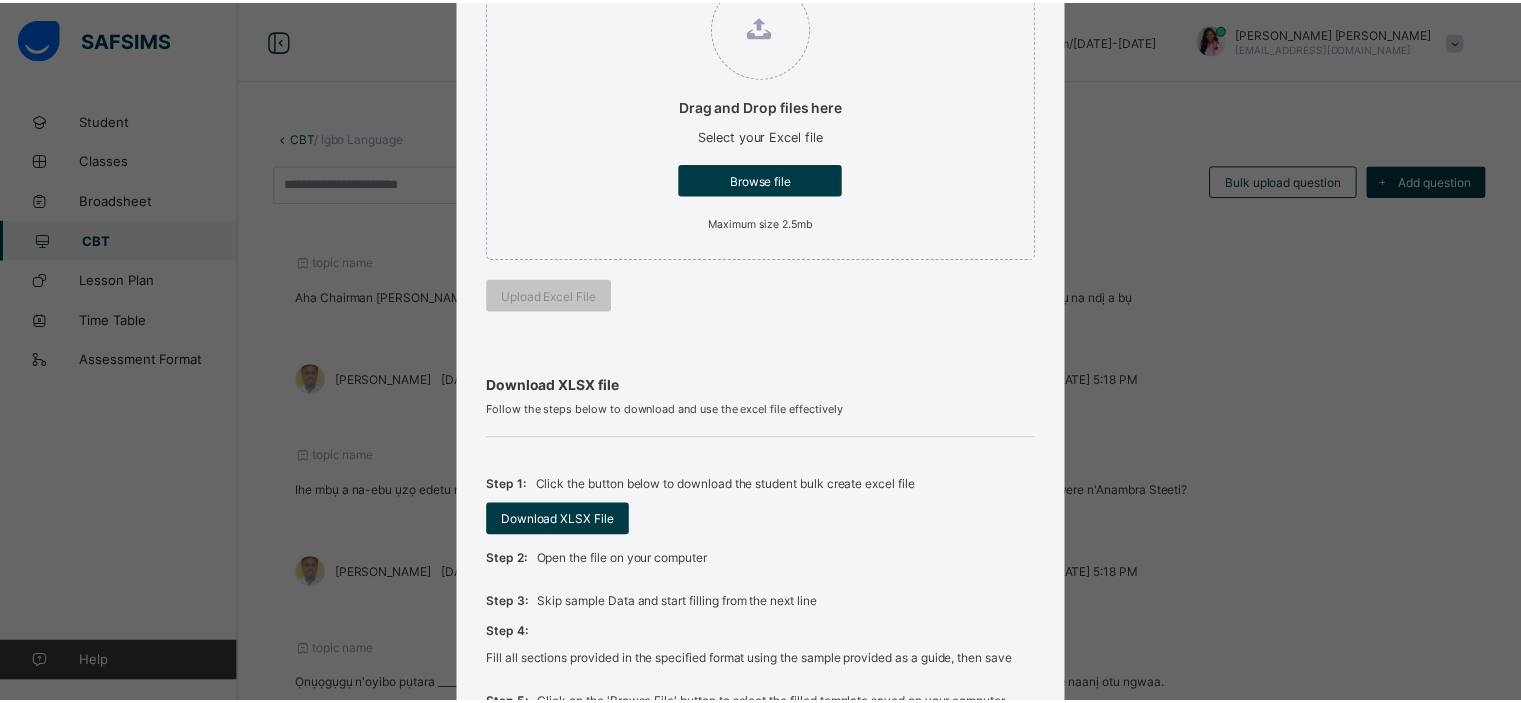 scroll, scrollTop: 0, scrollLeft: 0, axis: both 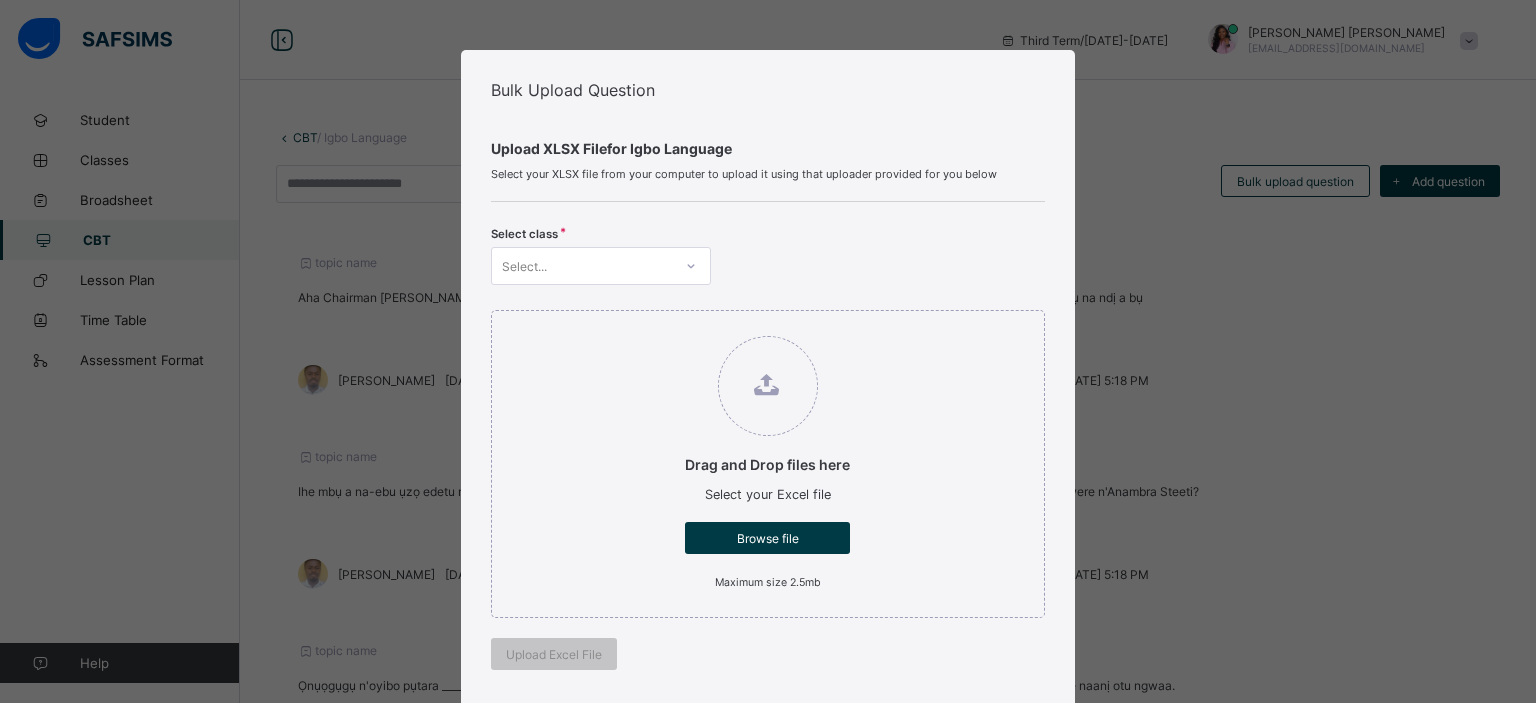 click on "Select..." at bounding box center [582, 266] 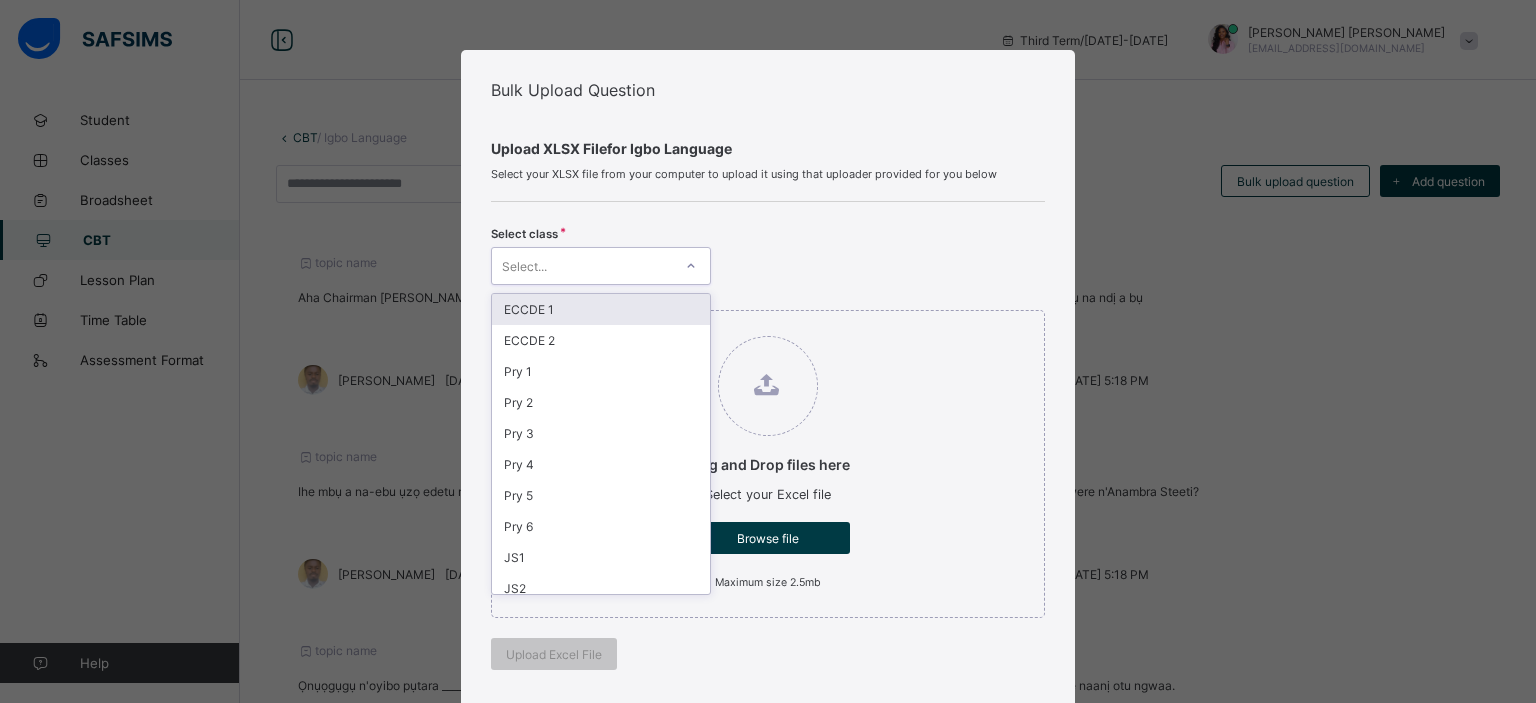click on "Bulk Upload Question Upload XLSX File   for Igbo Language   Select your XLSX file from your computer to upload it using that uploader provided for you below   Select class      option ECCDE 1 focused, 1 of 12. 12 results available. Use Up and Down to choose options, press Enter to select the currently focused option, press Escape to exit the menu, press Tab to select the option and exit the menu. Select... ECCDE 1 ECCDE 2 Pry 1 Pry 2 Pry 3 Pry 4 Pry 5 Pry 6 JS1 JS2 JS3 Pre ECC Drag and Drop files here Select your Excel file Browse file Maximum size 2.5mb   Upload Excel File   Download XLSX file   Follow the steps below to download and use the excel file effectively    Step 1:  Click the button below to download the student bulk create excel file Download XLSX File  Step 2:  Open the file on your computer  Step 3:  Skip sample Data and start filling from the next line  Step 4:  Fill all sections provided in the specified format using the sample provided as a guide, then save  Step 5:   Step 6:   Step 7:" at bounding box center (768, 351) 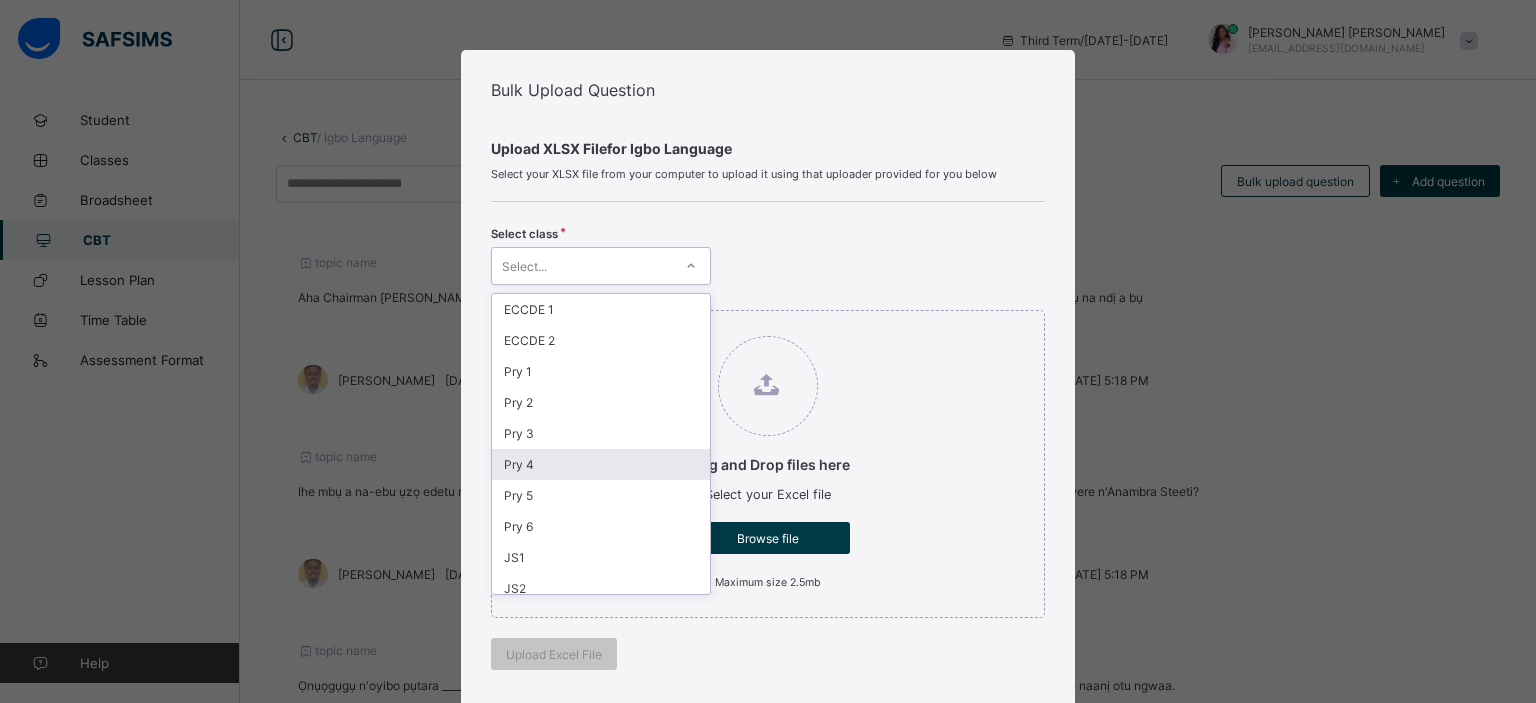 click on "Pry 4" at bounding box center [601, 464] 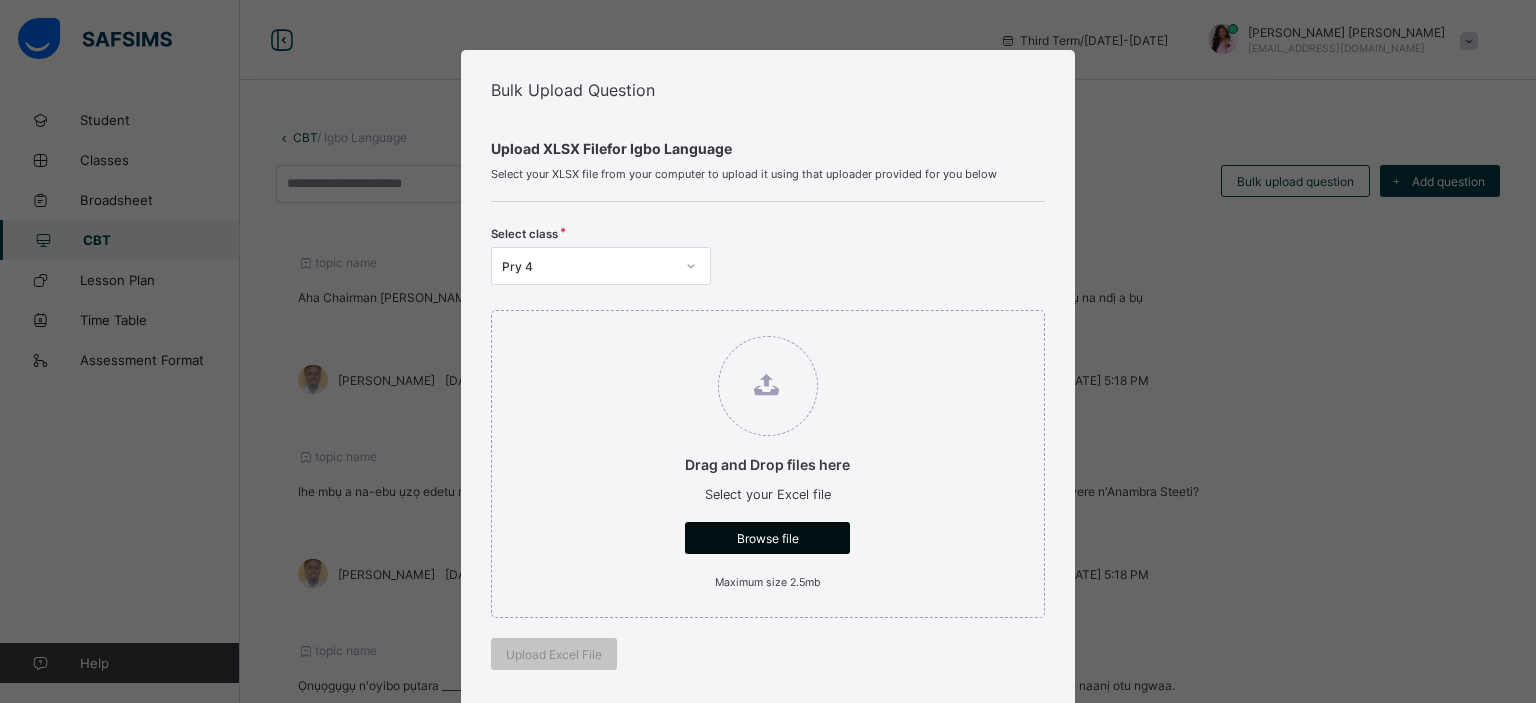 click on "Browse file" at bounding box center (767, 538) 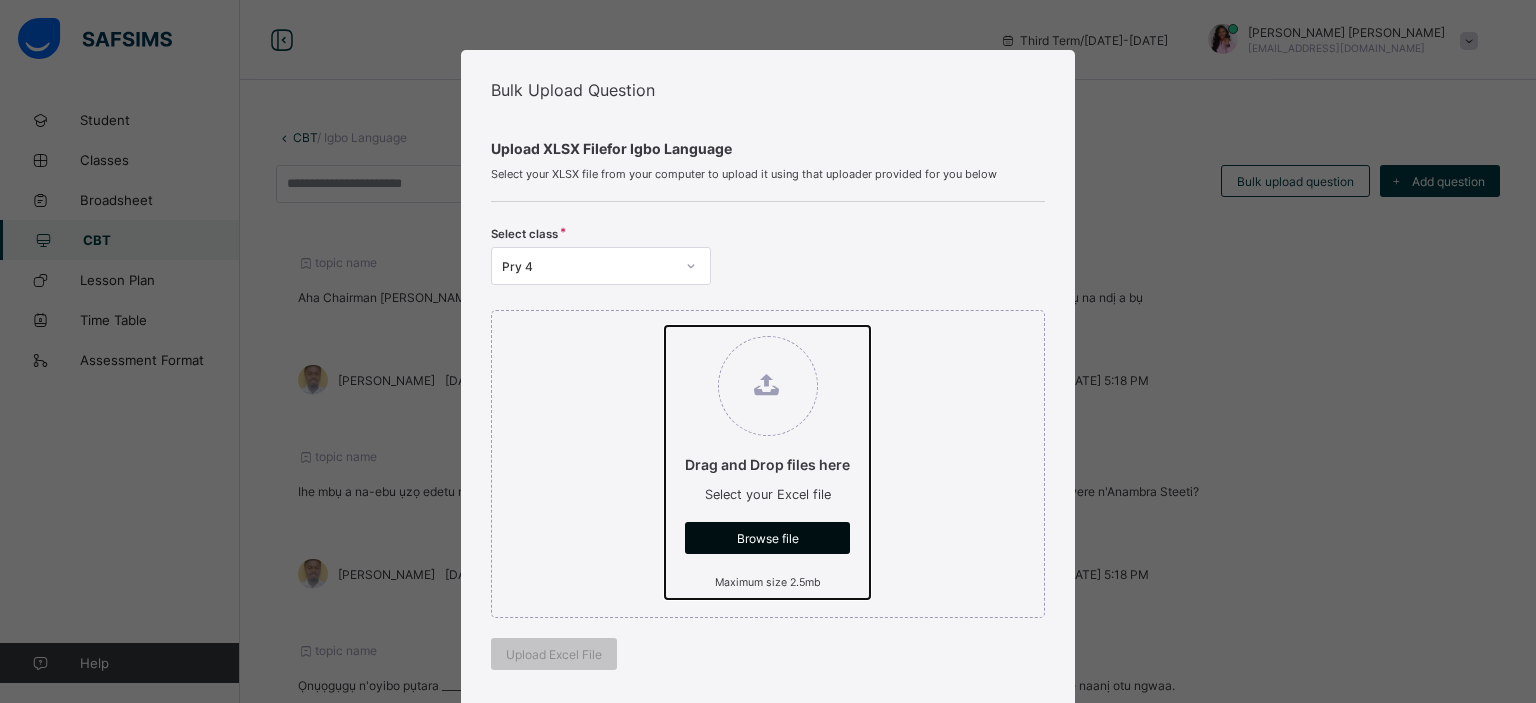 click on "Drag and Drop files here Select your Excel file Browse file Maximum size 2.5mb" at bounding box center (665, 326) 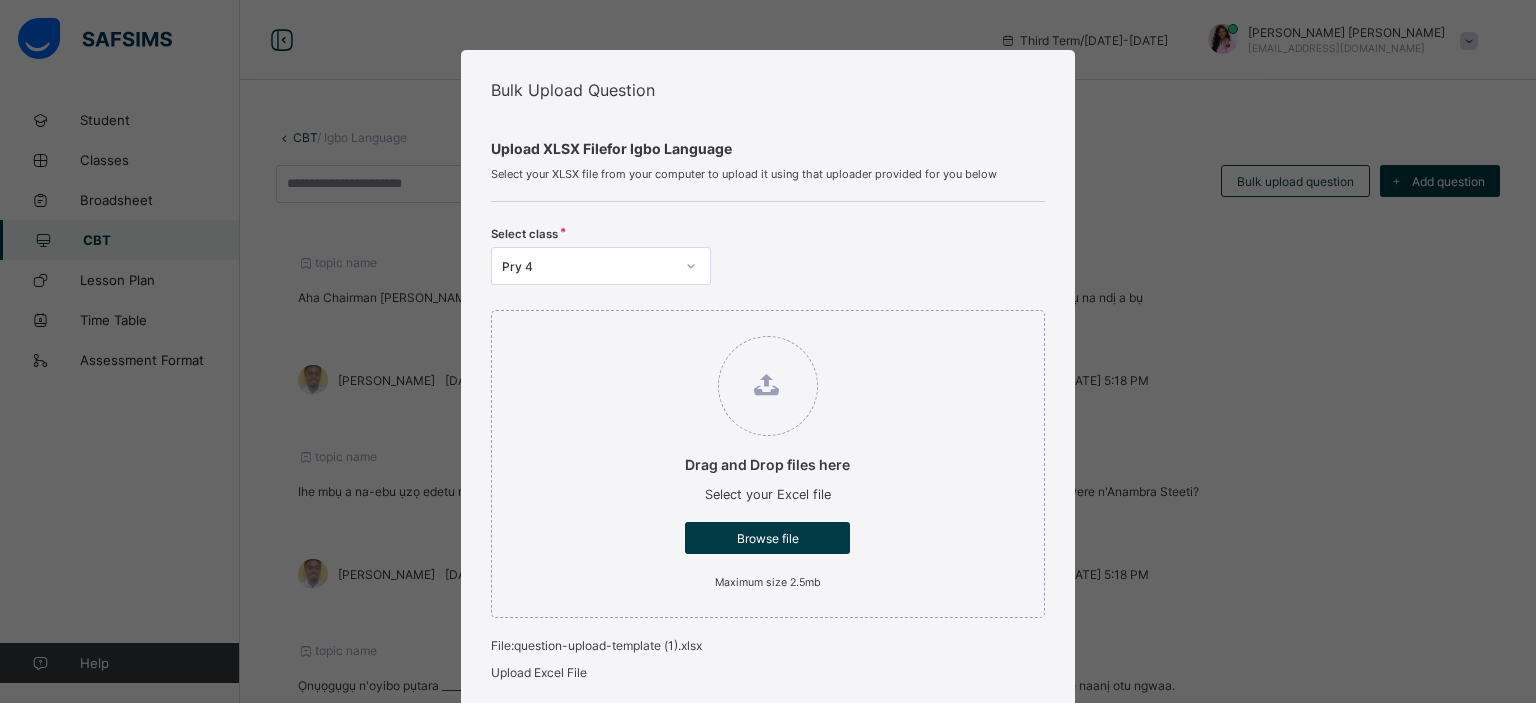 click on "Upload Excel File" at bounding box center (539, 672) 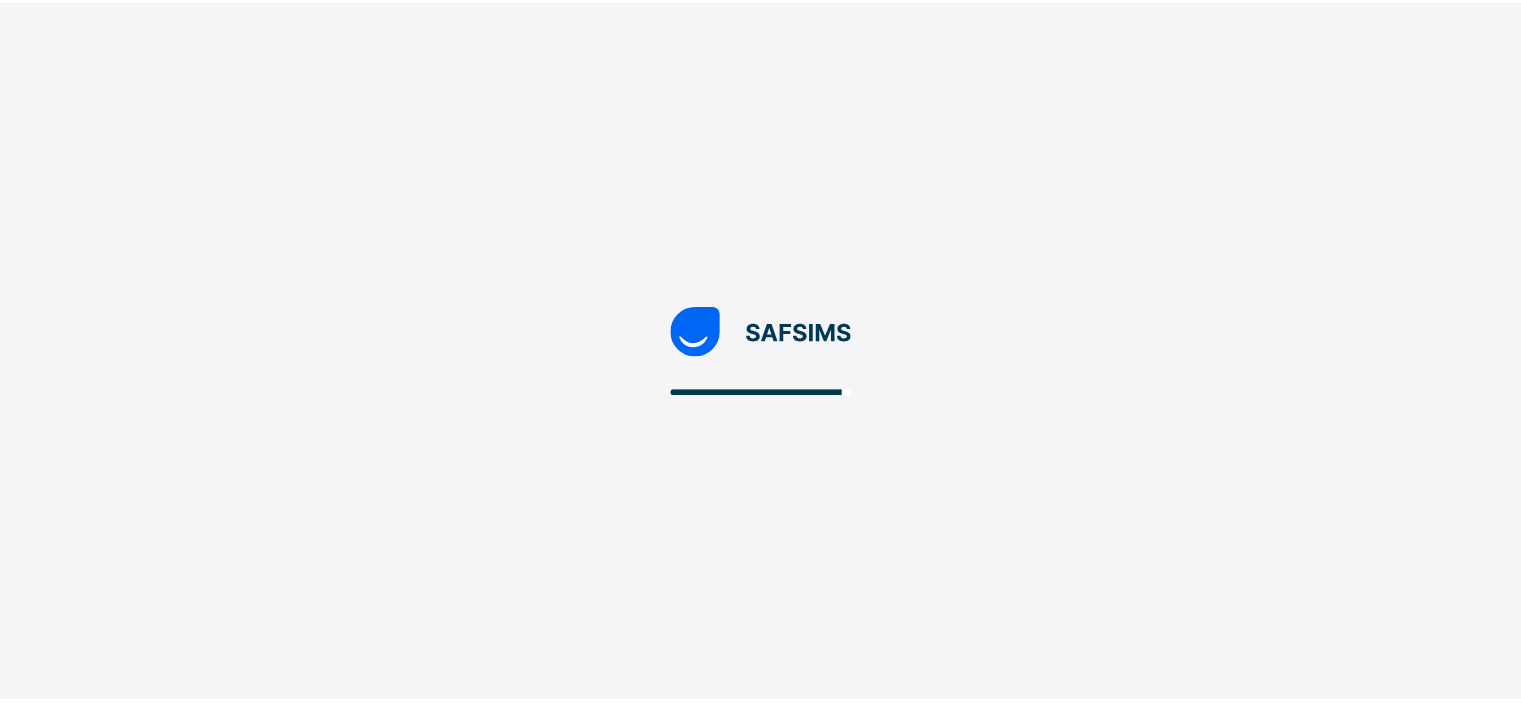 scroll, scrollTop: 0, scrollLeft: 0, axis: both 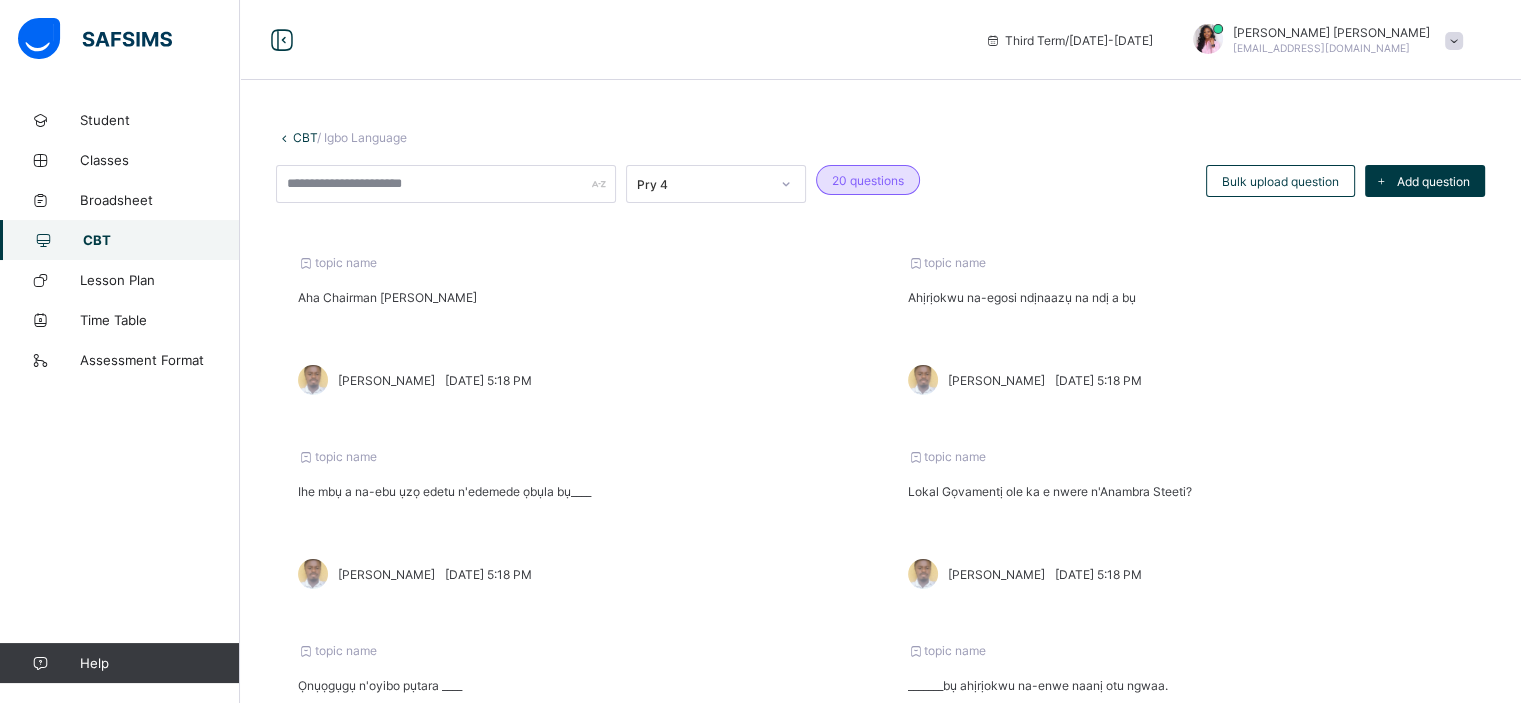 click on "CBT" at bounding box center [161, 240] 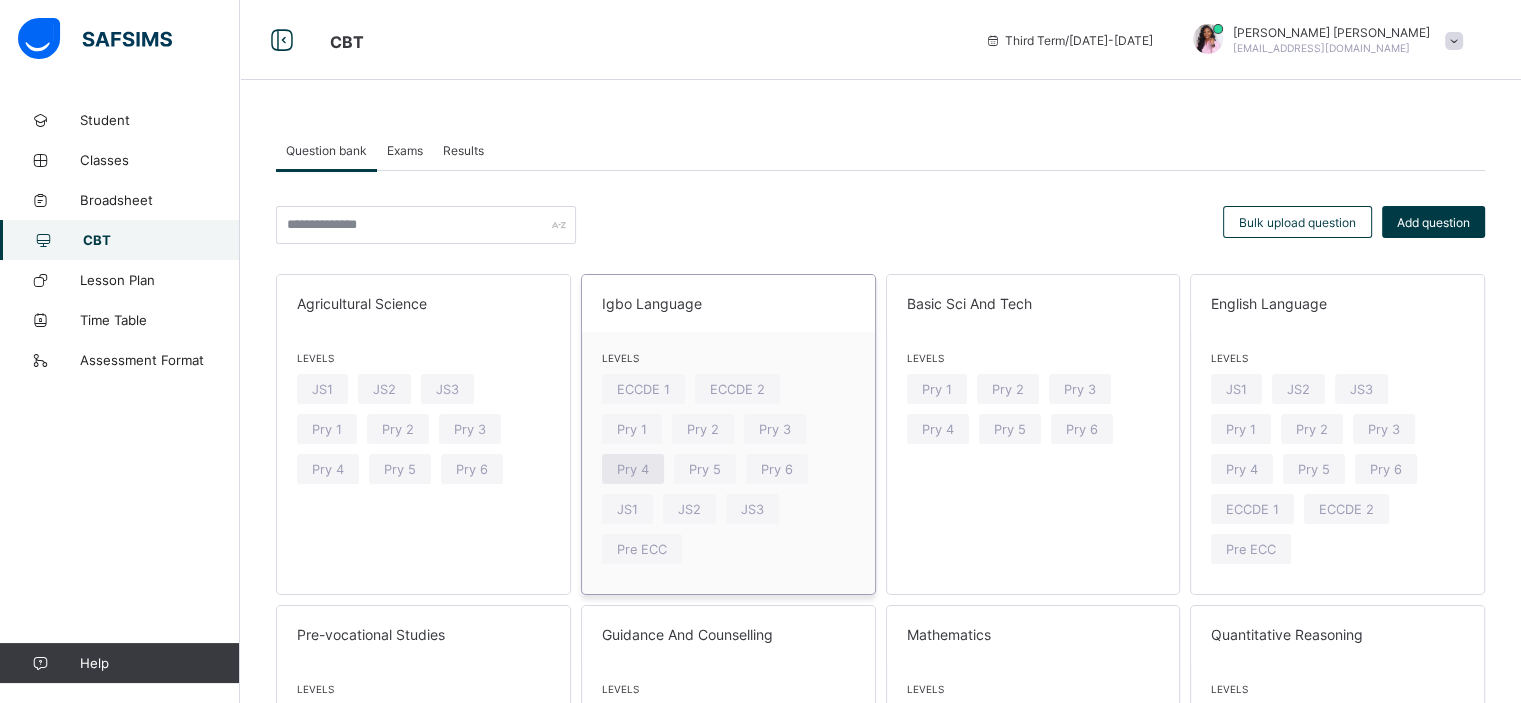 click on "Pry 4" at bounding box center (633, 469) 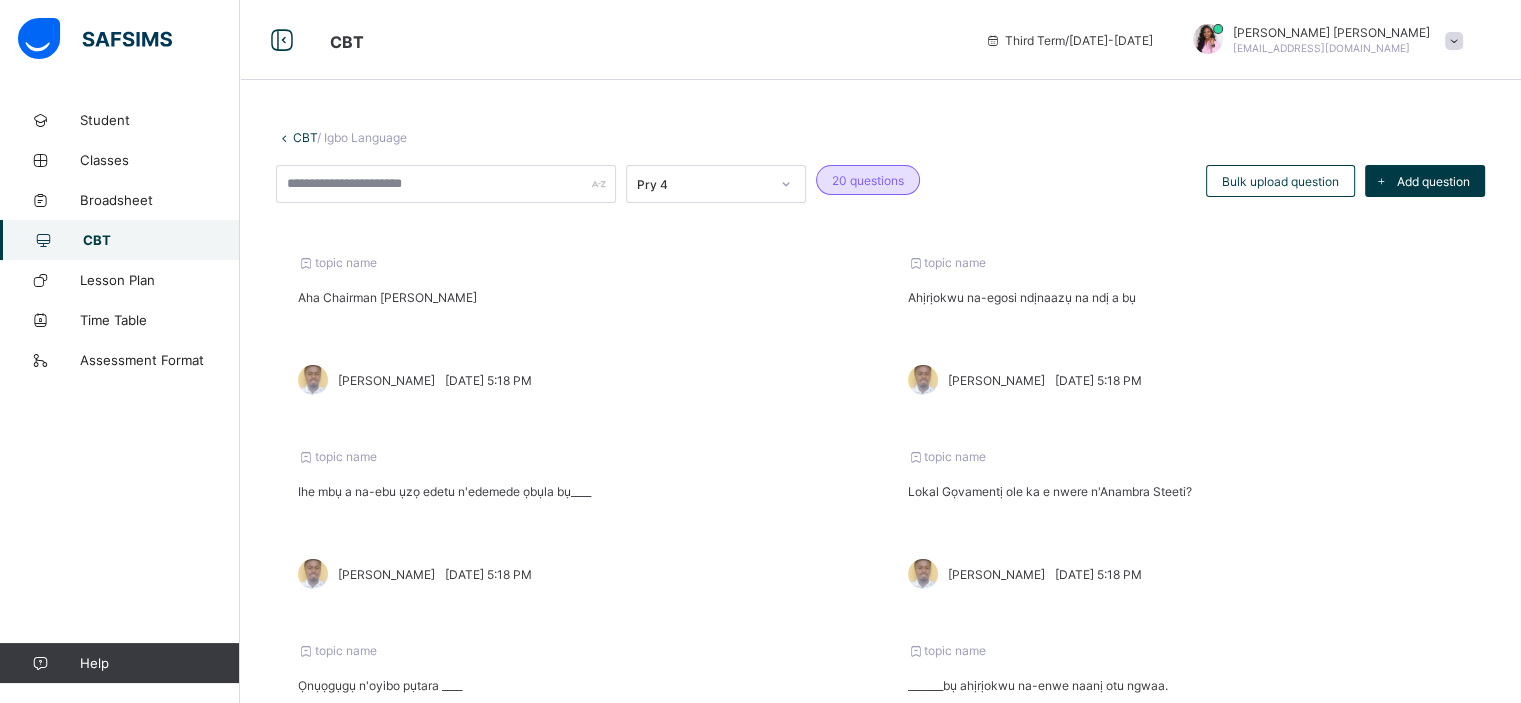 click 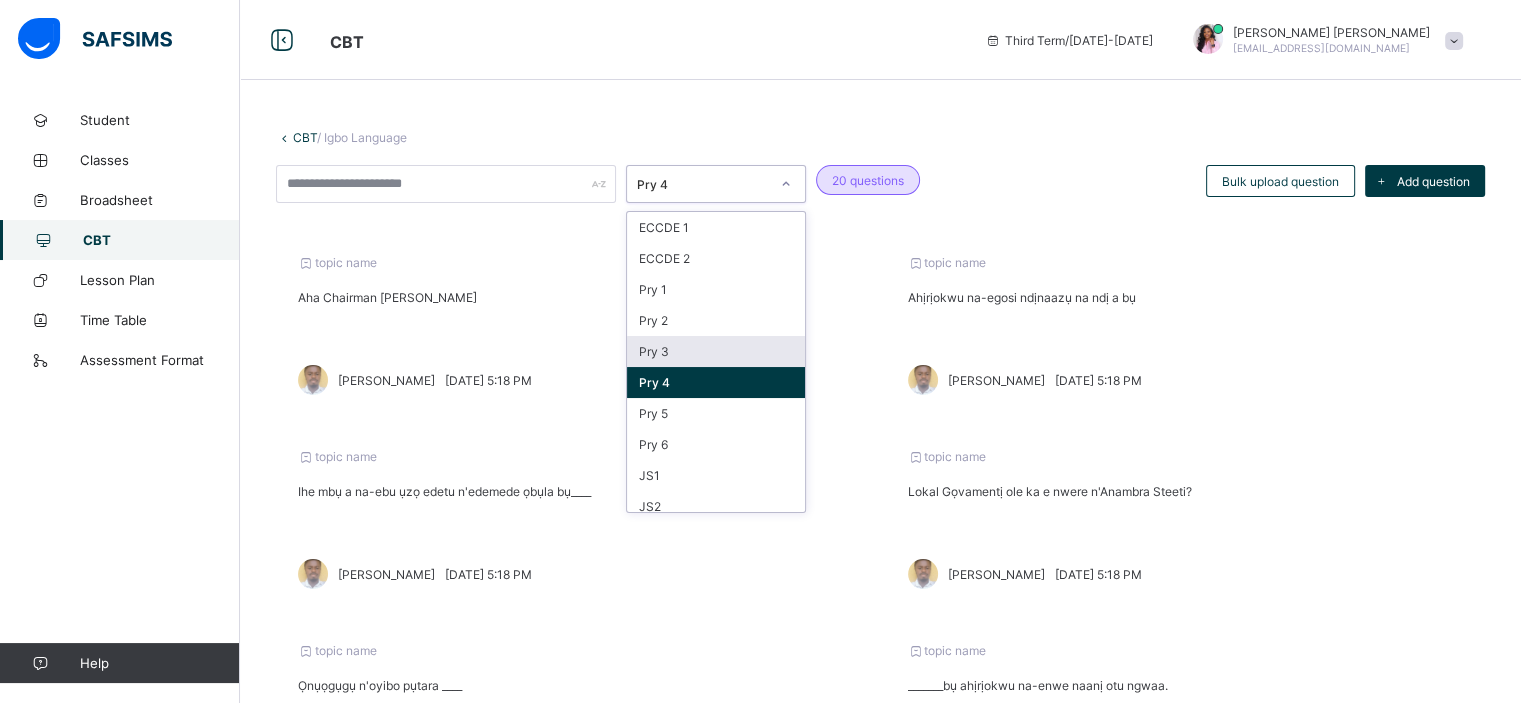 click on "Pry 3" at bounding box center (716, 351) 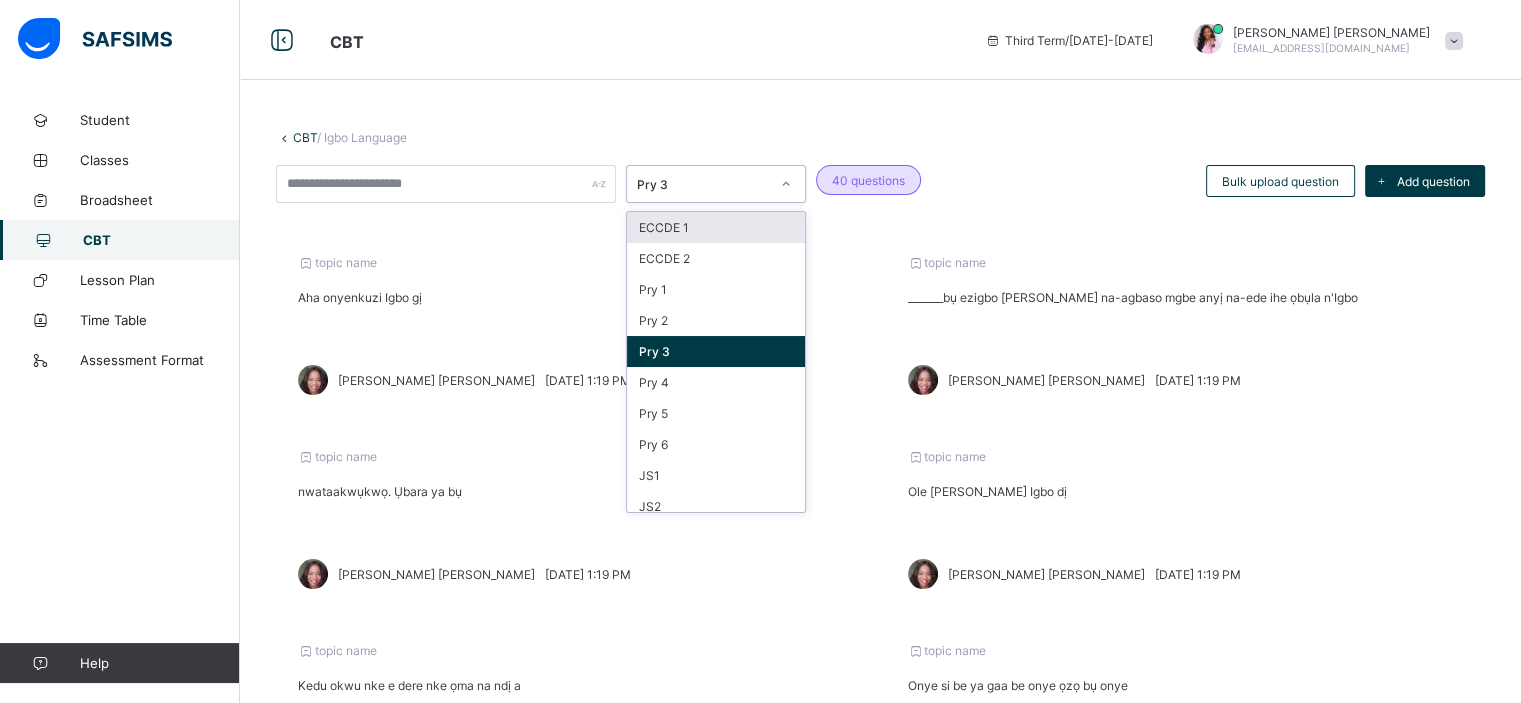 click 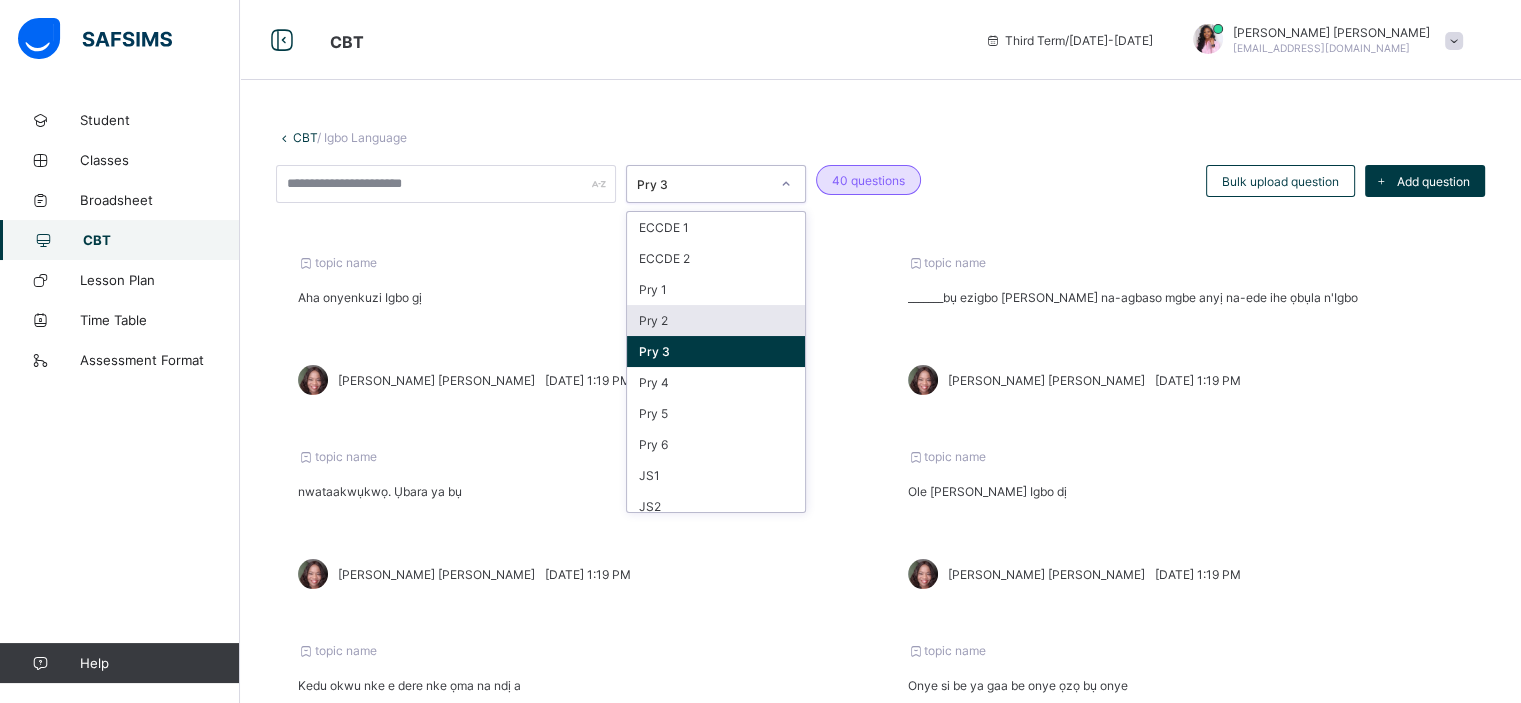 click on "Pry 2" at bounding box center [716, 320] 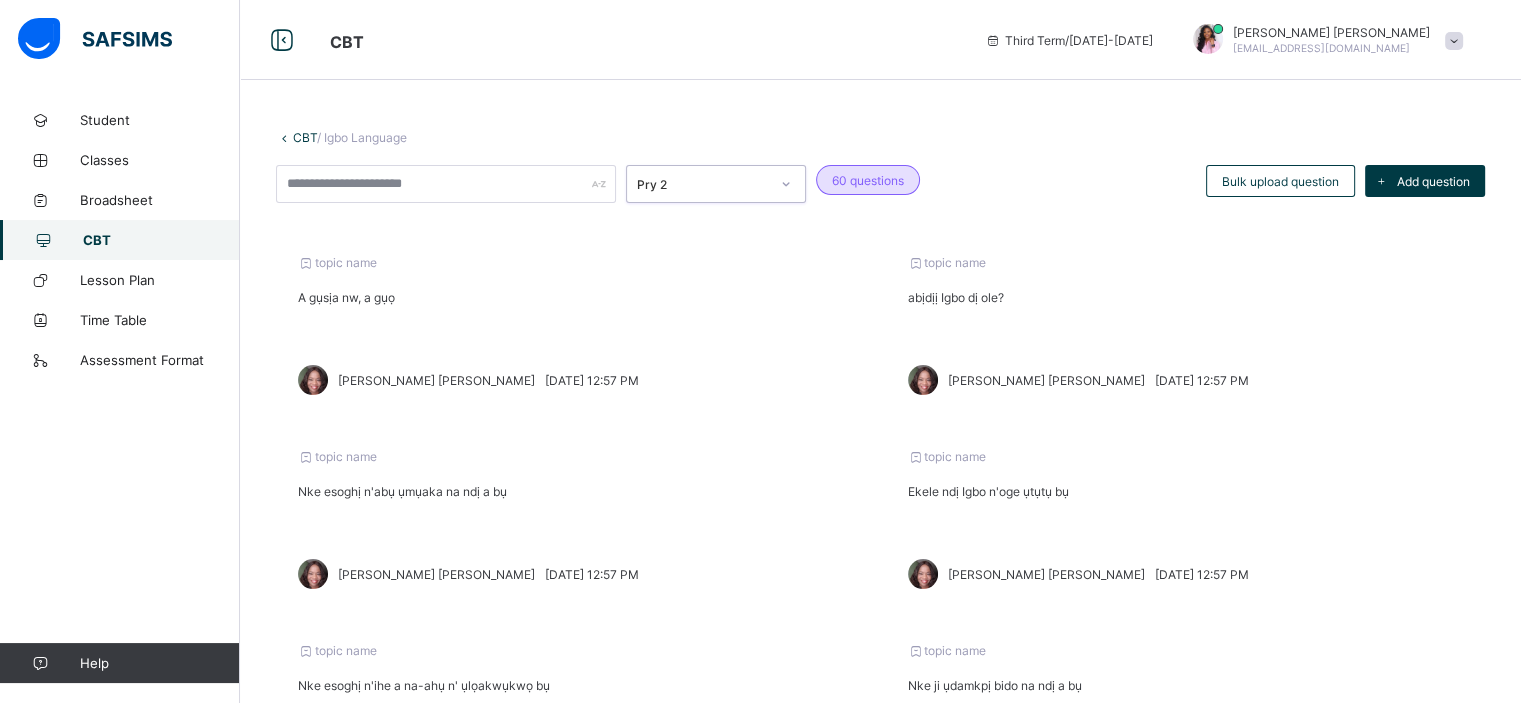 click 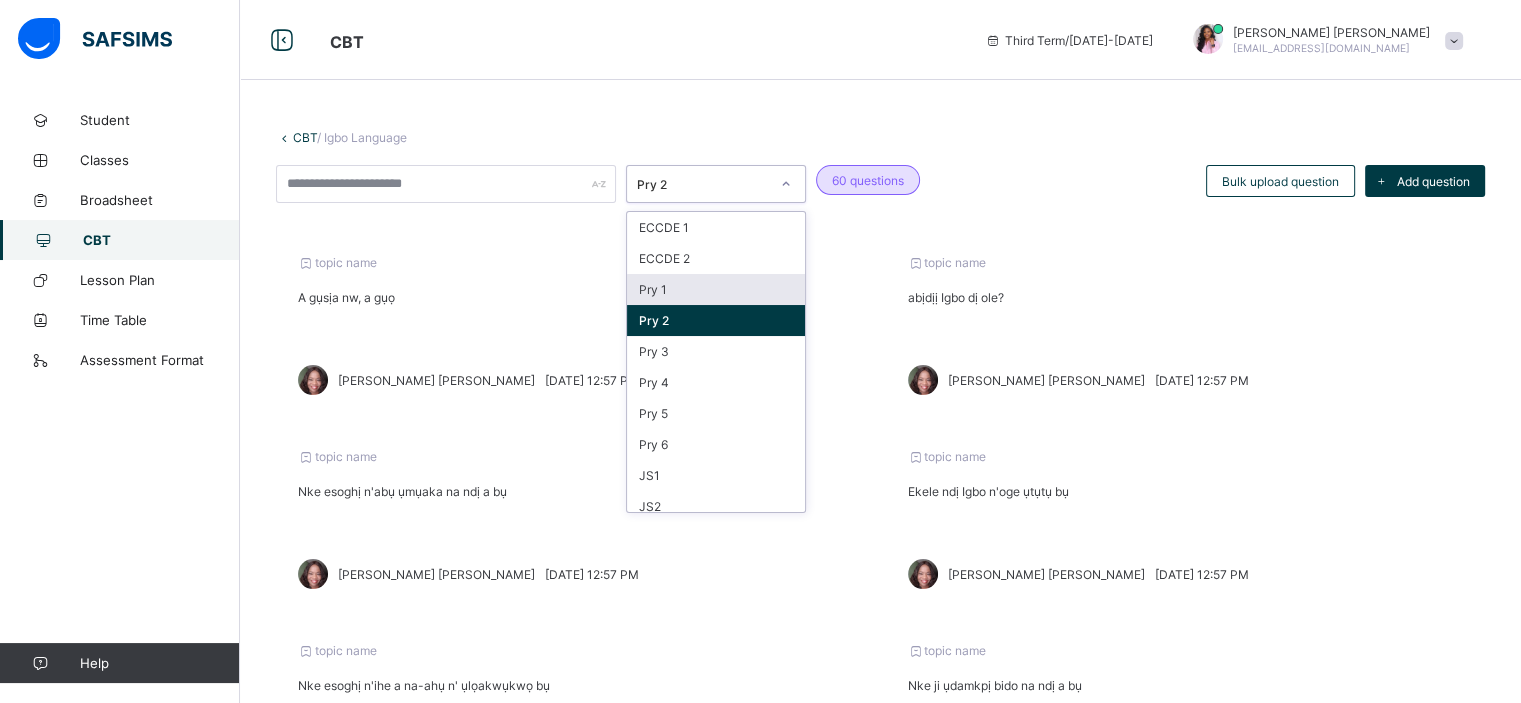 click on "Pry 1" at bounding box center [716, 289] 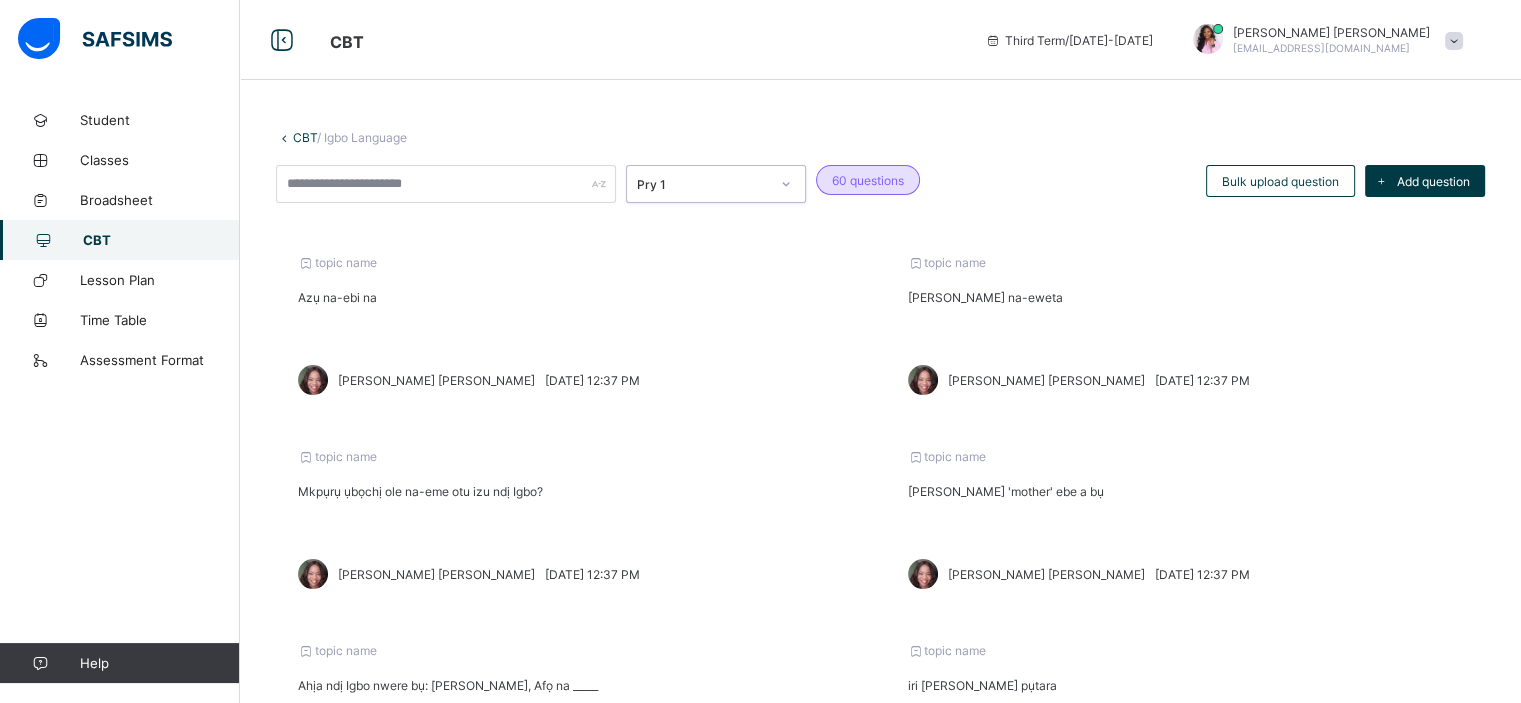 click 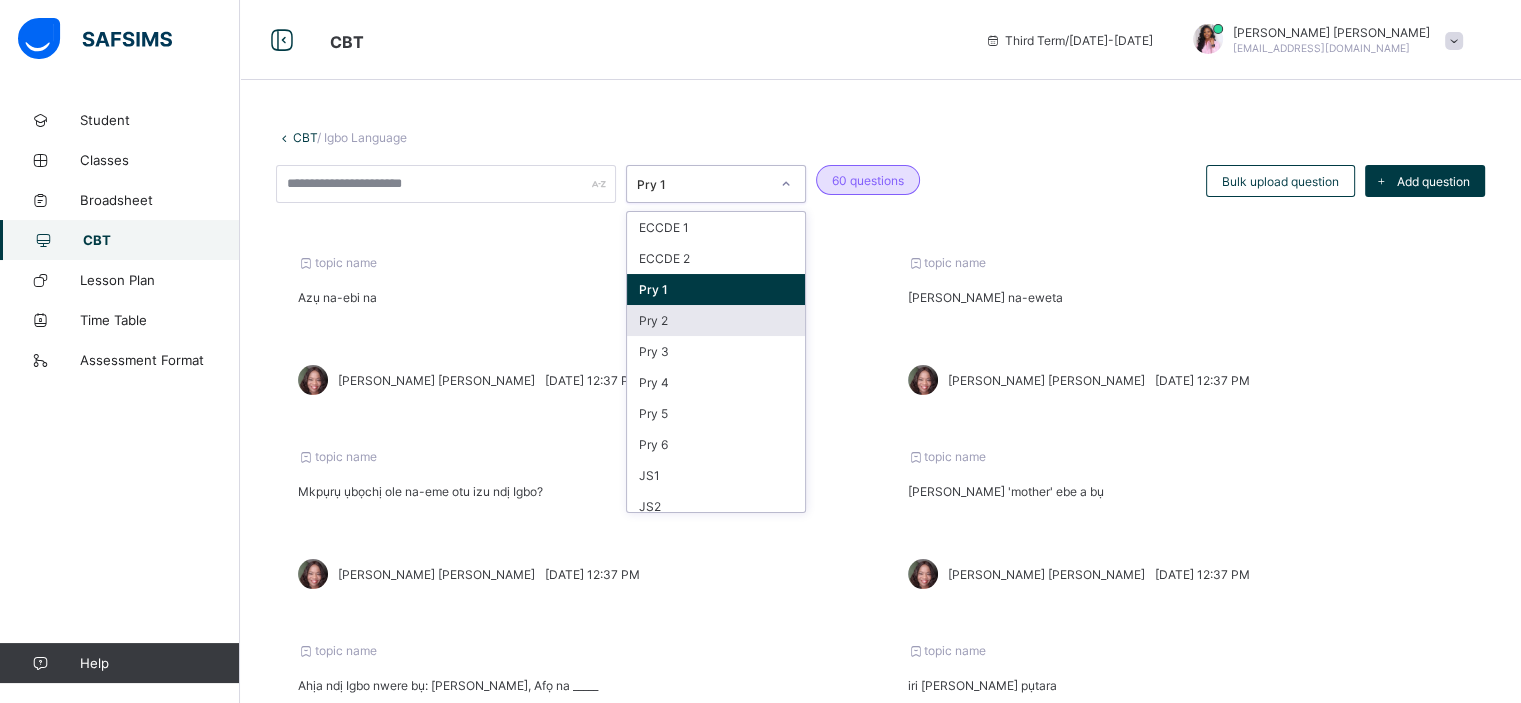 click on "Pry 2" at bounding box center [716, 320] 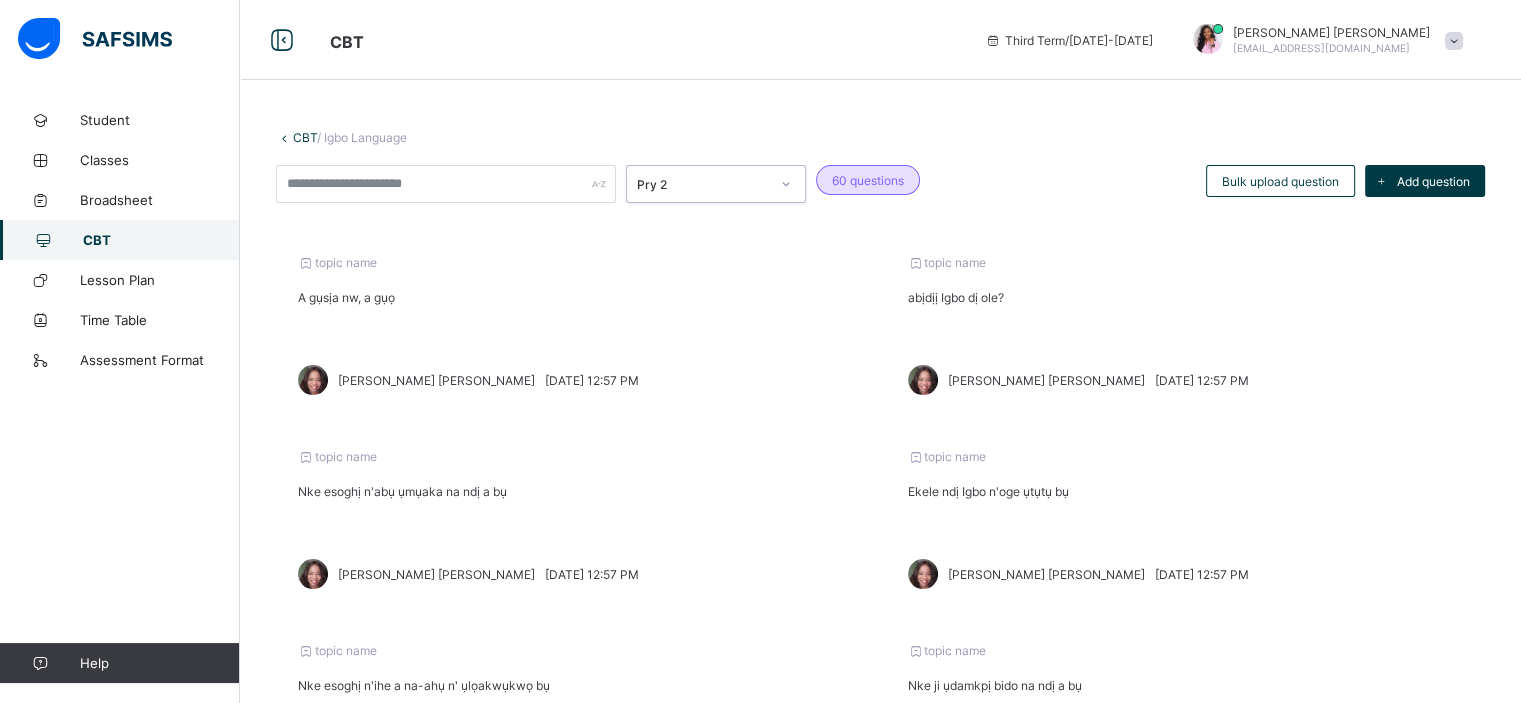 click 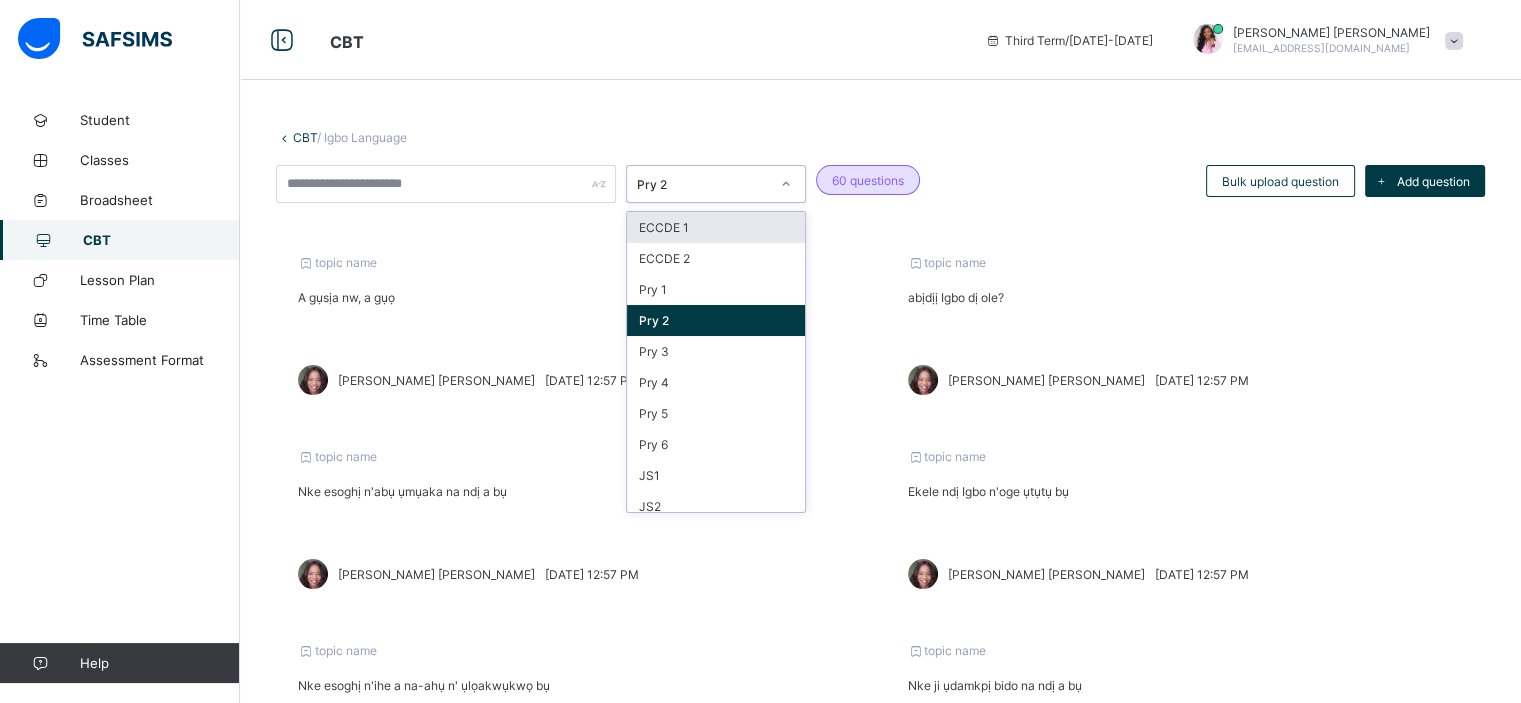 click on "topic name abịdịị Igbo dị ole? [PERSON_NAME] [PERSON_NAME] [DATE] 12:57 PM" at bounding box center (1186, 325) 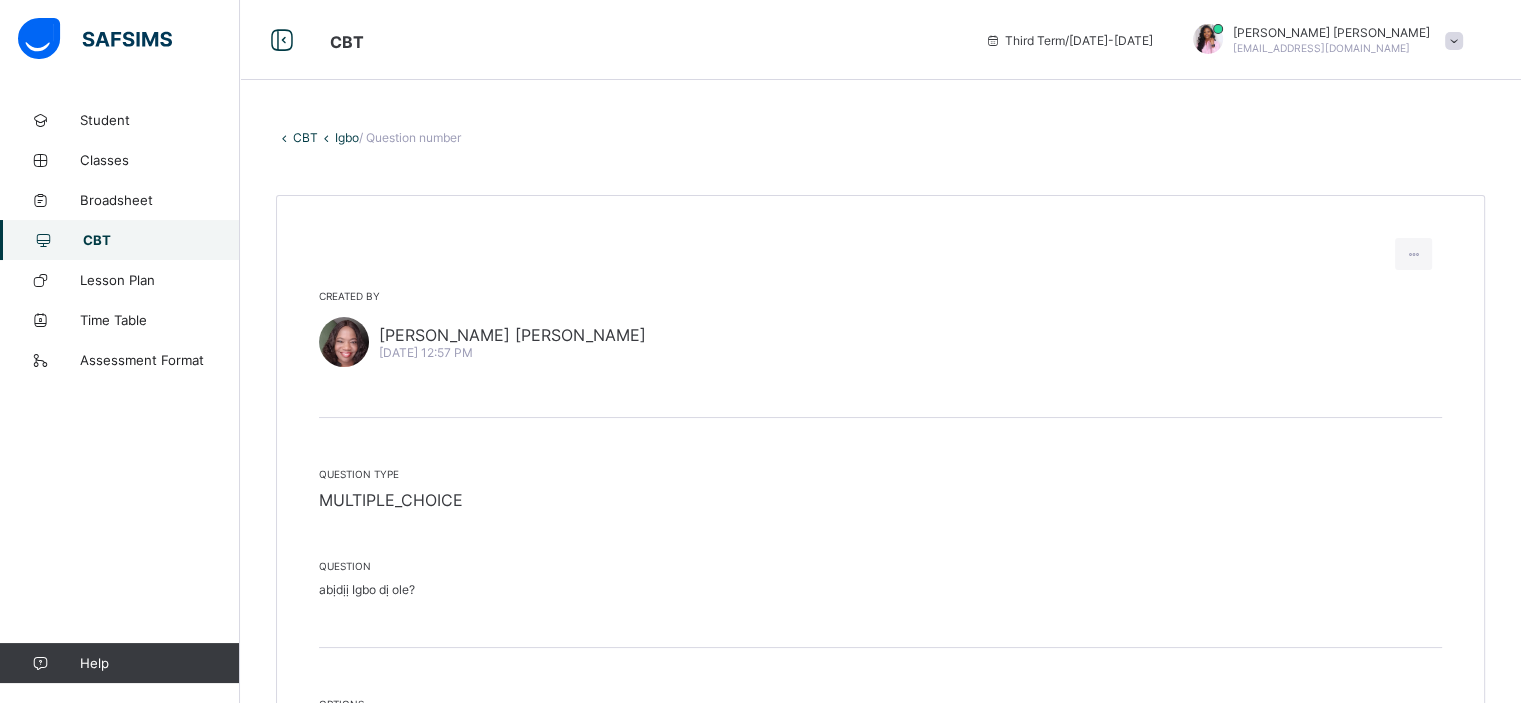 click on "CBT" at bounding box center [305, 137] 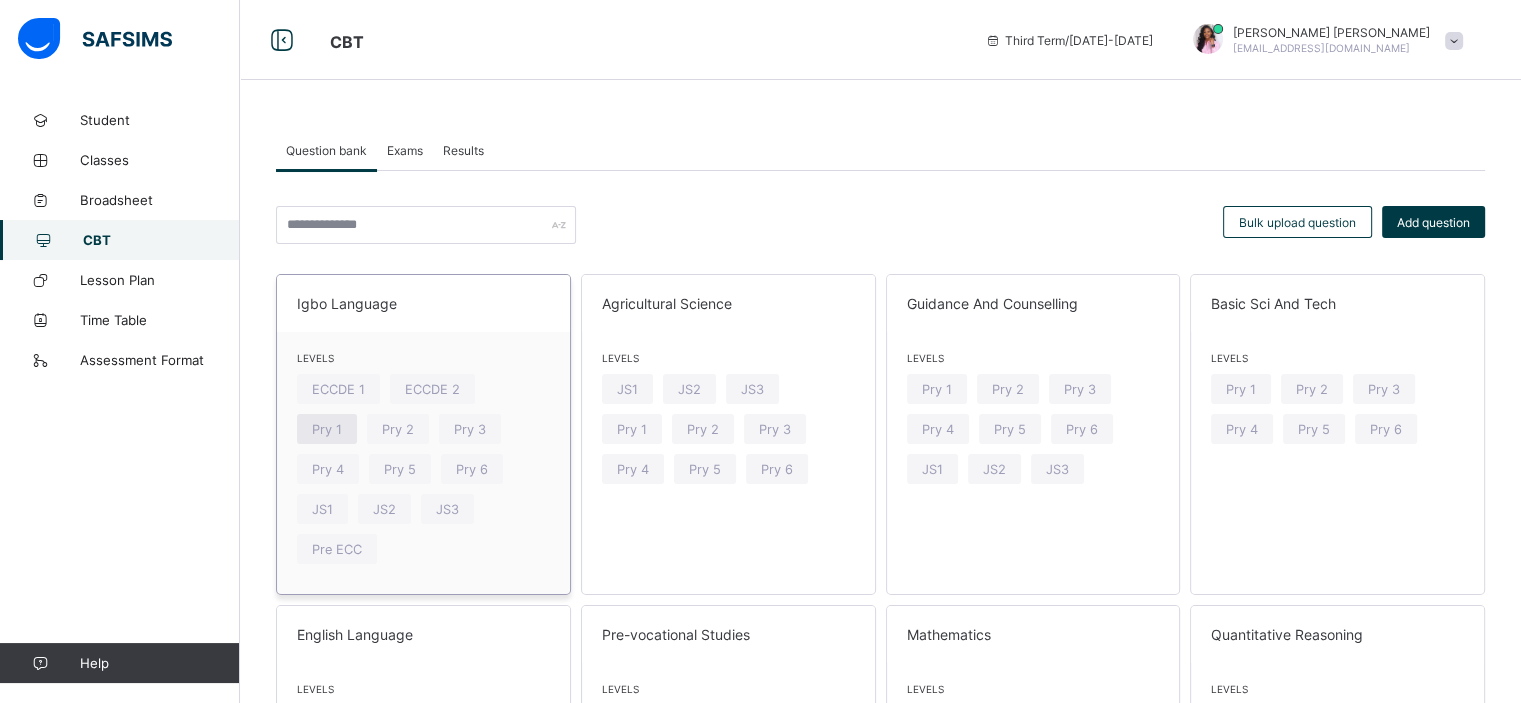 click on "Pry 1" at bounding box center (327, 429) 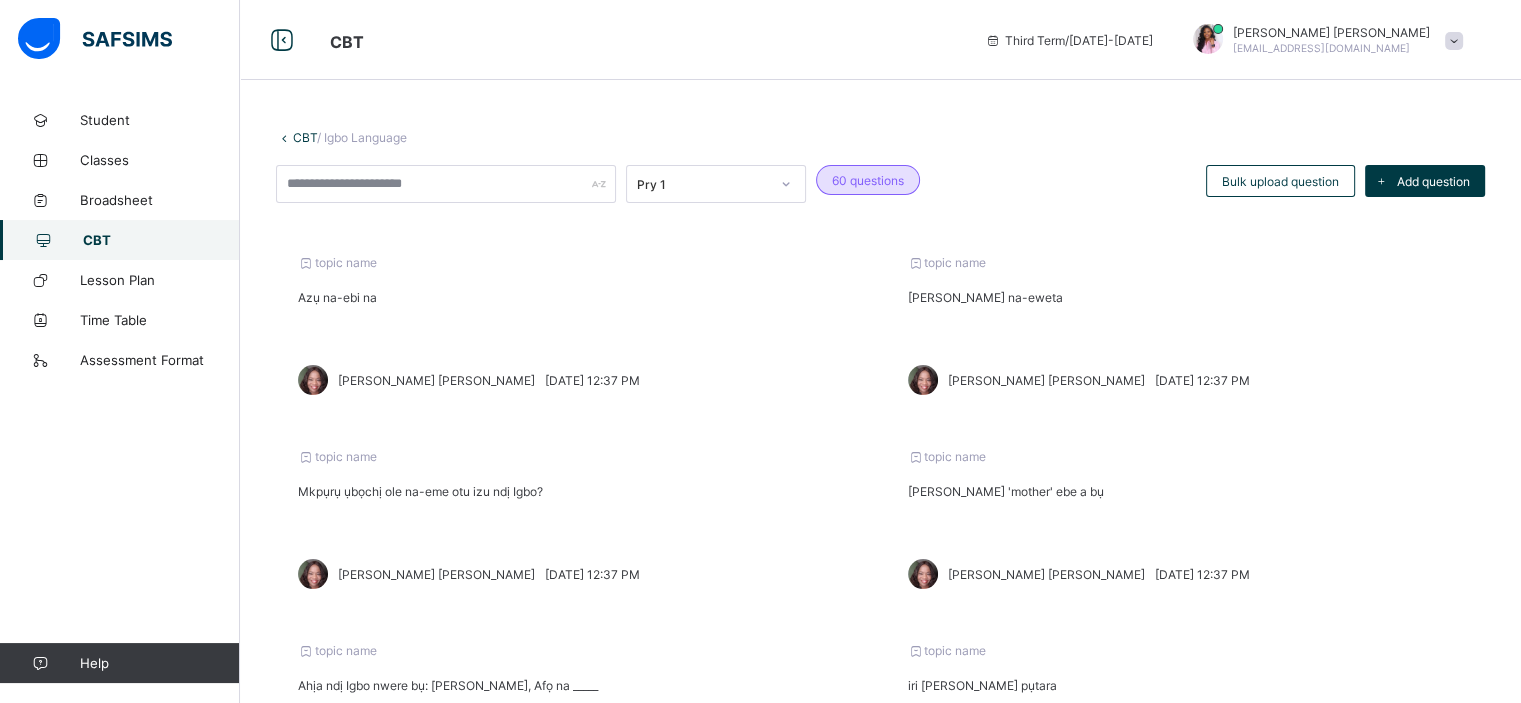 click at bounding box center [284, 137] 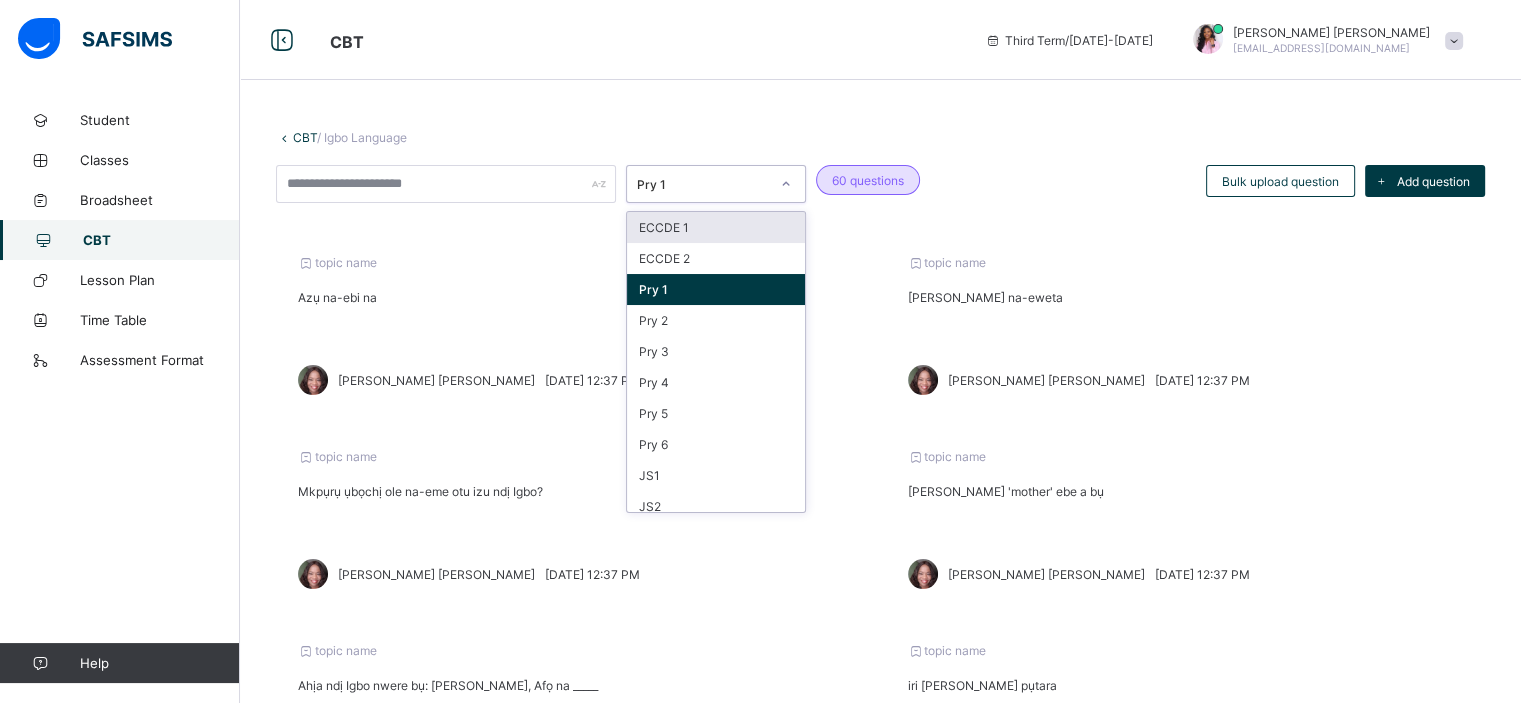 click 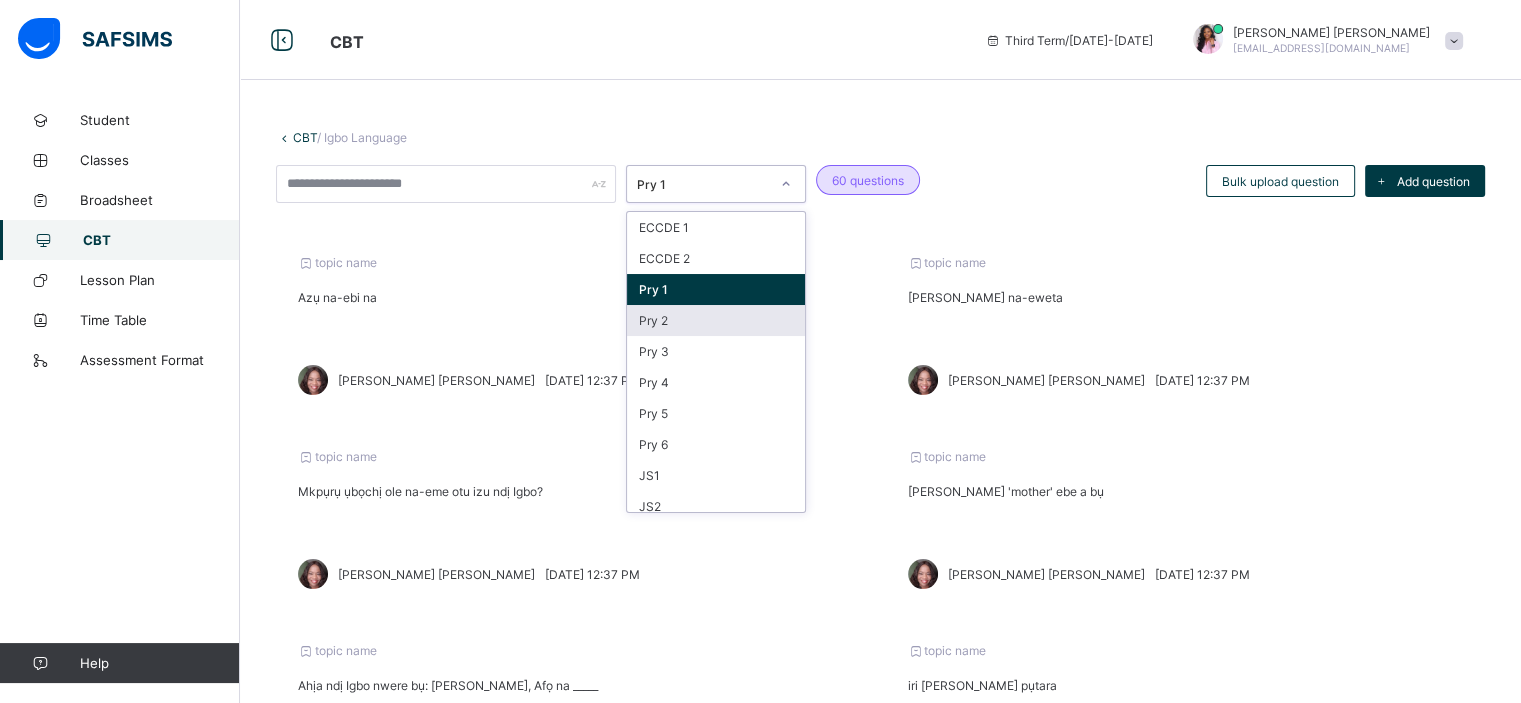 click on "Pry 2" at bounding box center (716, 320) 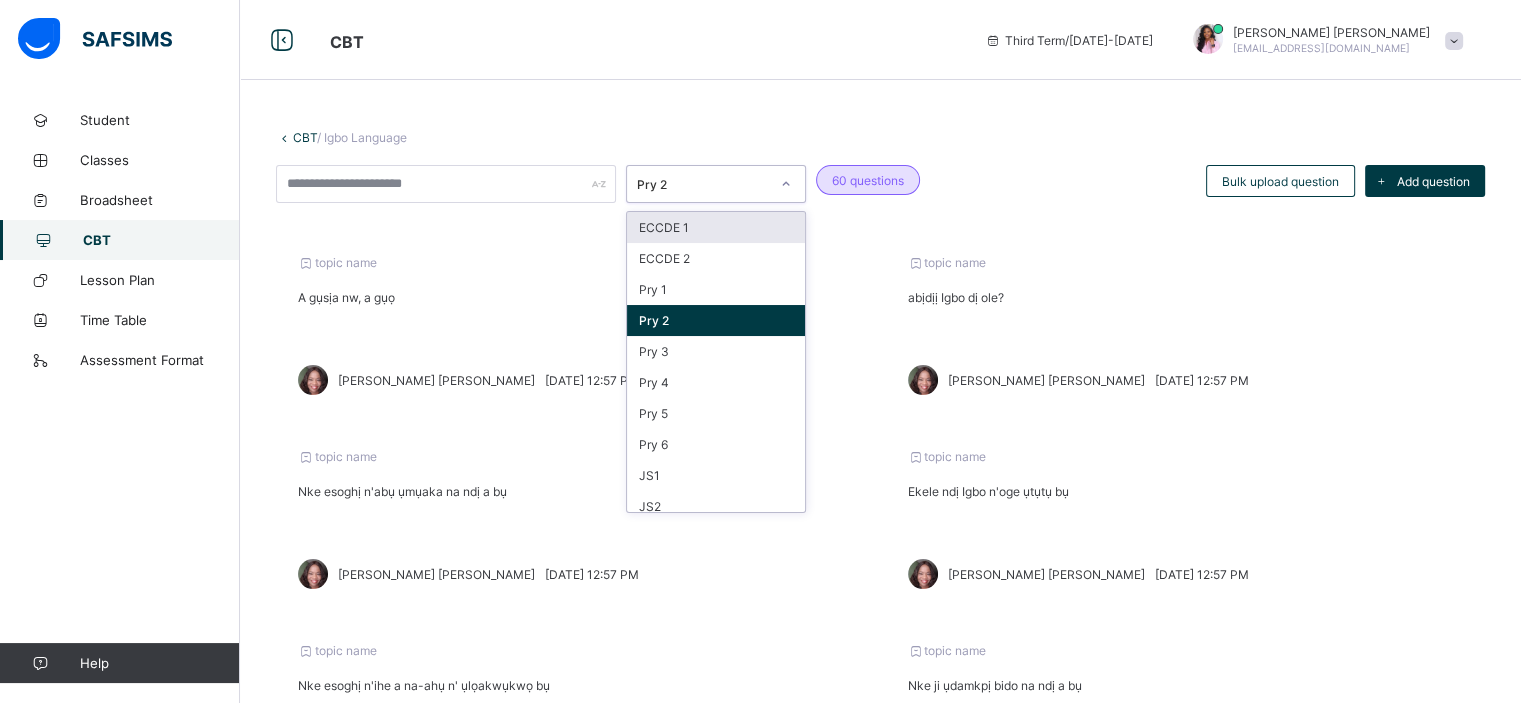 click 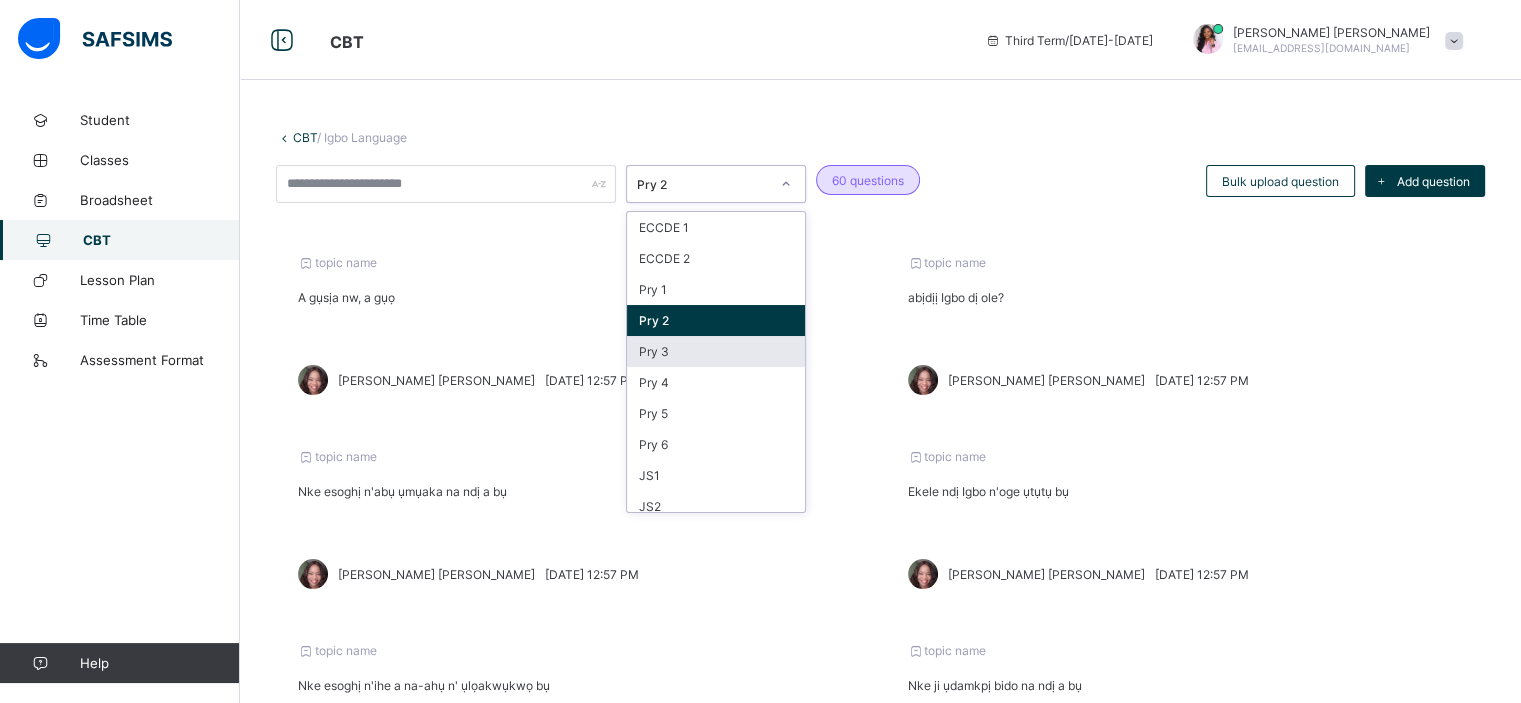 click on "Pry 3" at bounding box center (716, 351) 